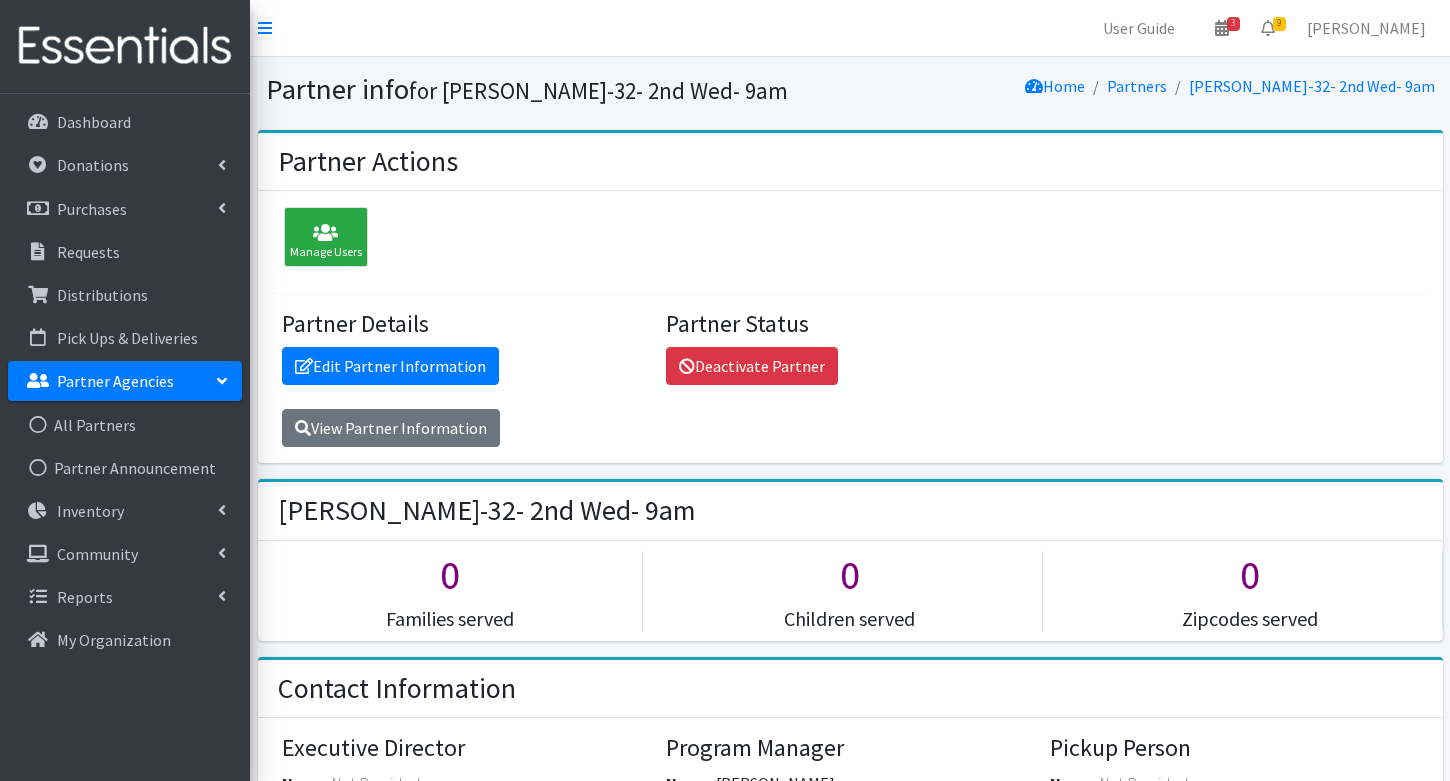 scroll, scrollTop: 2467, scrollLeft: 0, axis: vertical 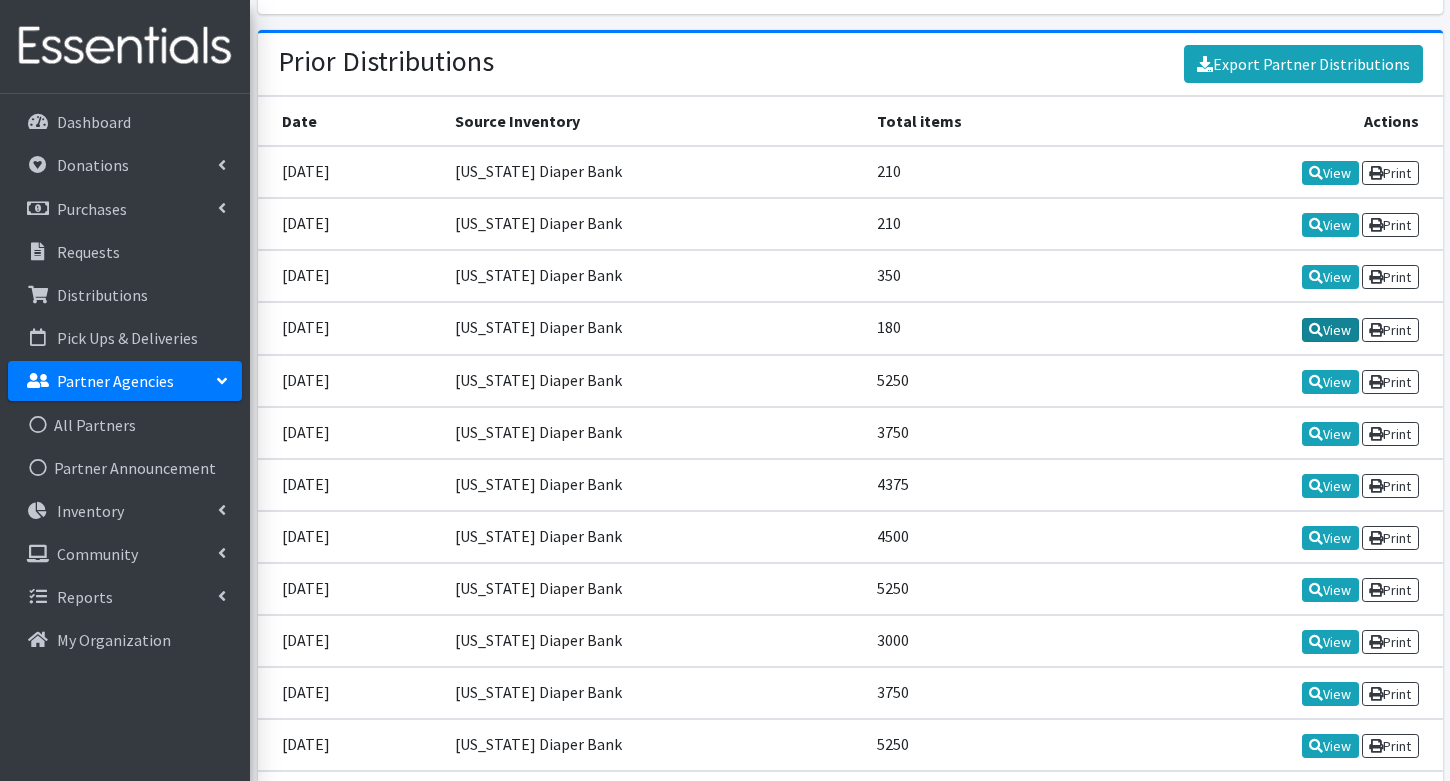 click on "View" at bounding box center [1330, 330] 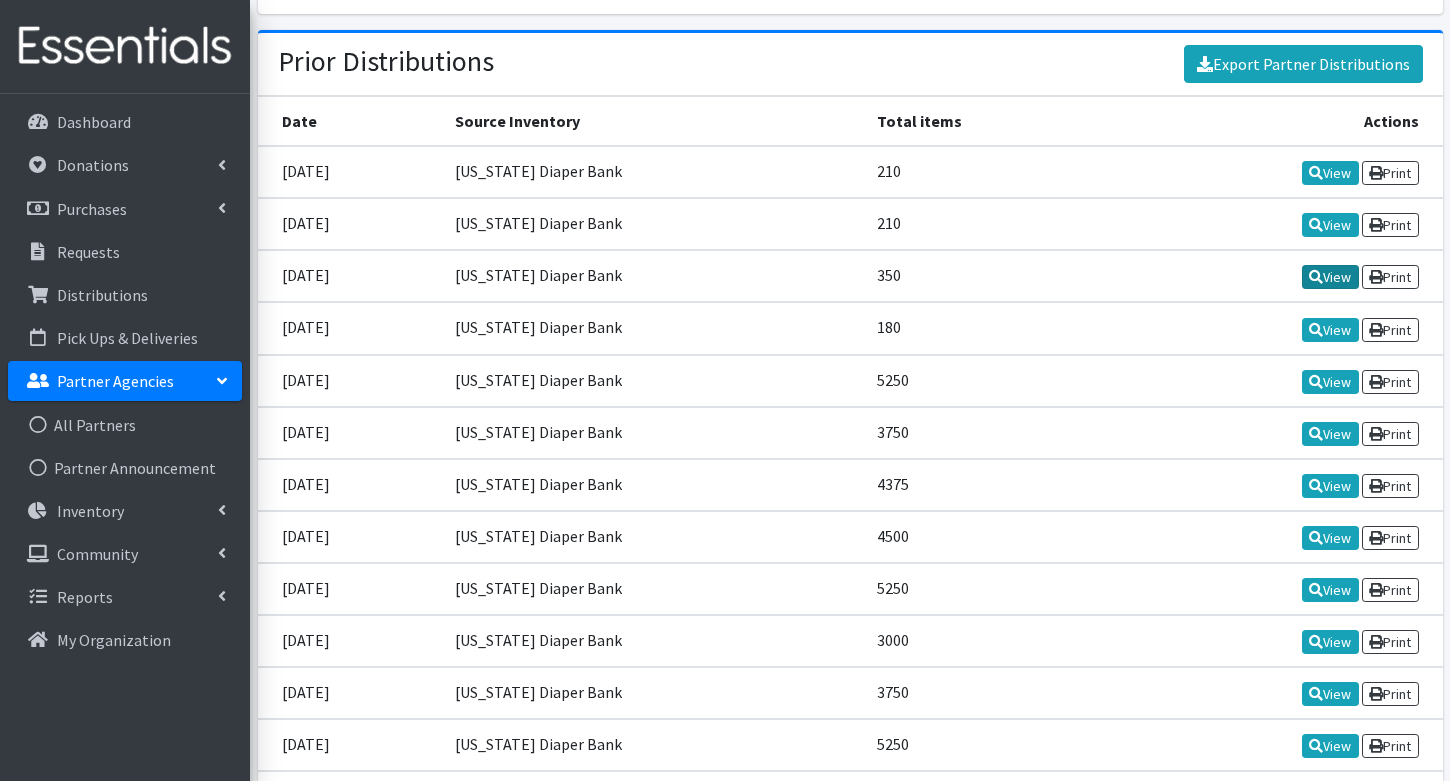 click at bounding box center (1316, 277) 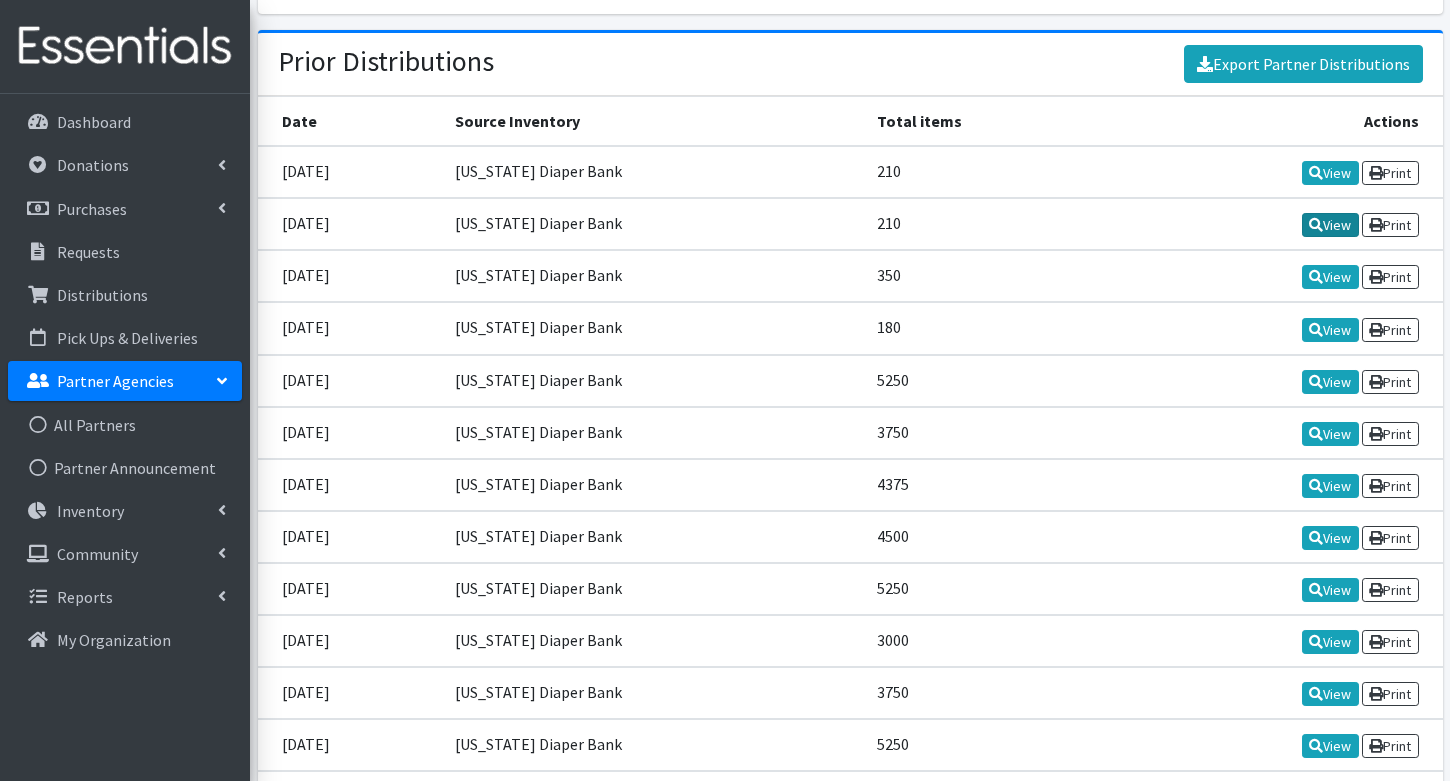 click on "View" at bounding box center [1330, 225] 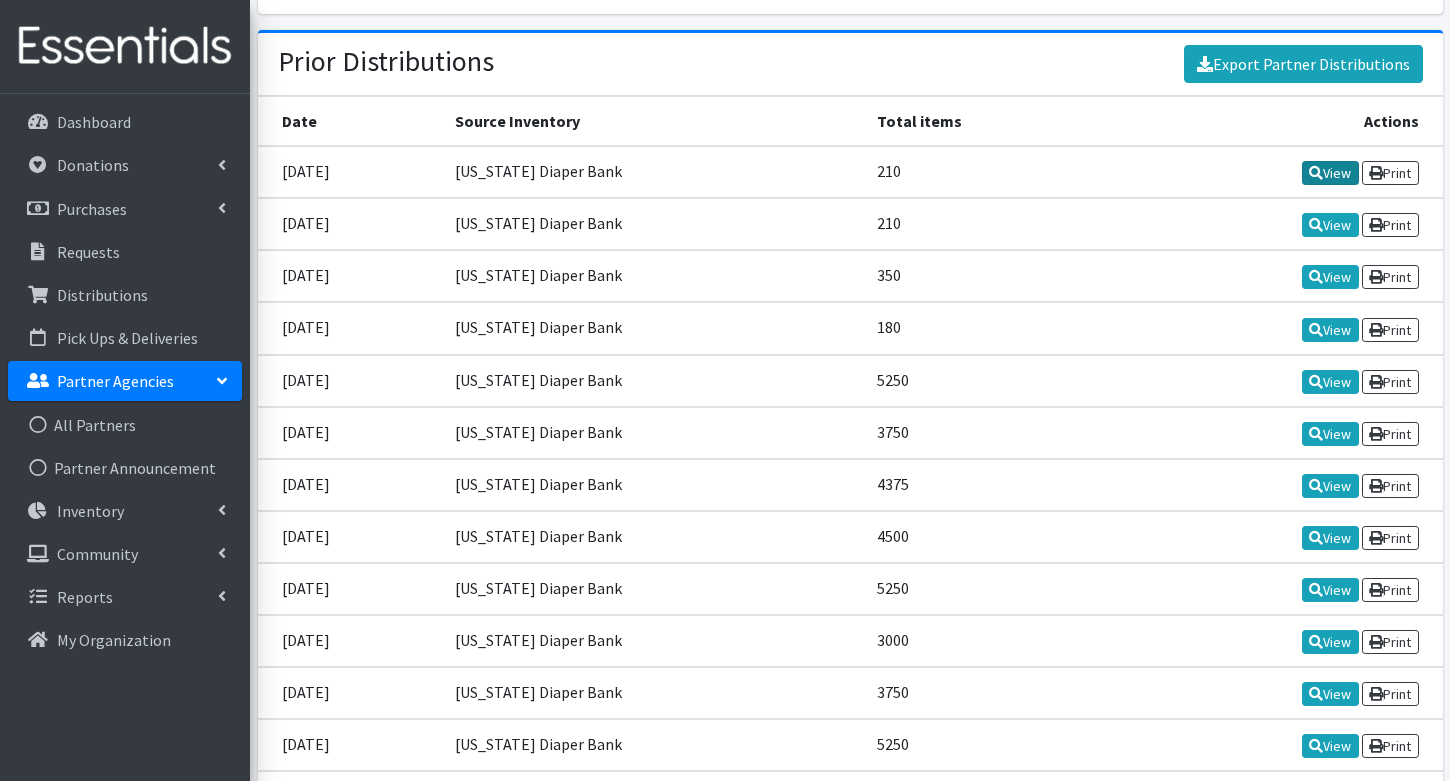 click on "View" at bounding box center (1330, 173) 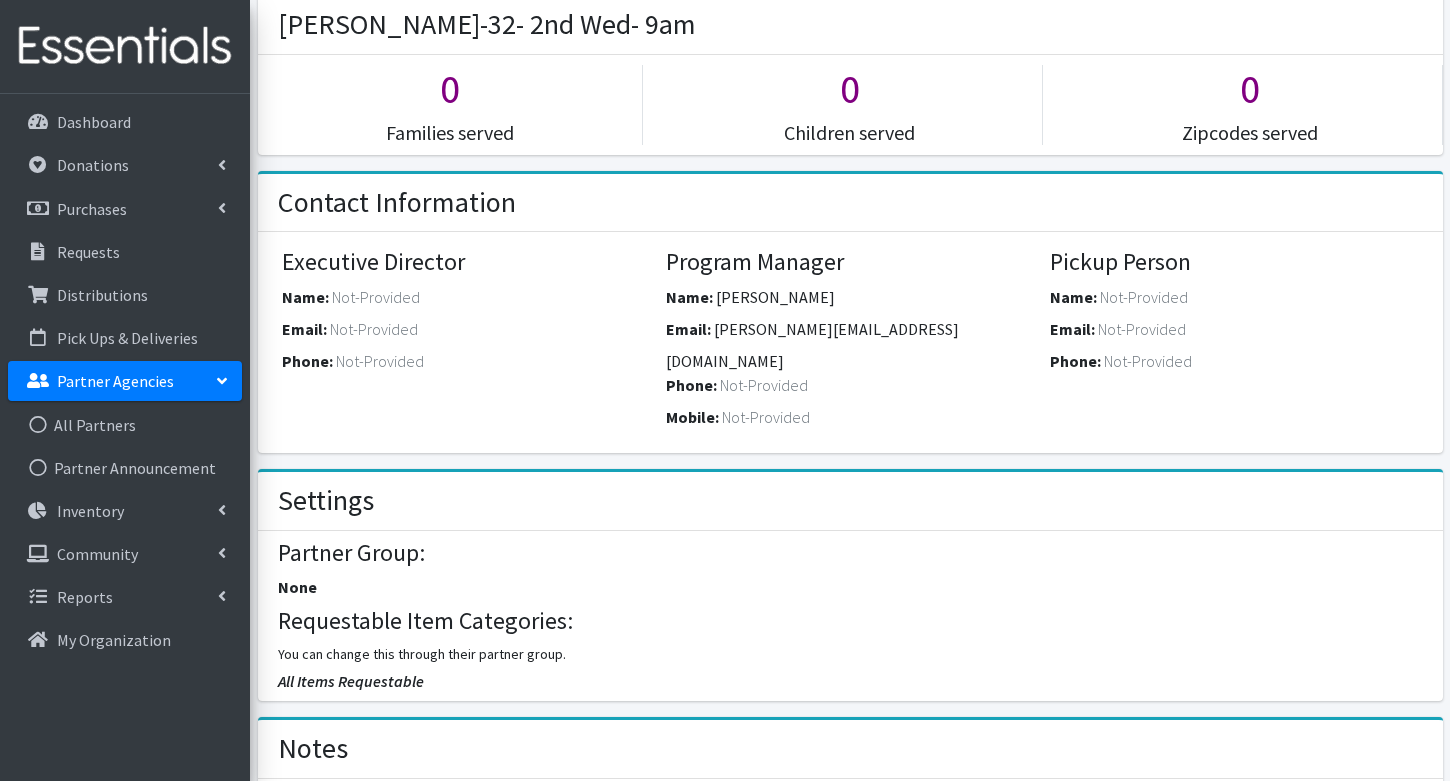 scroll, scrollTop: 251, scrollLeft: 0, axis: vertical 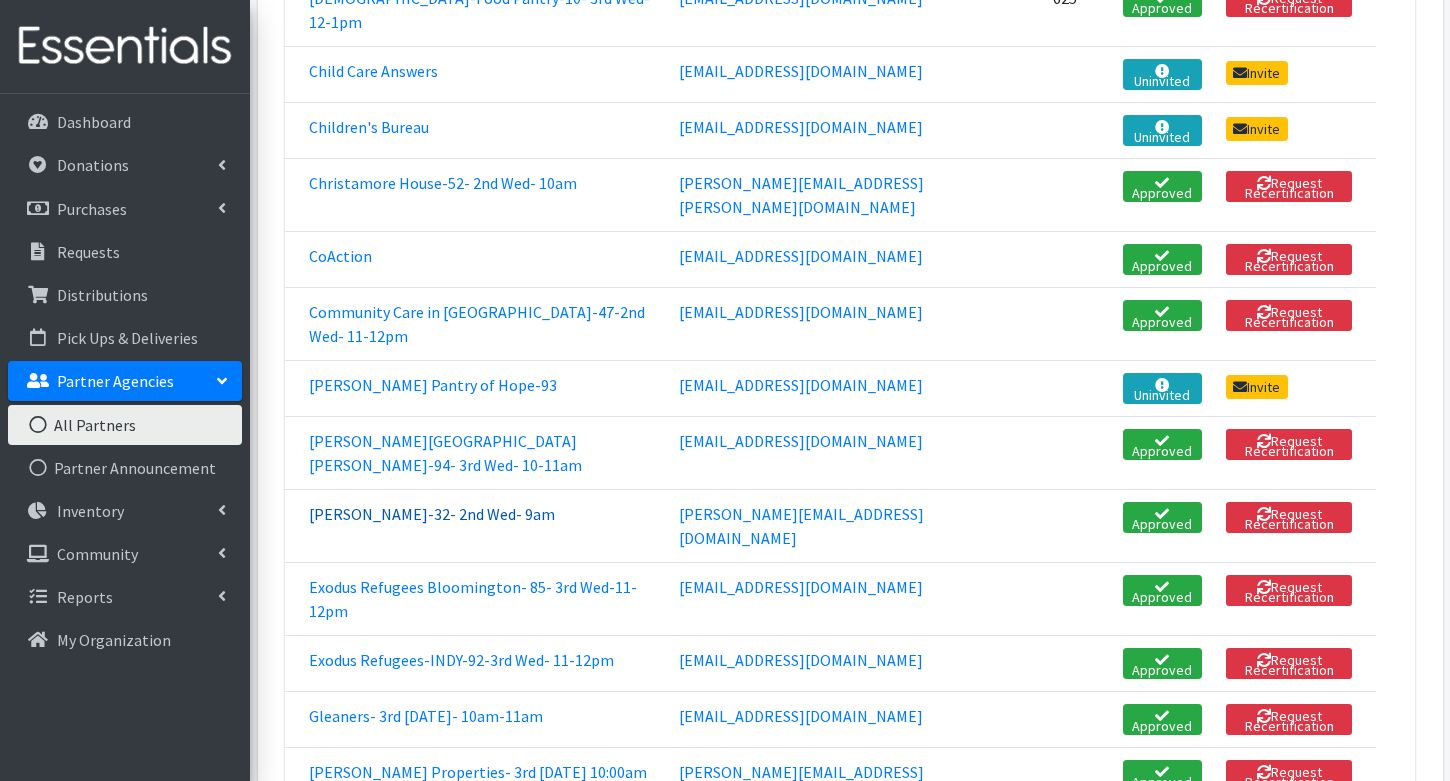 click on "[PERSON_NAME]-32- 2nd  Wed- 9am" at bounding box center [432, 514] 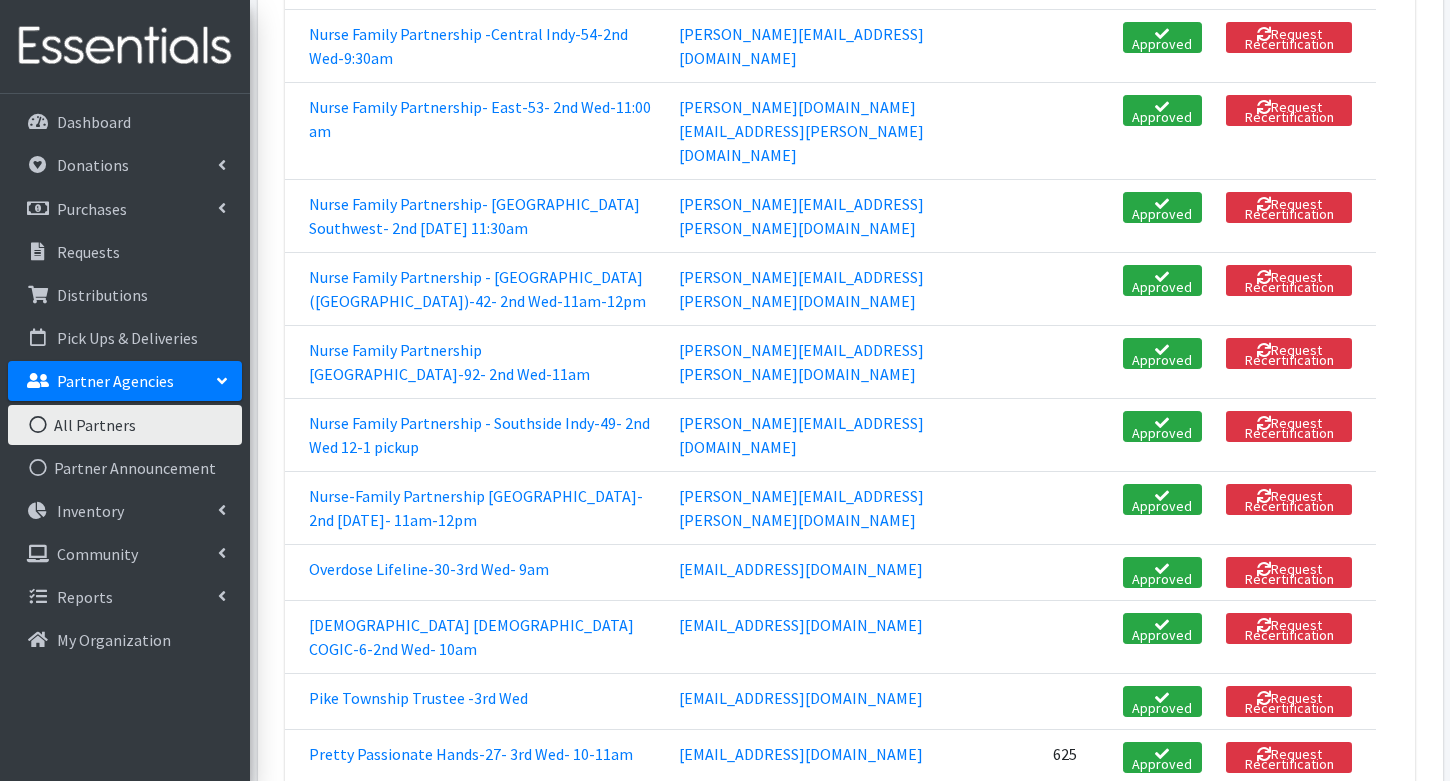 scroll, scrollTop: 3395, scrollLeft: 0, axis: vertical 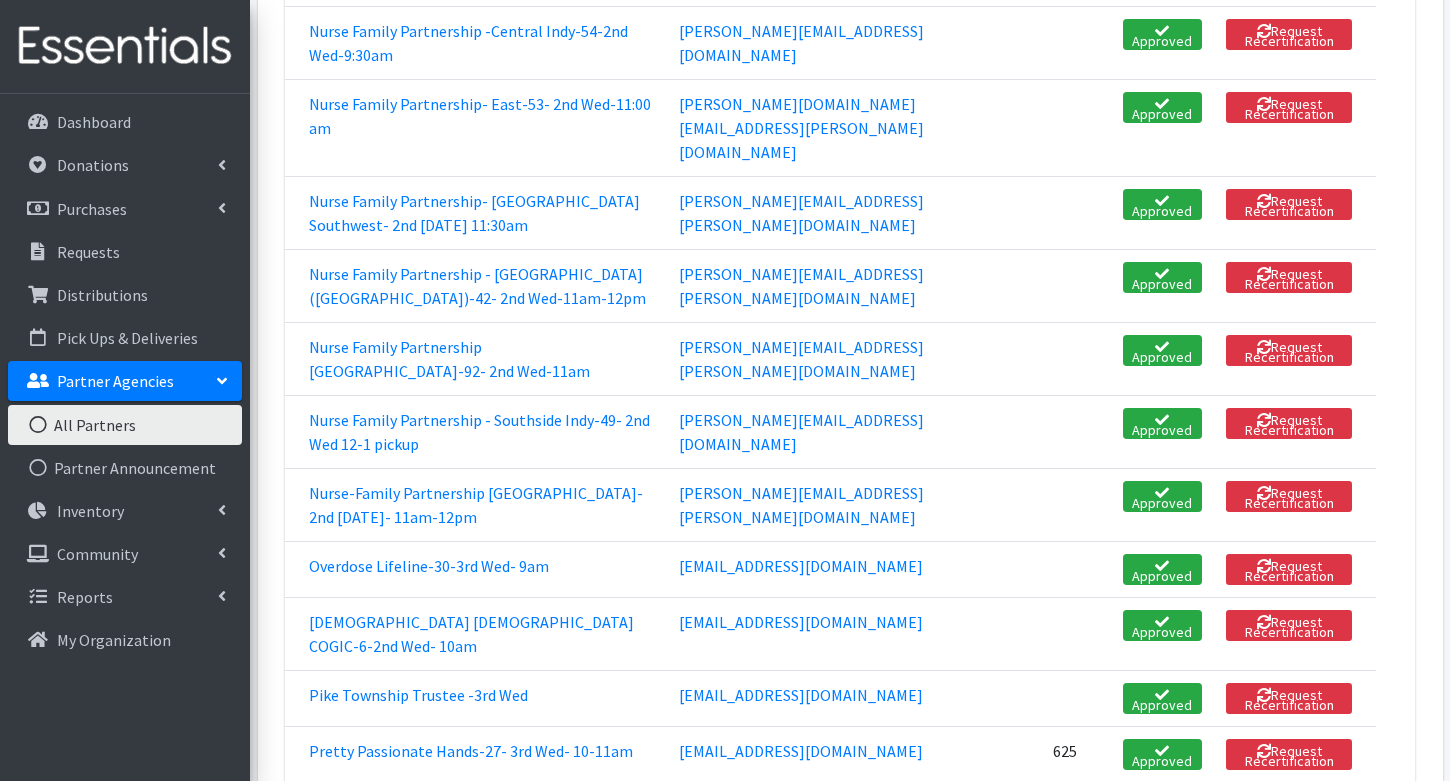 click on "Nurse Family Partnership - [PERSON_NAME]-34-2nd Wed-12-1pm" at bounding box center [475, -30] 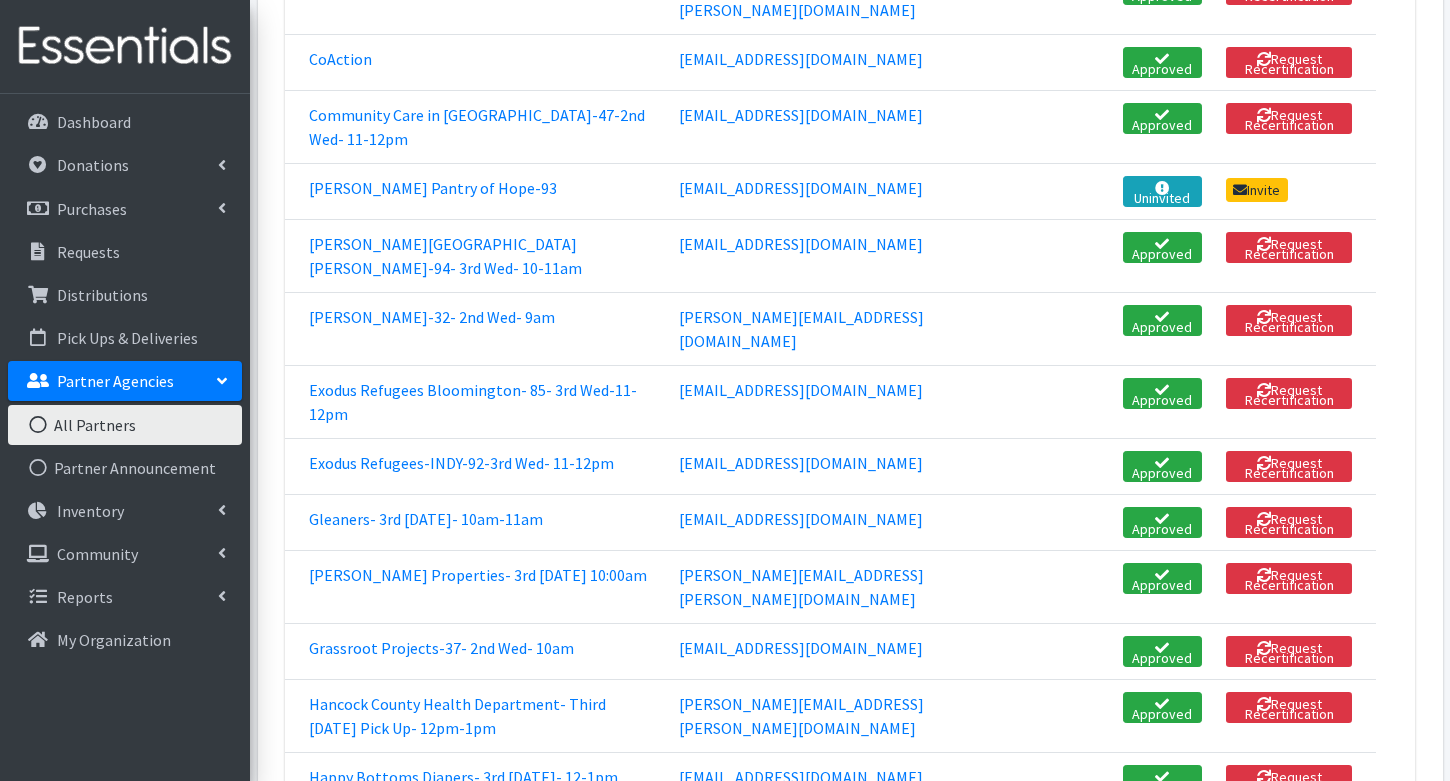 scroll, scrollTop: 1176, scrollLeft: 0, axis: vertical 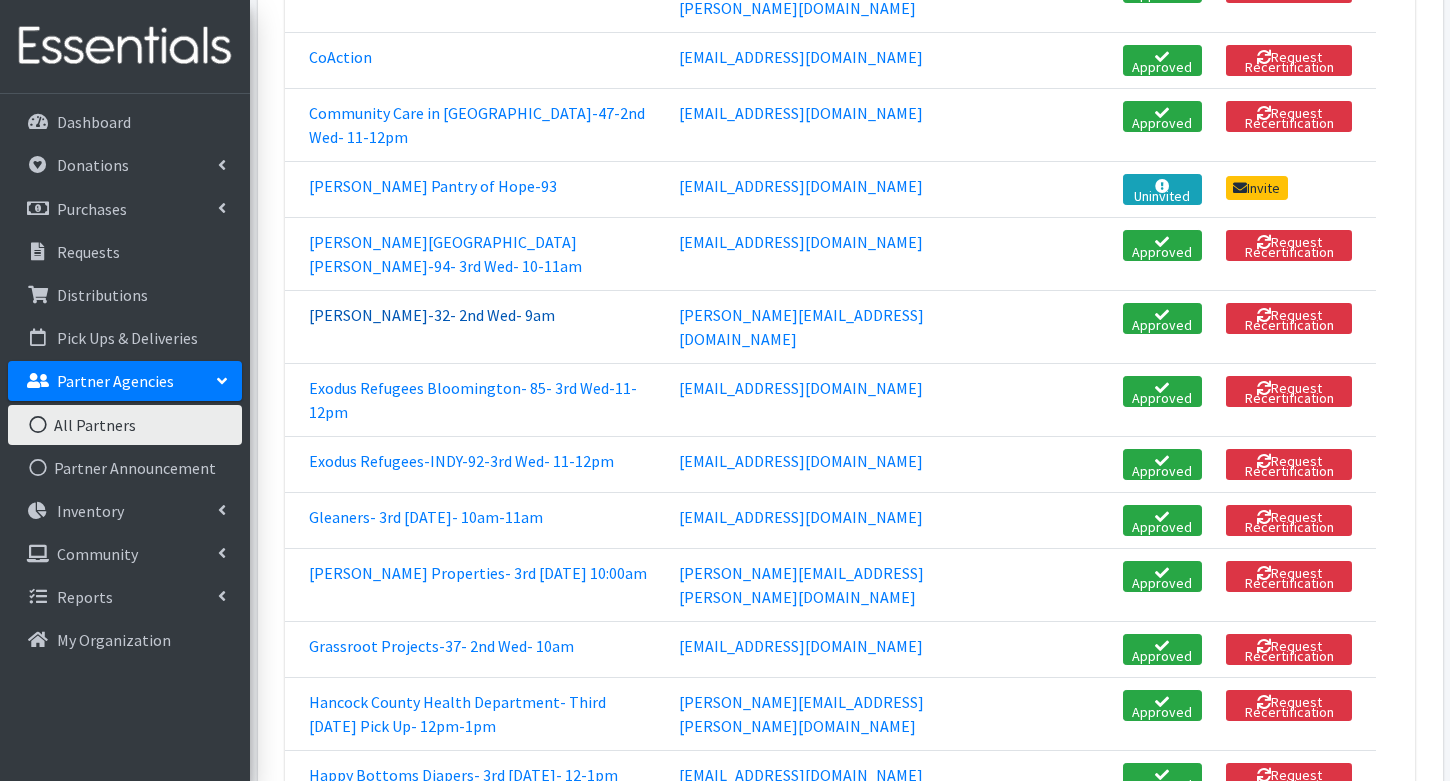 click on "[PERSON_NAME]-32- 2nd  Wed- 9am" at bounding box center [432, 315] 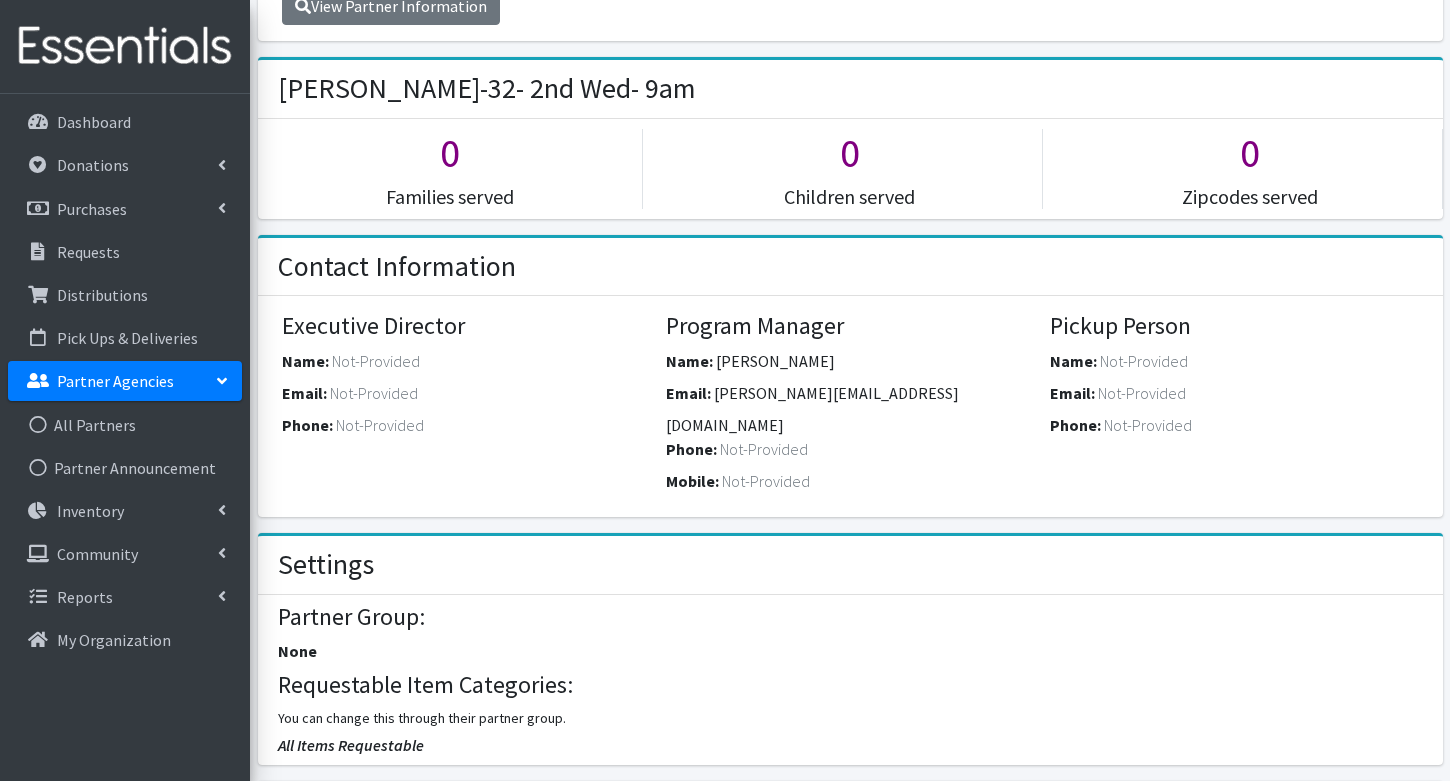 scroll, scrollTop: 334, scrollLeft: 0, axis: vertical 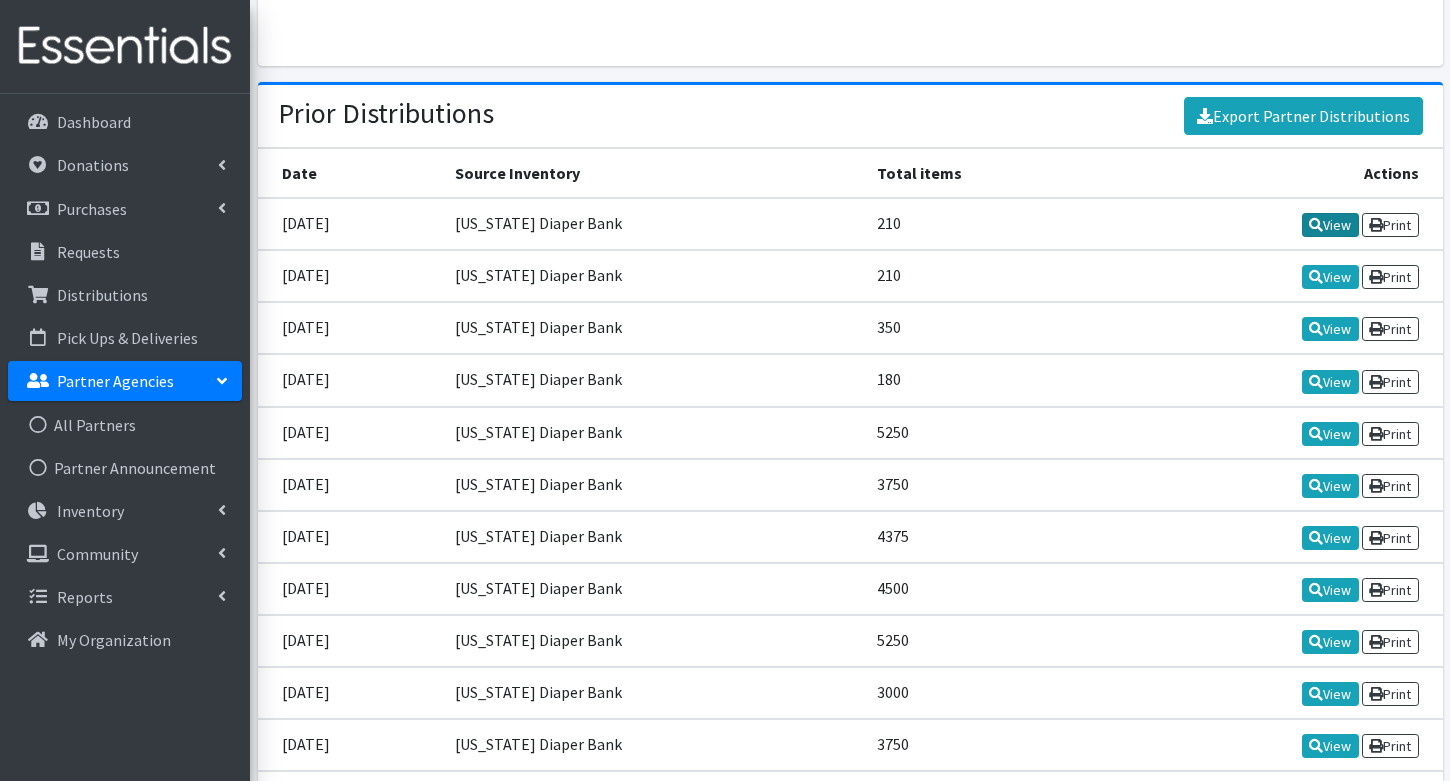 click at bounding box center (1316, 225) 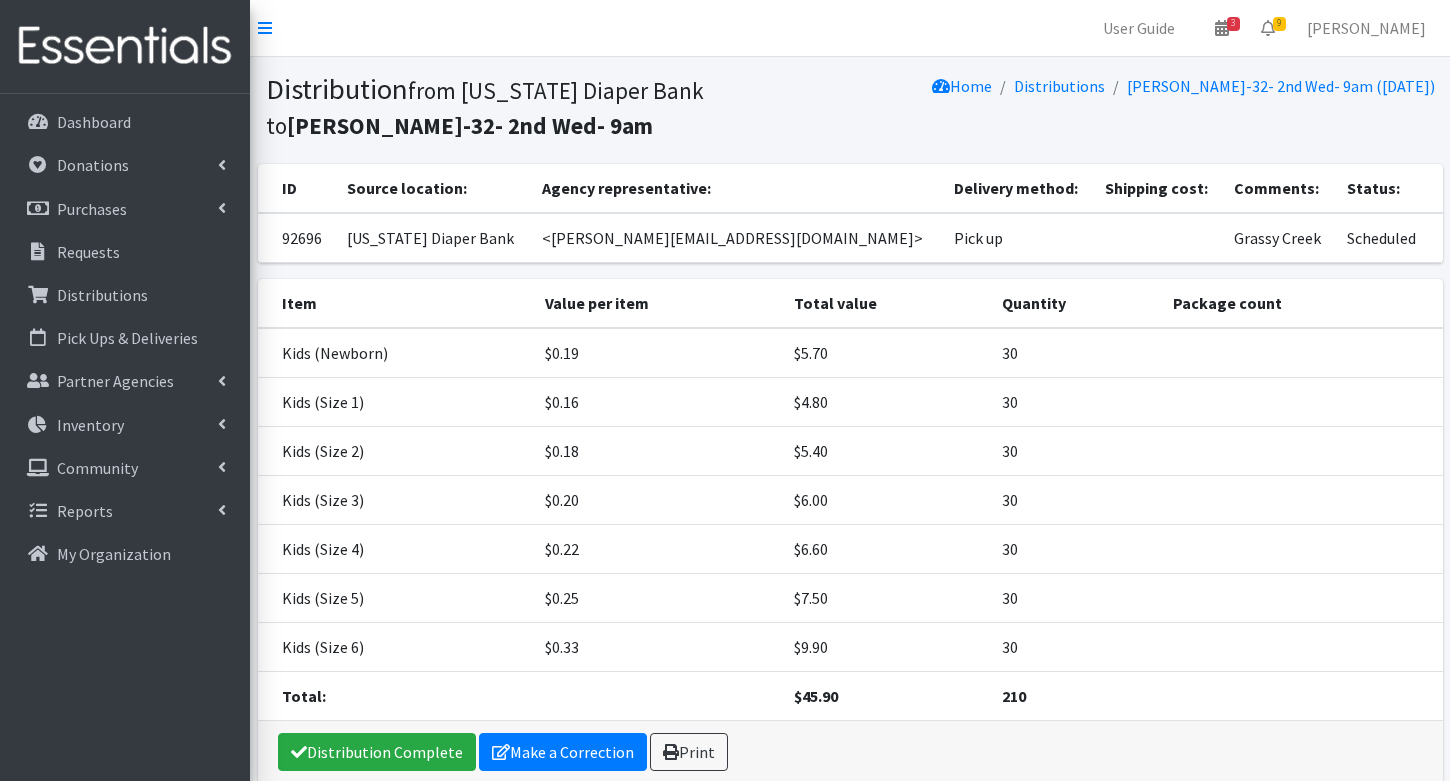 scroll, scrollTop: 0, scrollLeft: 0, axis: both 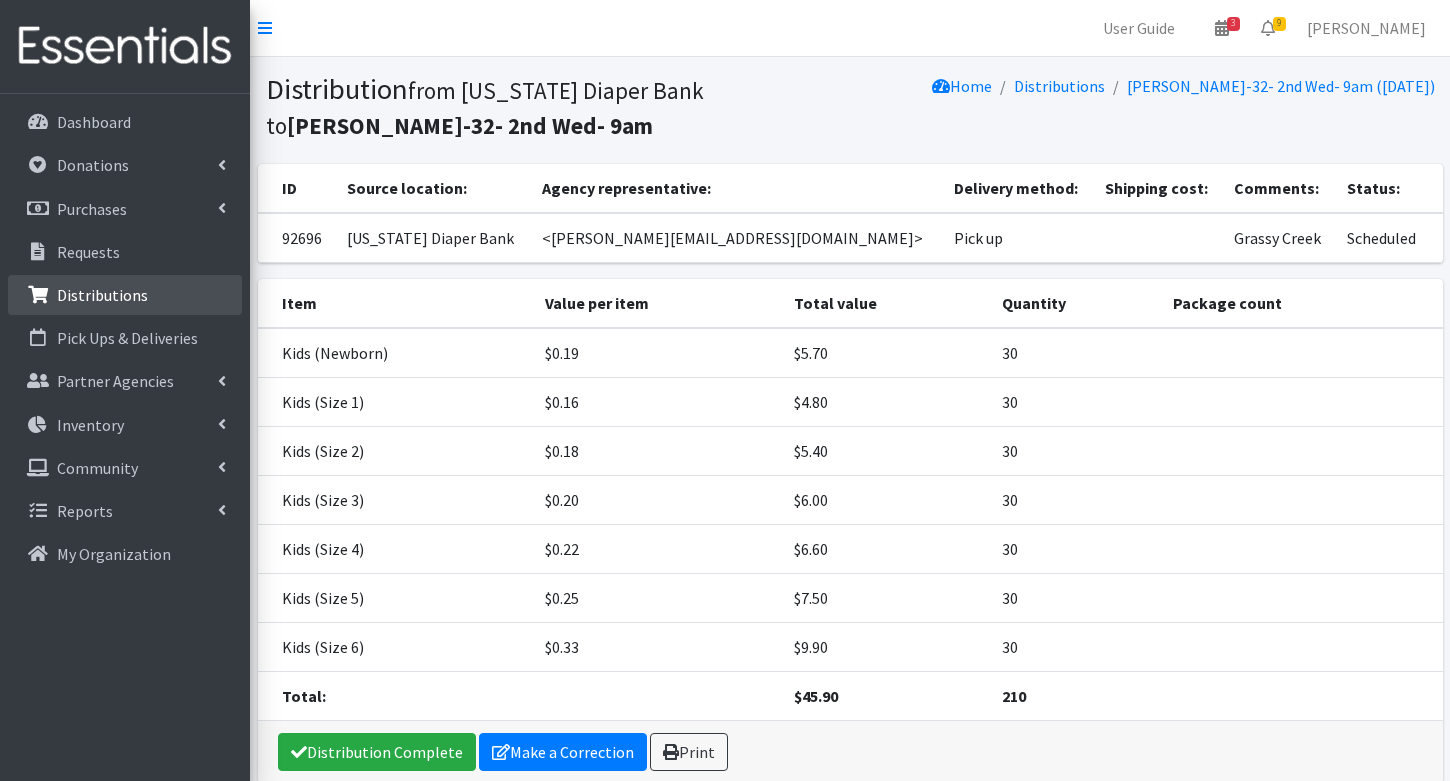 click on "Distributions" at bounding box center [102, 295] 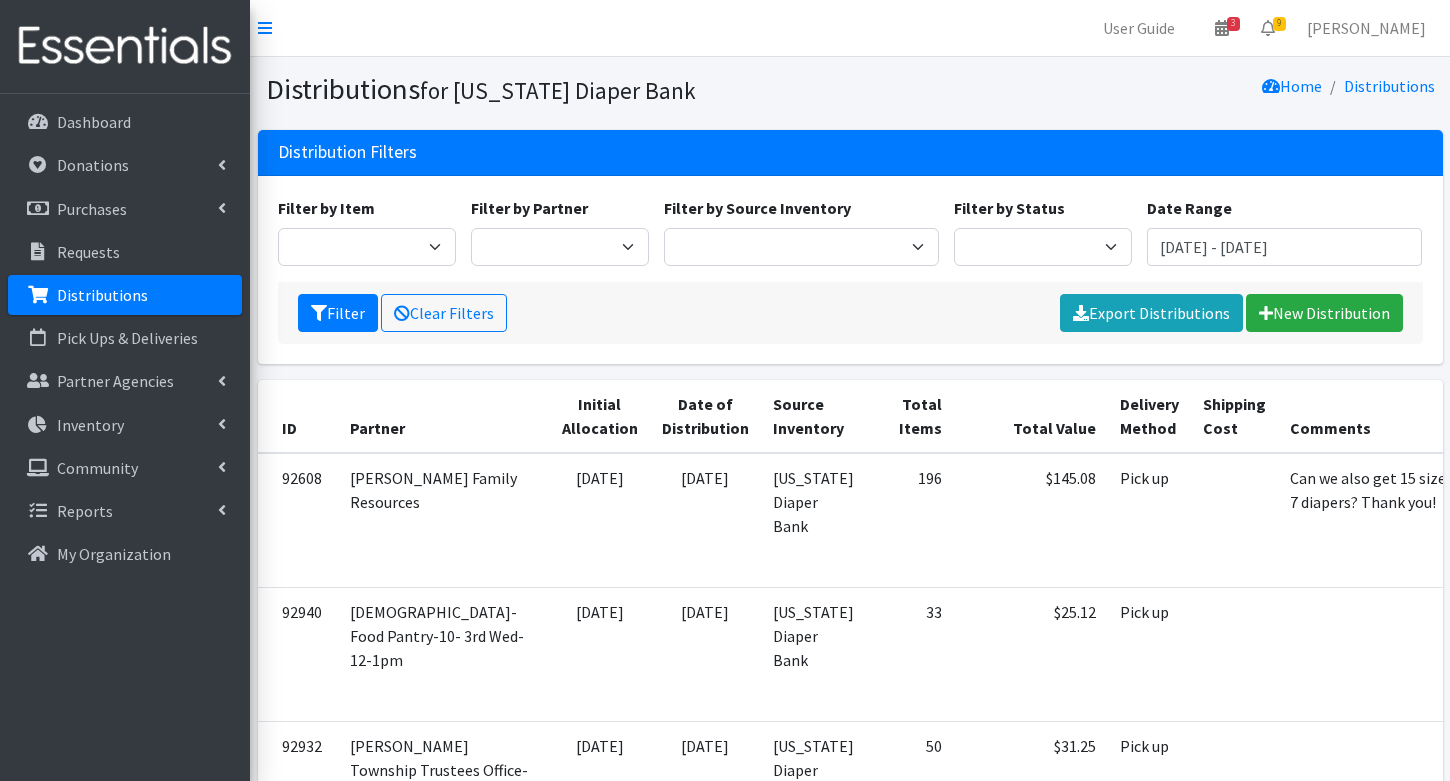 scroll, scrollTop: 0, scrollLeft: 0, axis: both 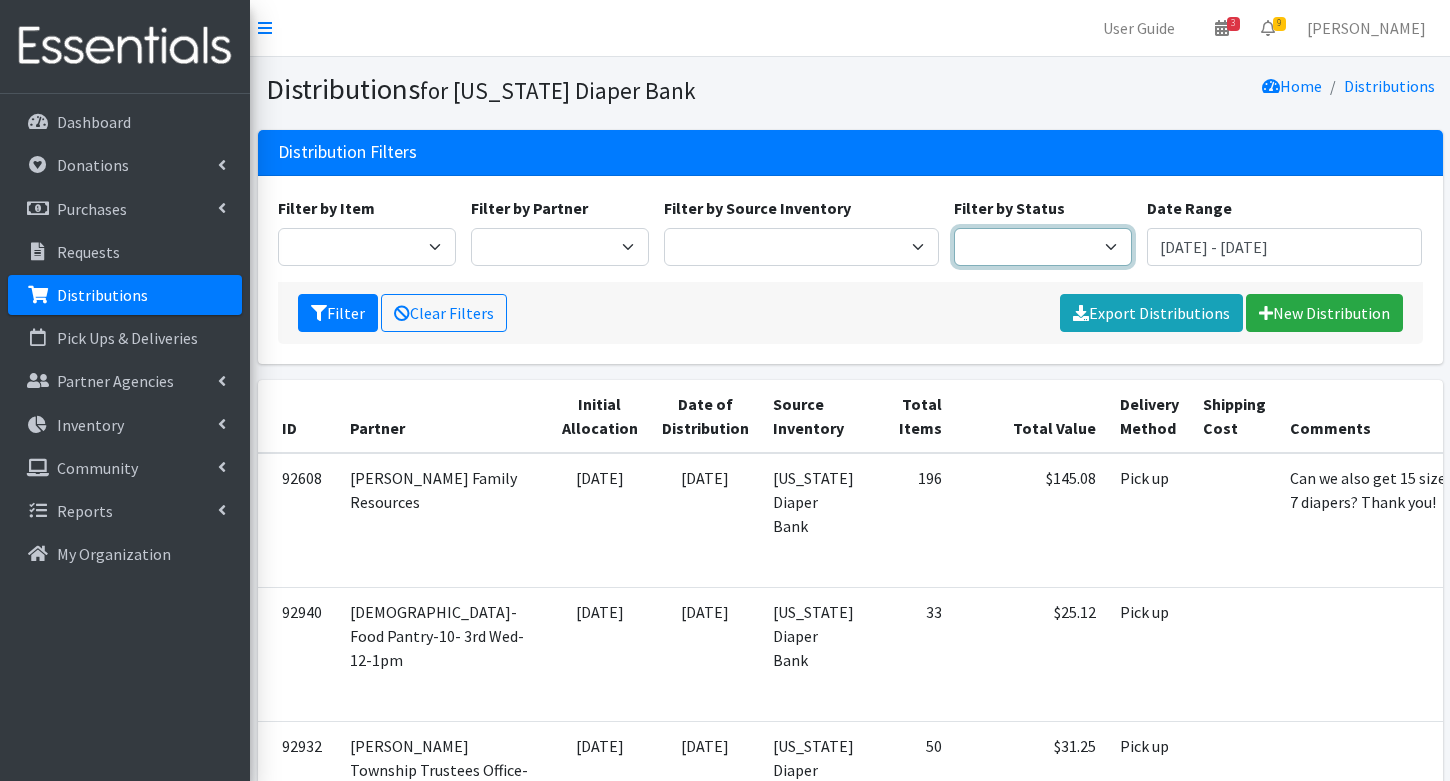 click on "Scheduled
Complete" at bounding box center [1043, 247] 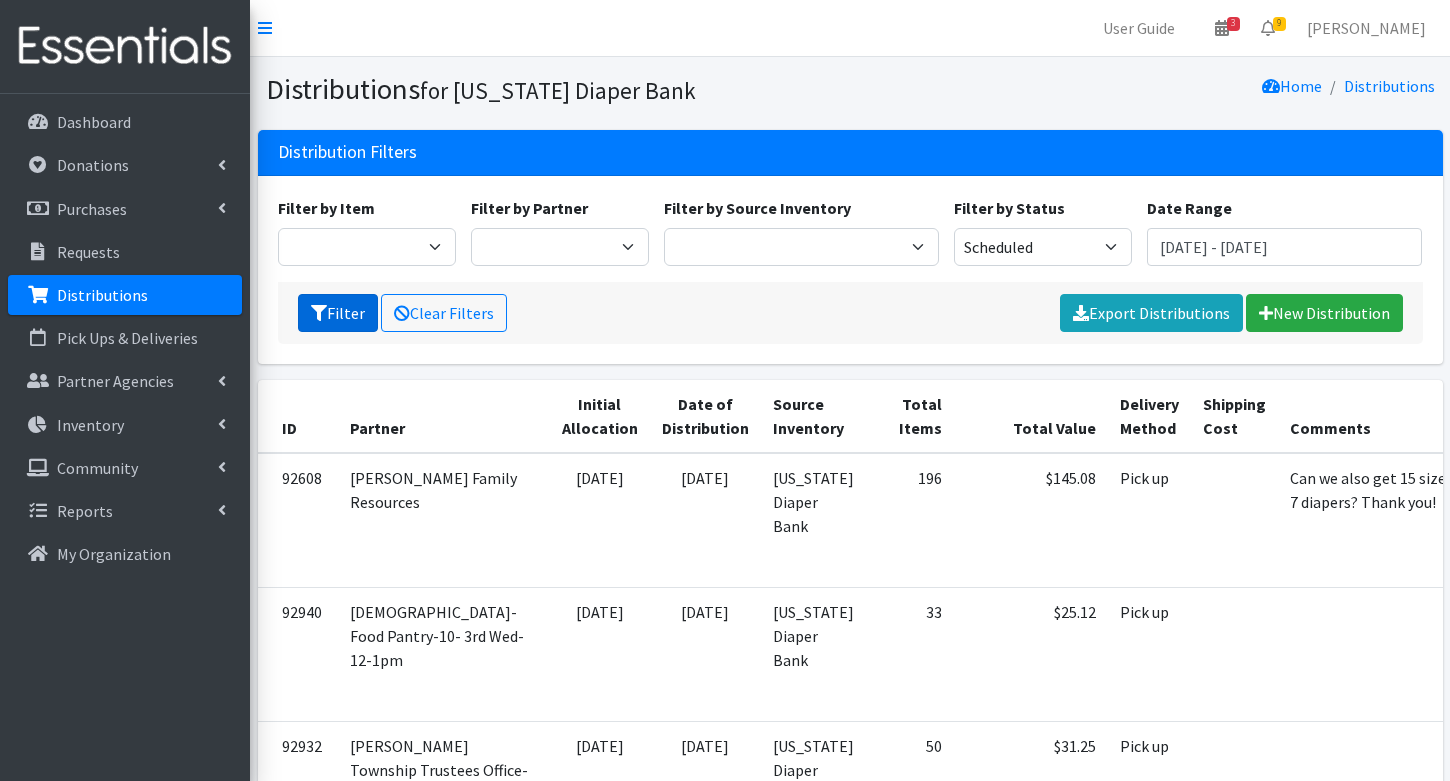 click at bounding box center (319, 313) 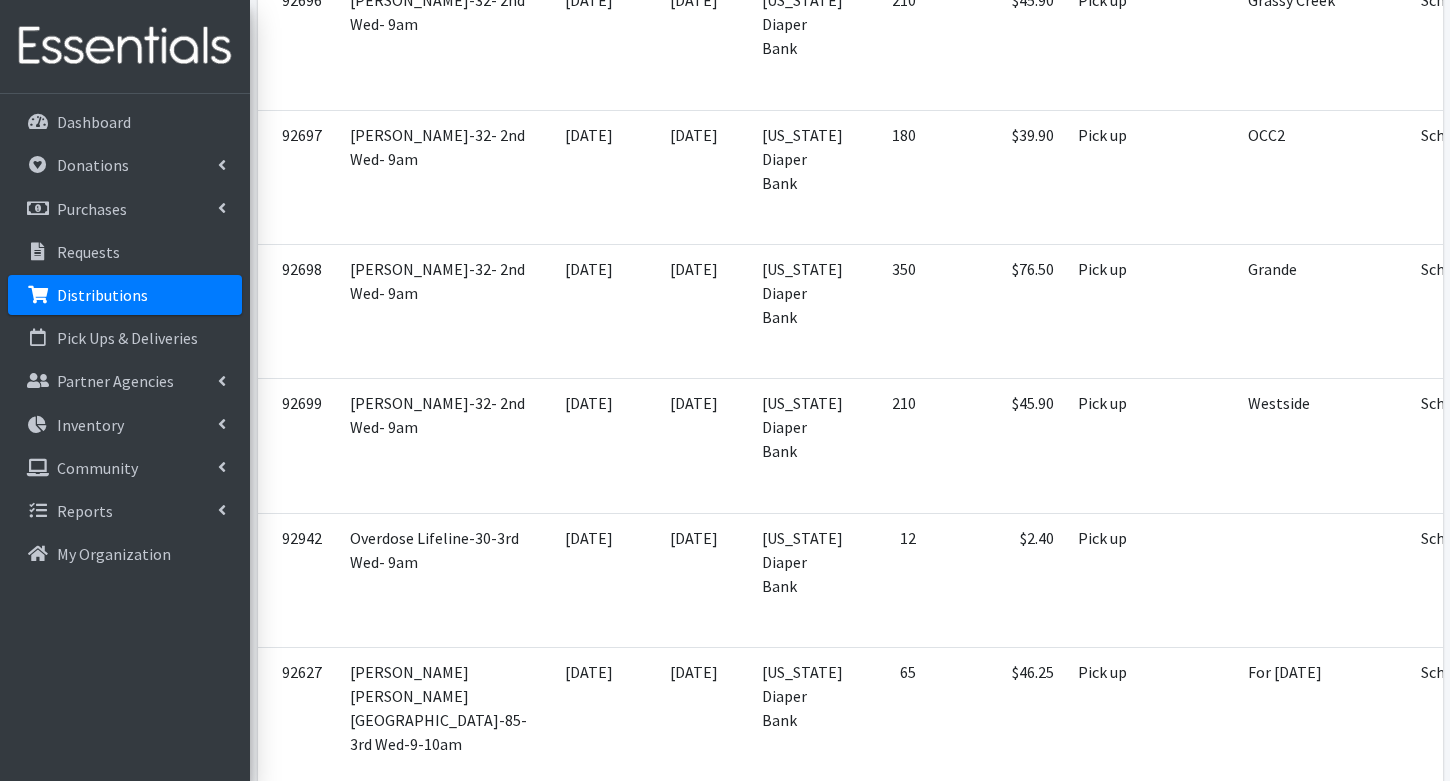 scroll, scrollTop: 3408, scrollLeft: 0, axis: vertical 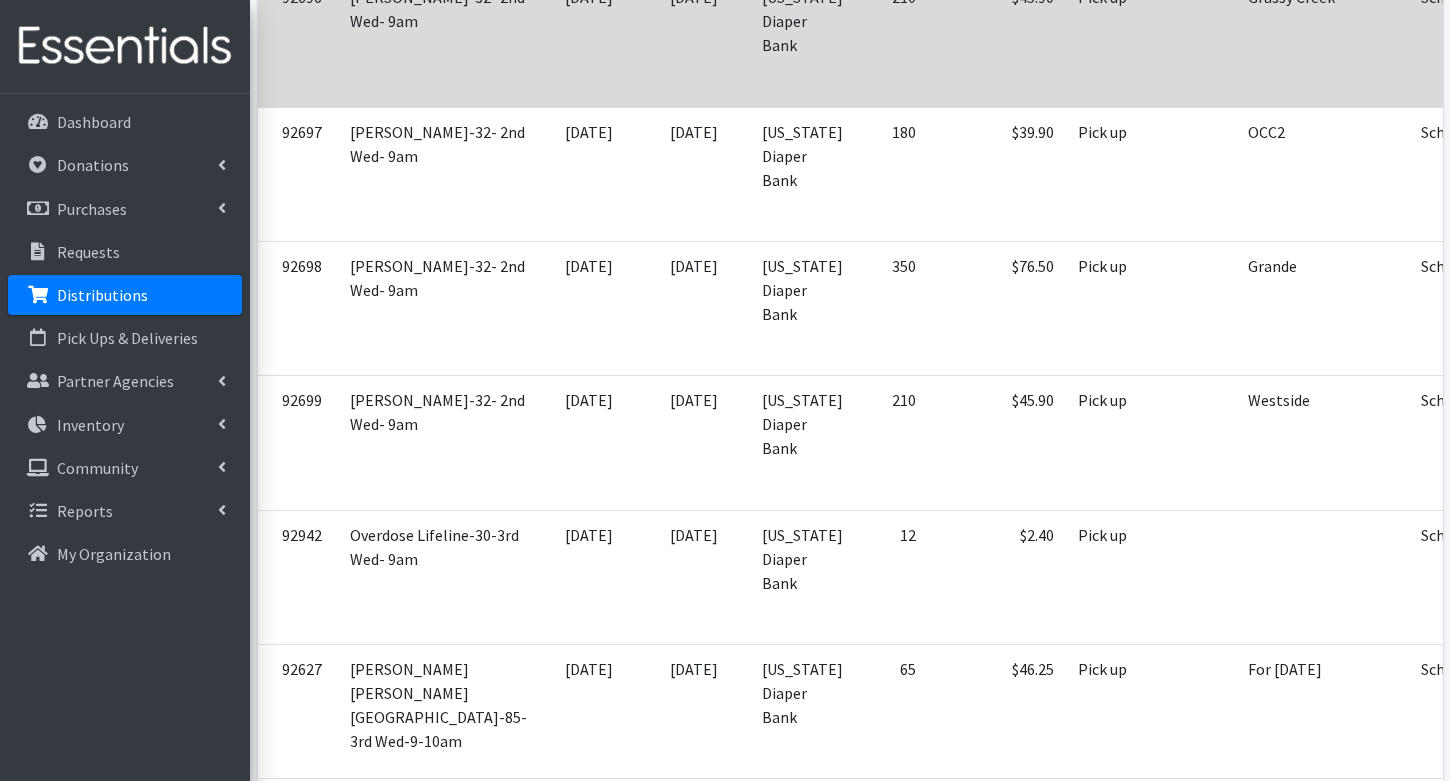 click on "Edit" at bounding box center (1549, 25) 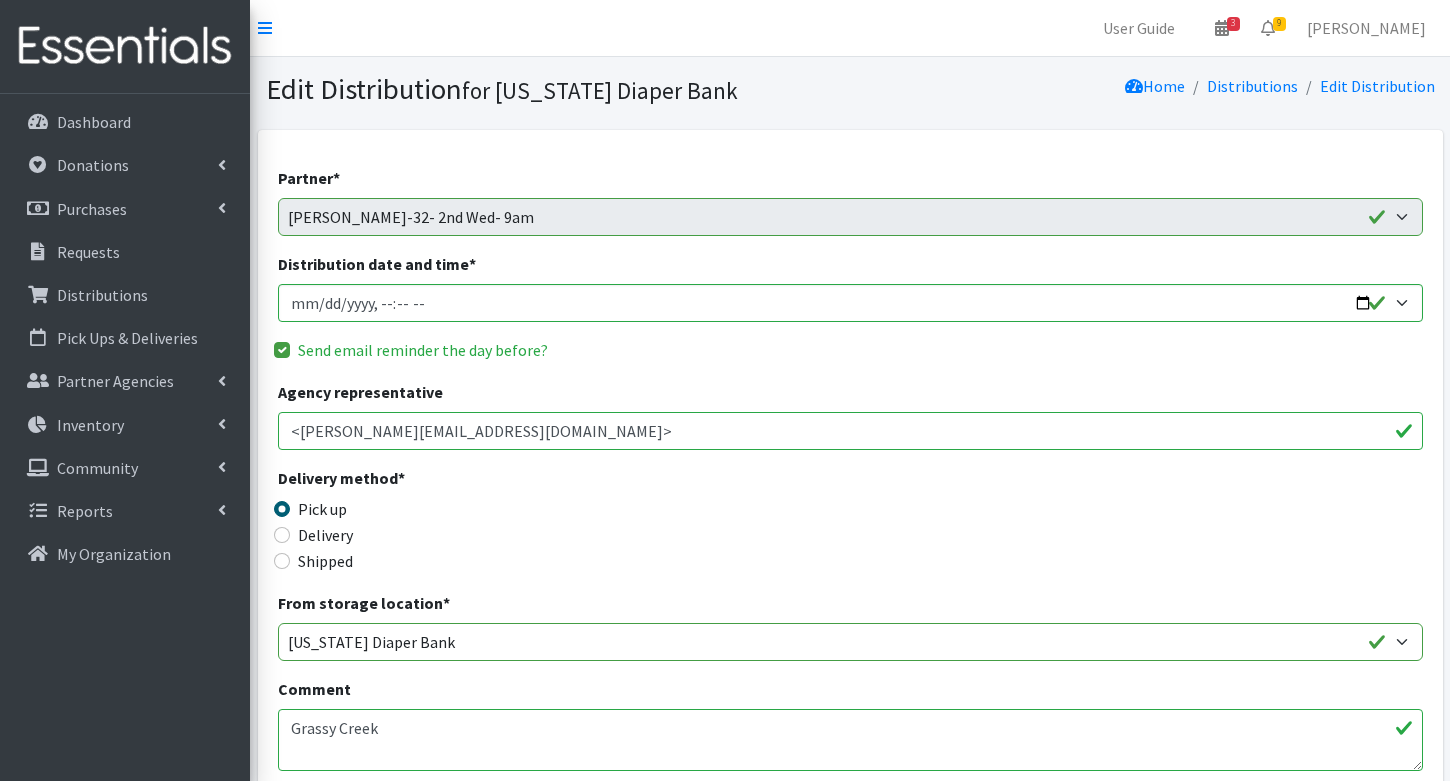 scroll, scrollTop: 0, scrollLeft: 0, axis: both 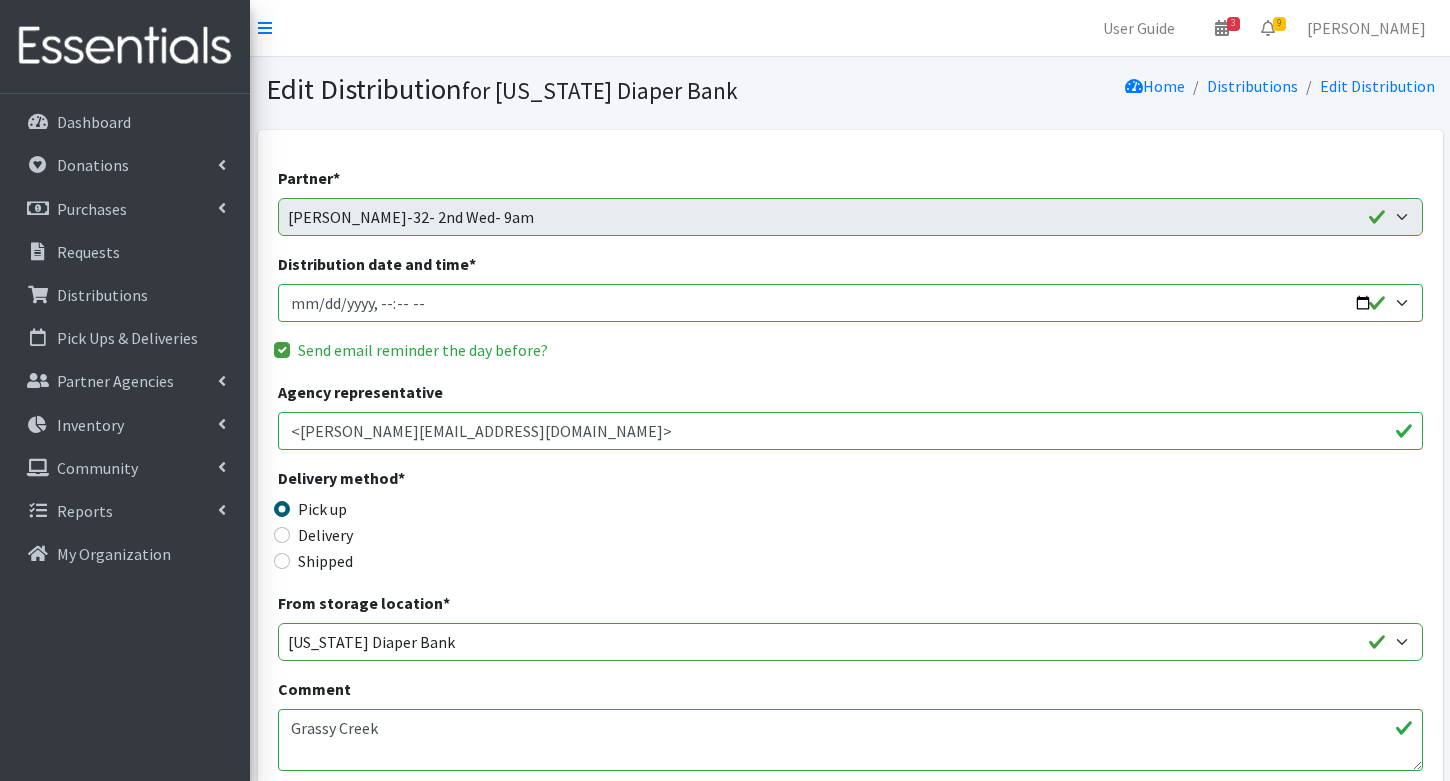 click on "Distribution date and time  *" at bounding box center [850, 303] 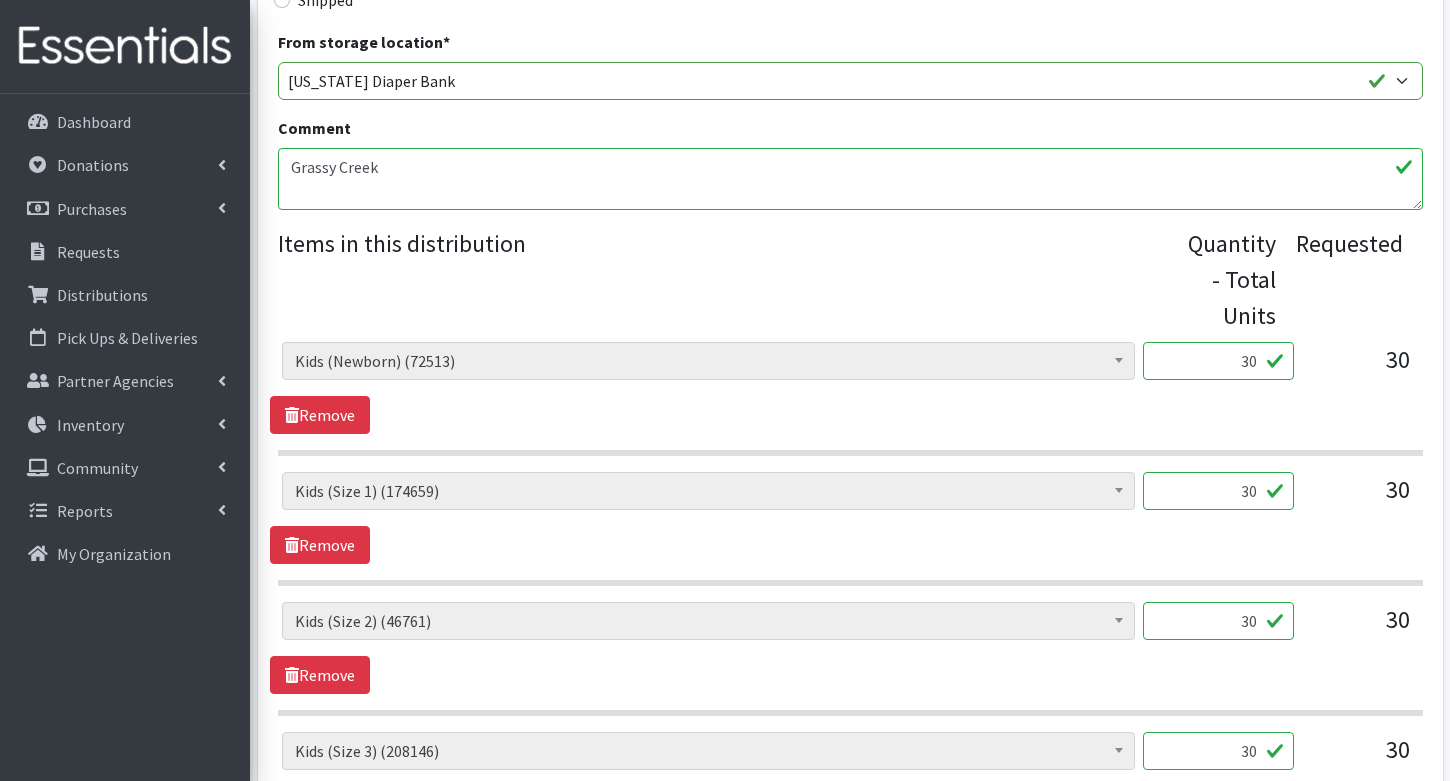 scroll, scrollTop: 567, scrollLeft: 0, axis: vertical 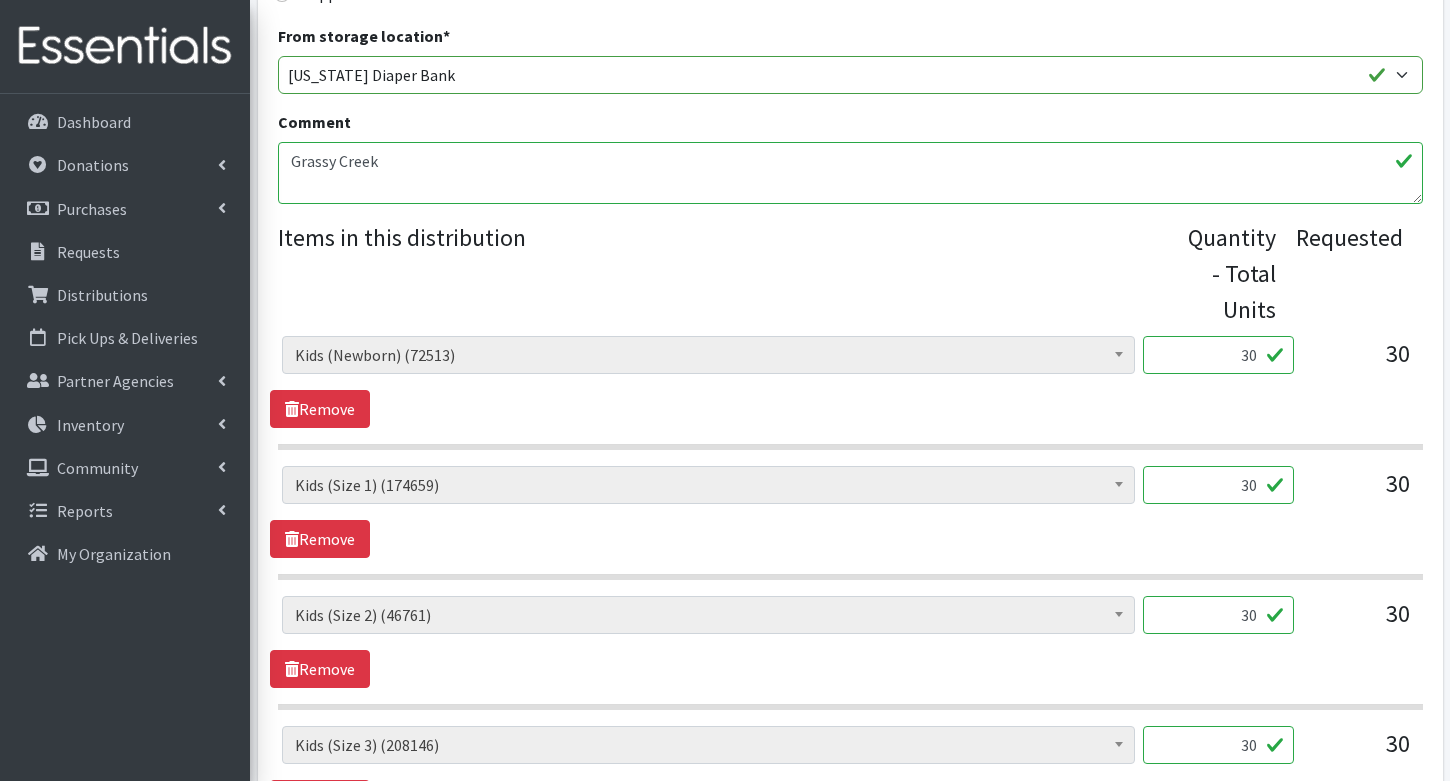 click on "30" at bounding box center [1218, 355] 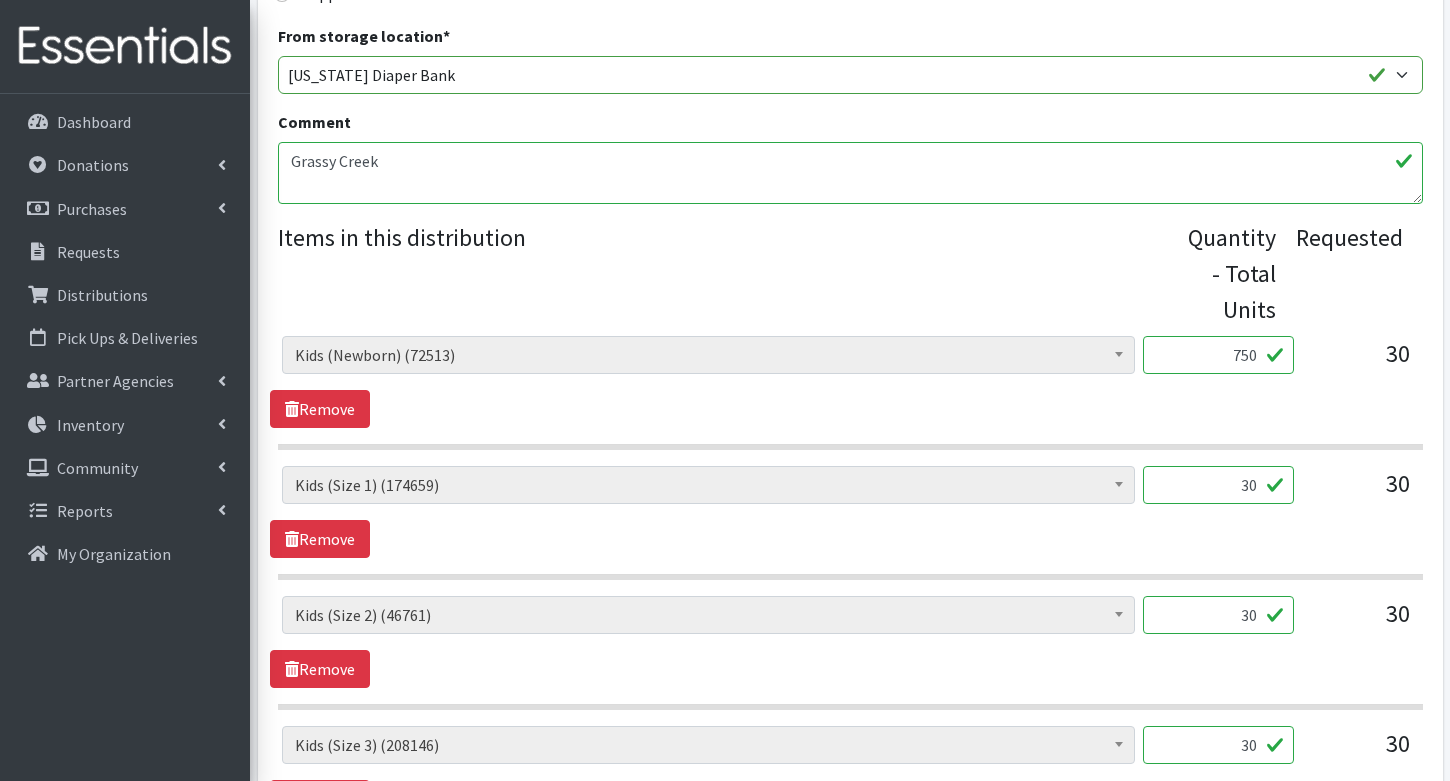 type on "750" 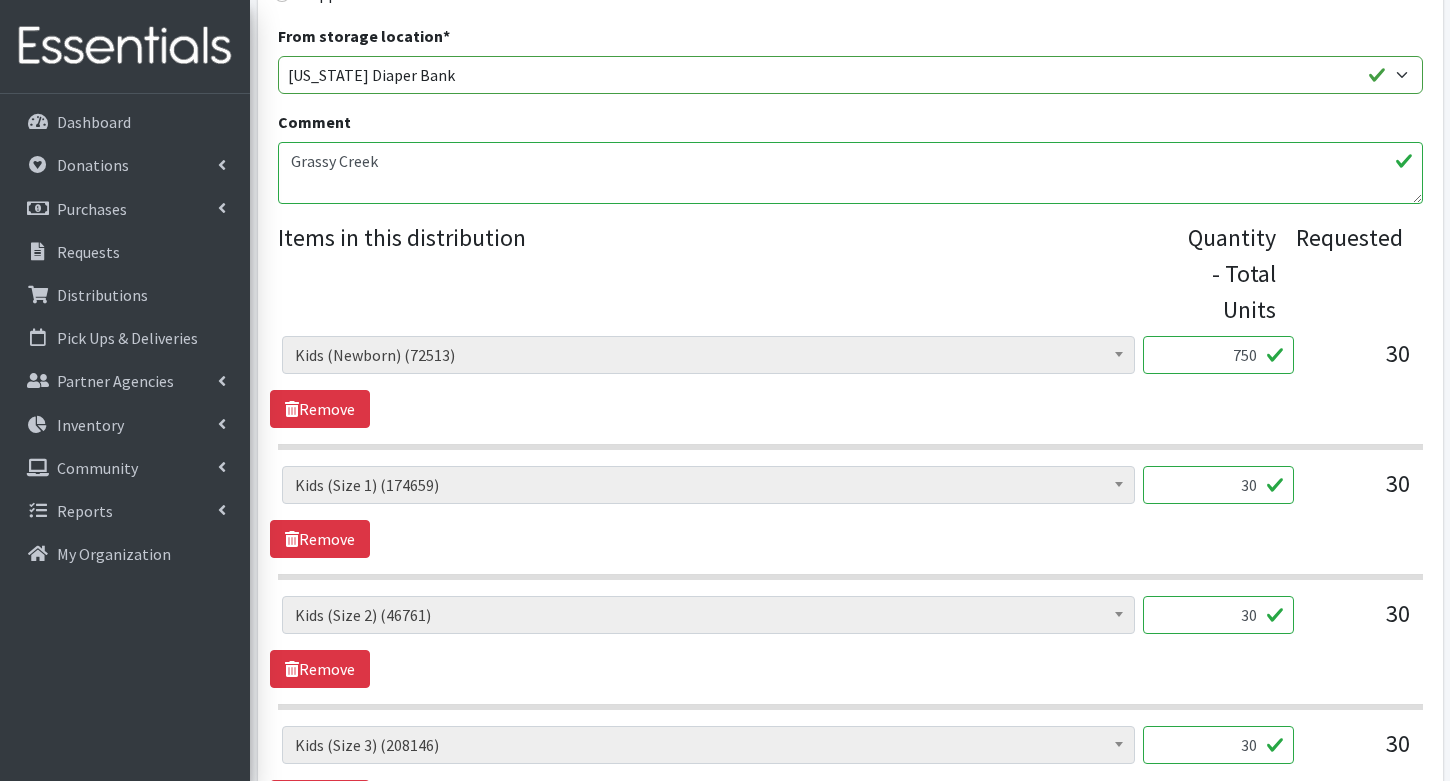 click on "30" at bounding box center [1218, 485] 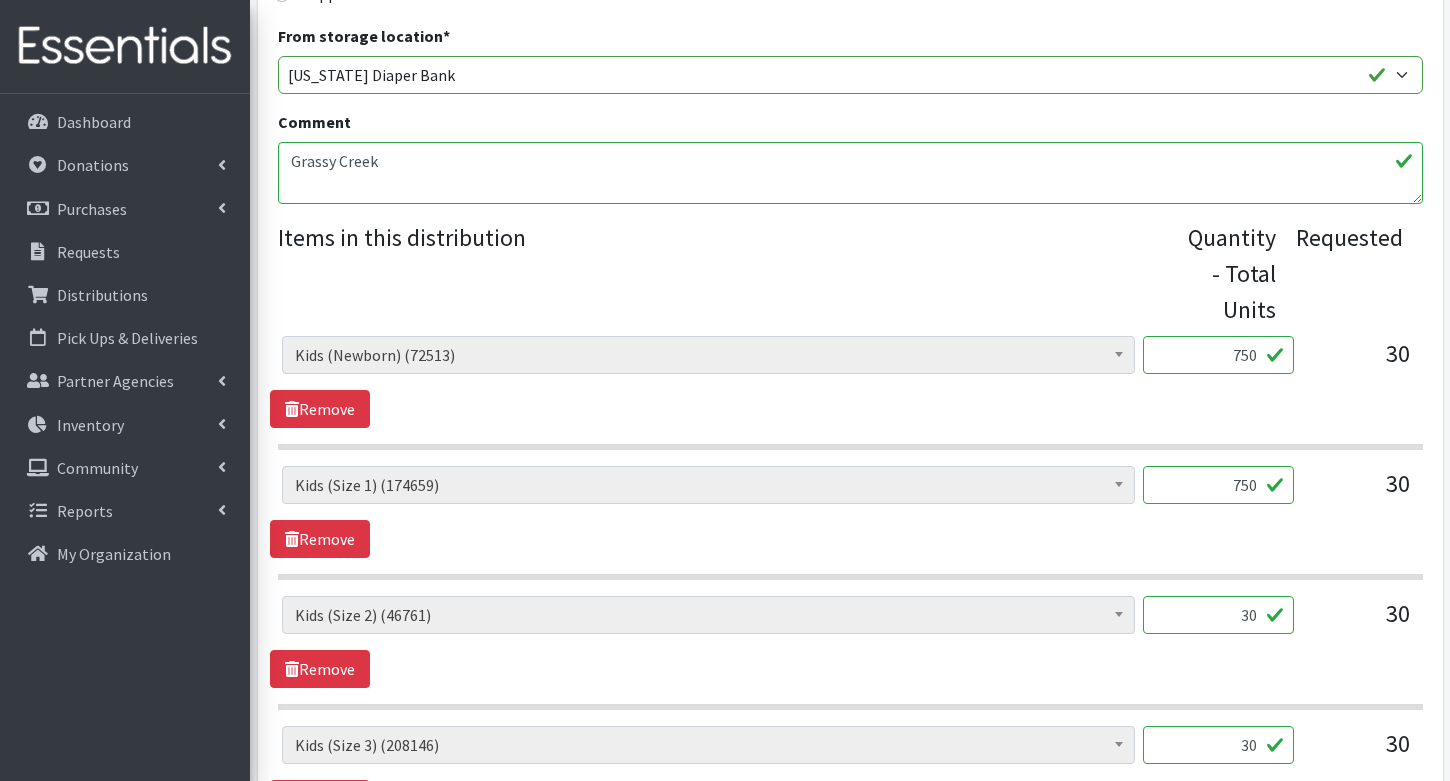 type on "750" 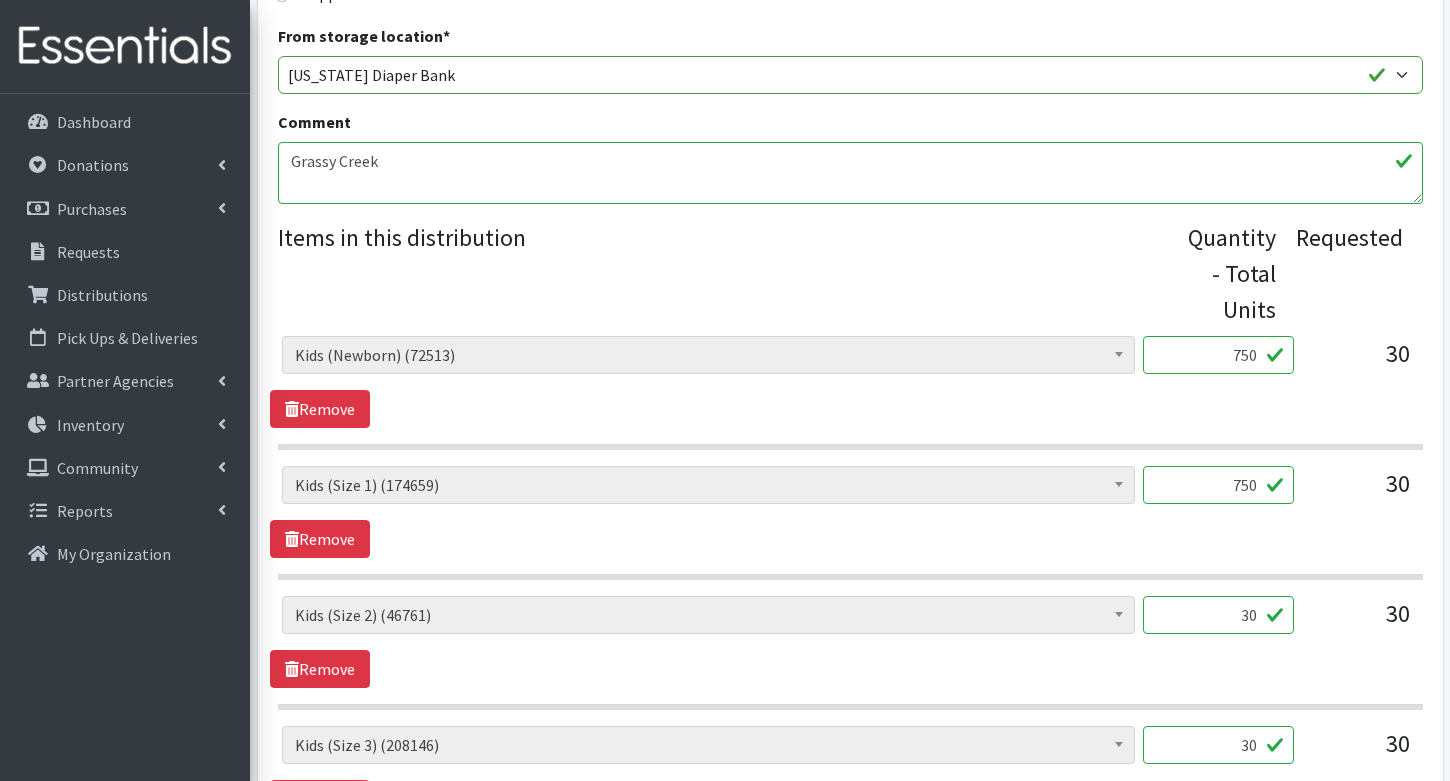 click on "30" at bounding box center [1218, 615] 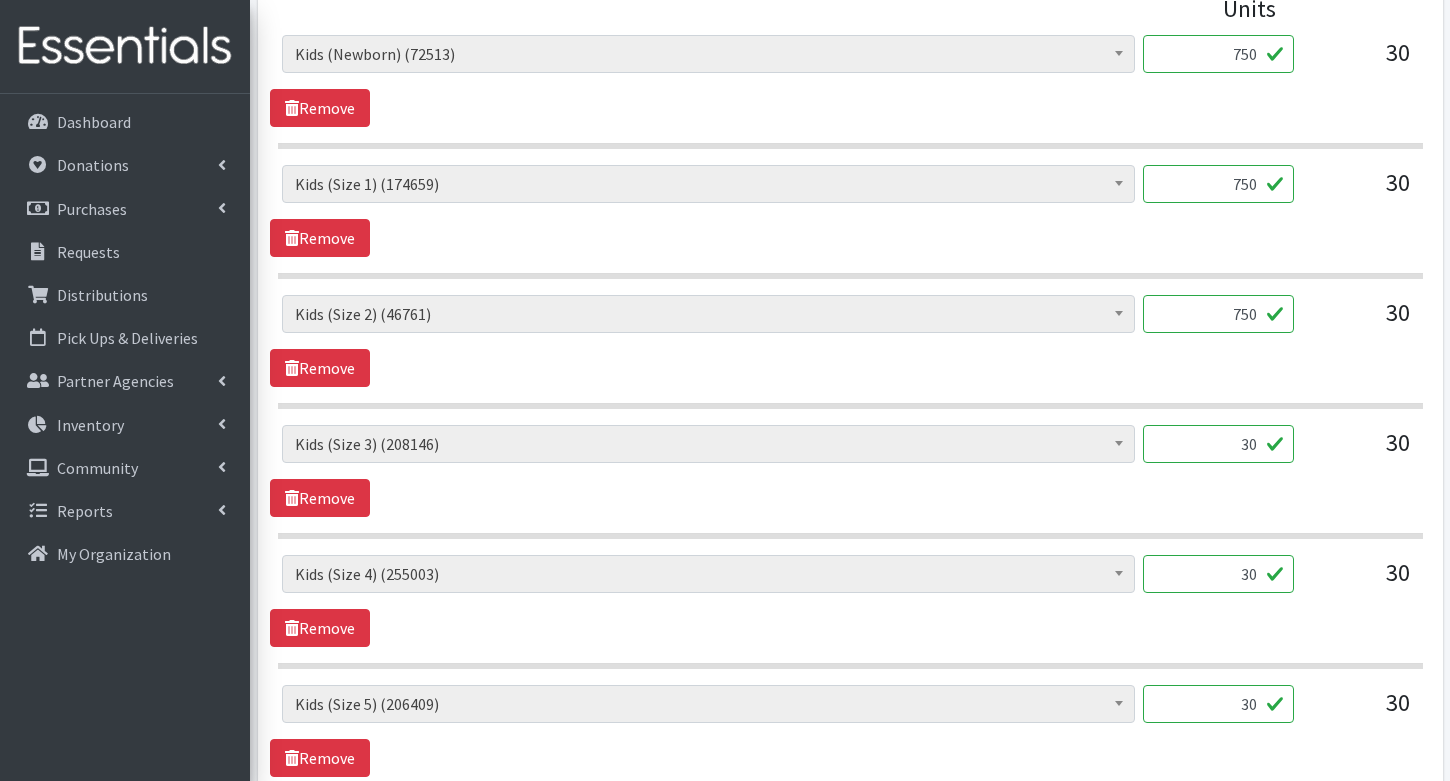 scroll, scrollTop: 870, scrollLeft: 0, axis: vertical 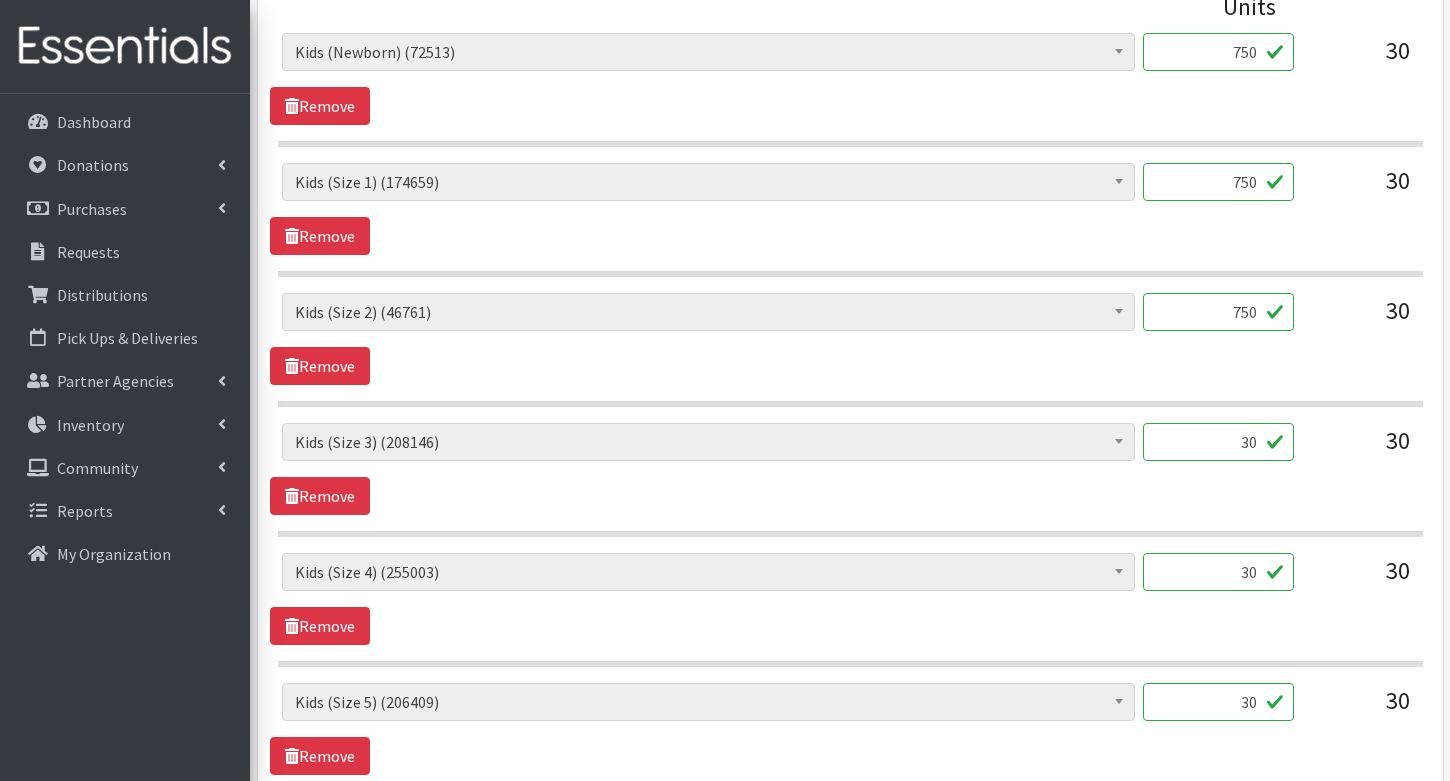 type on "750" 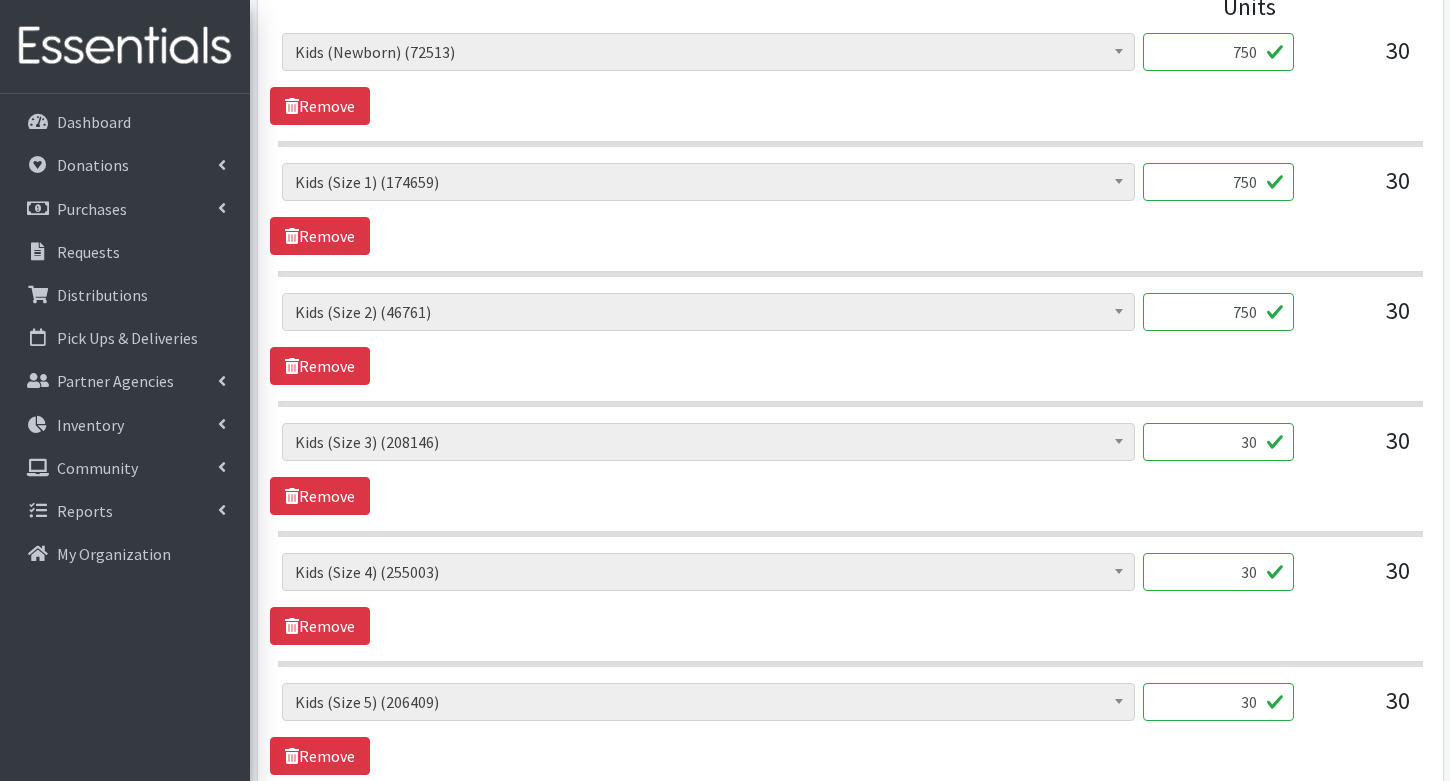 click on "30" at bounding box center [1218, 442] 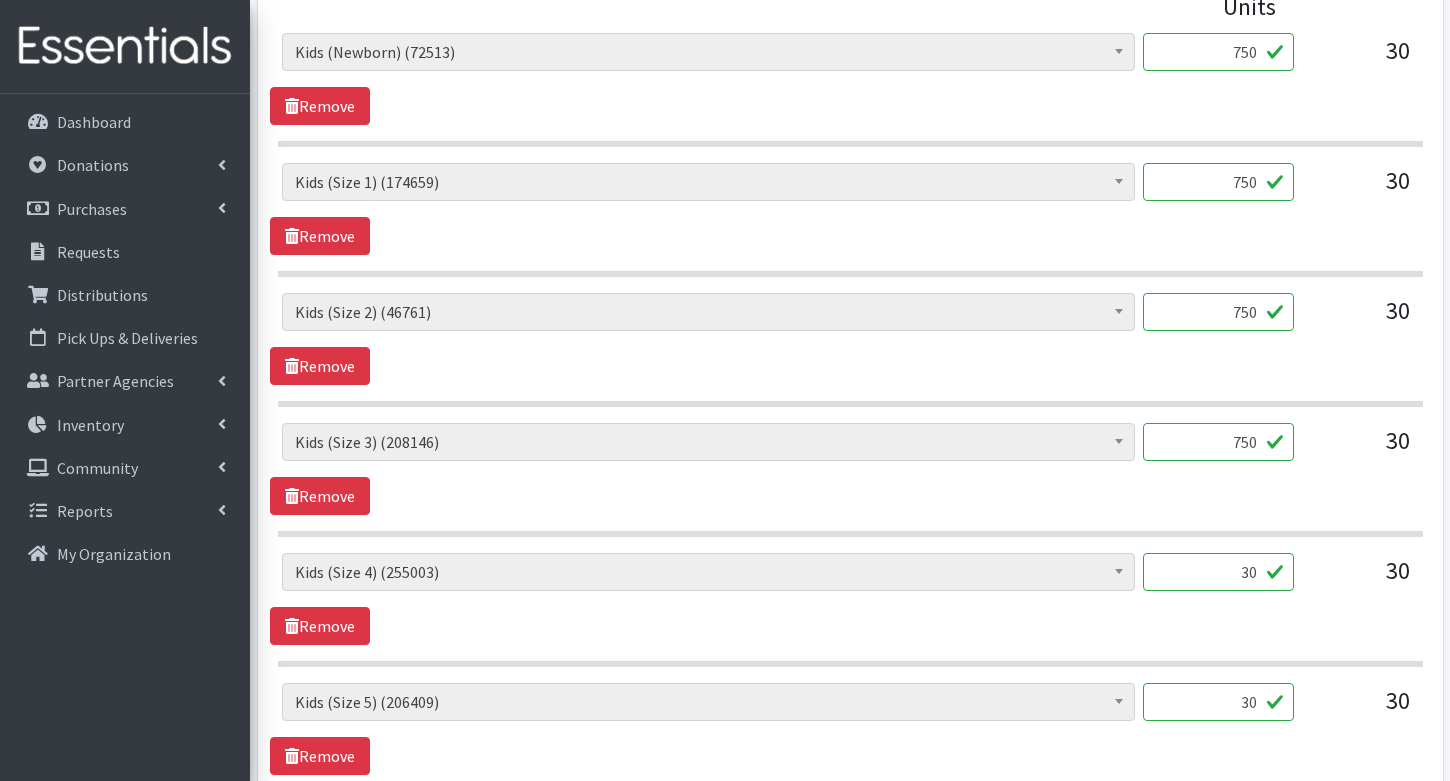 type on "750" 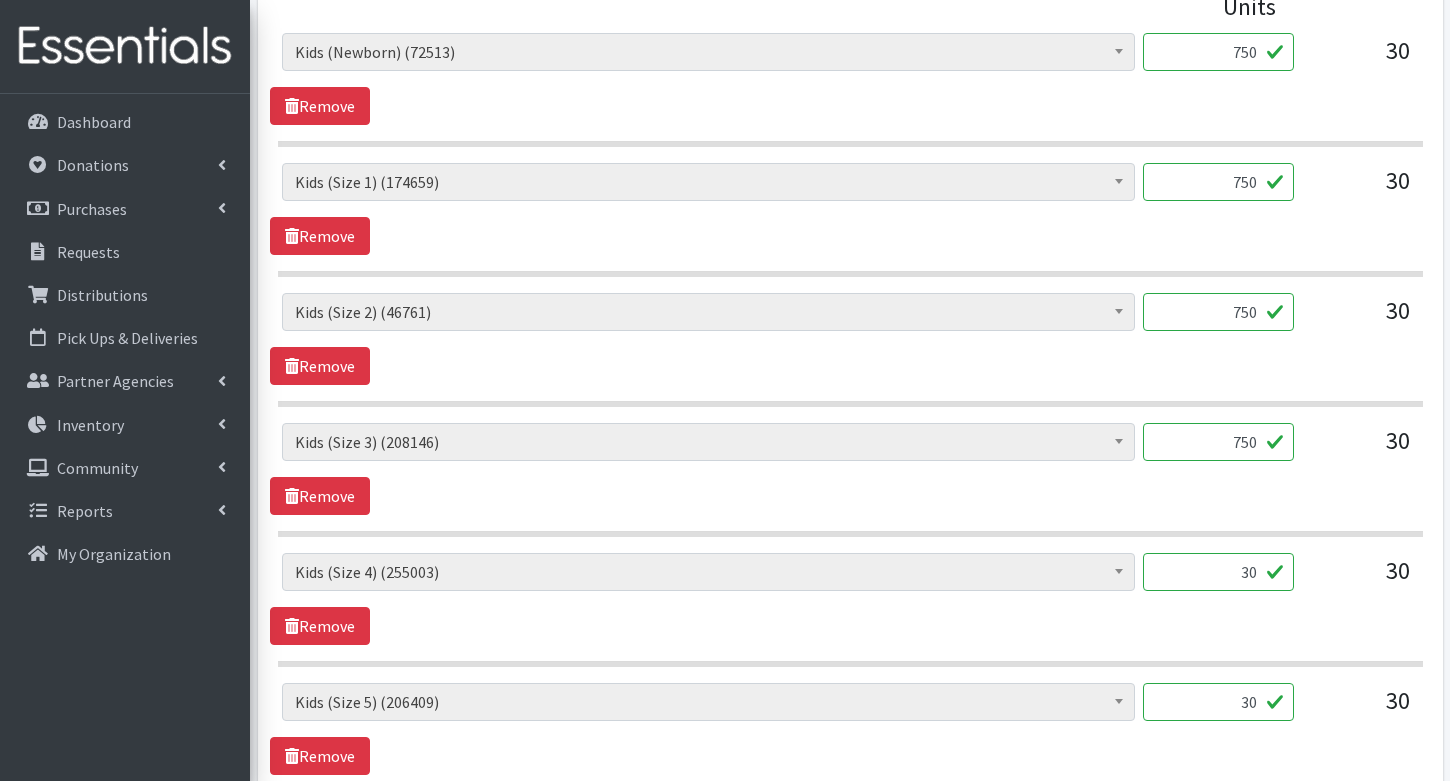 click on "30" at bounding box center (1218, 572) 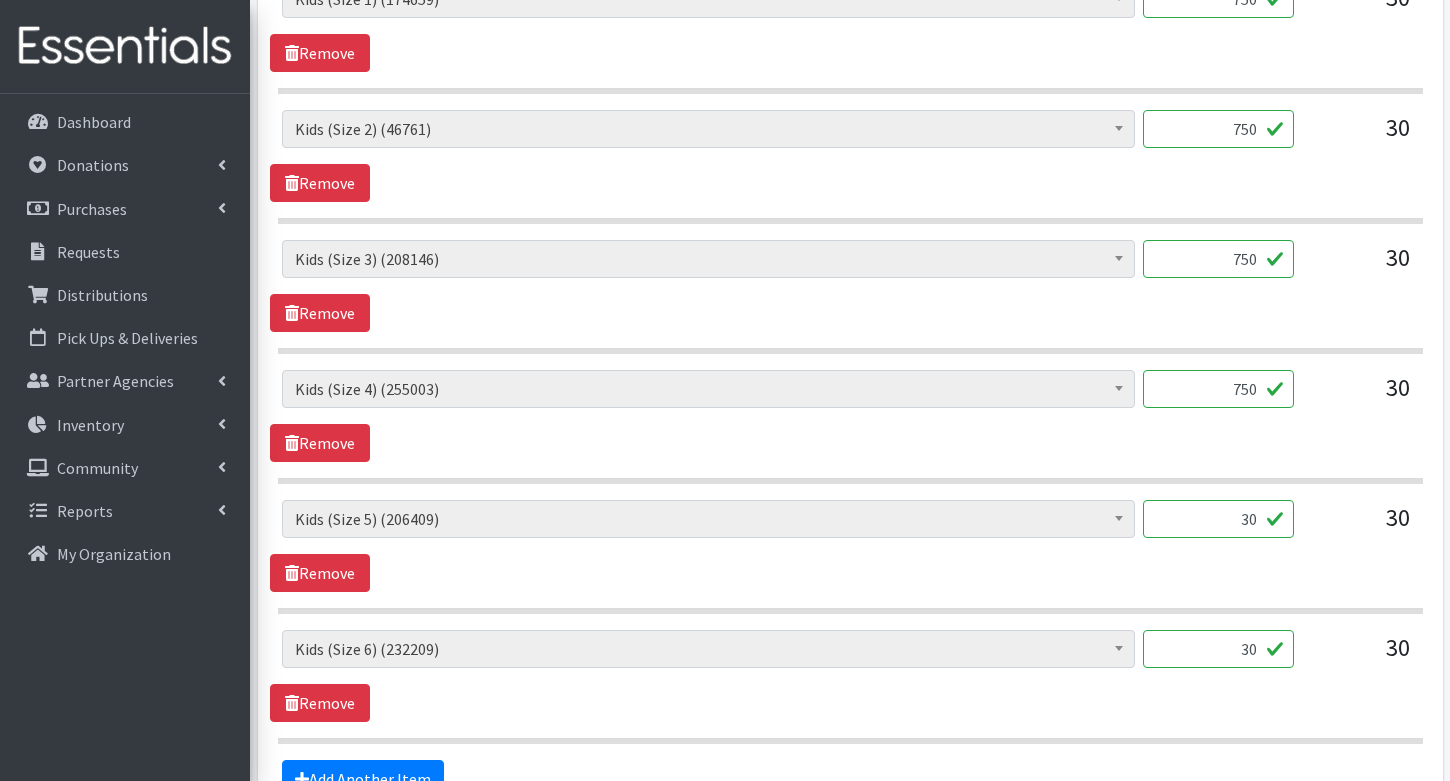 scroll, scrollTop: 1057, scrollLeft: 0, axis: vertical 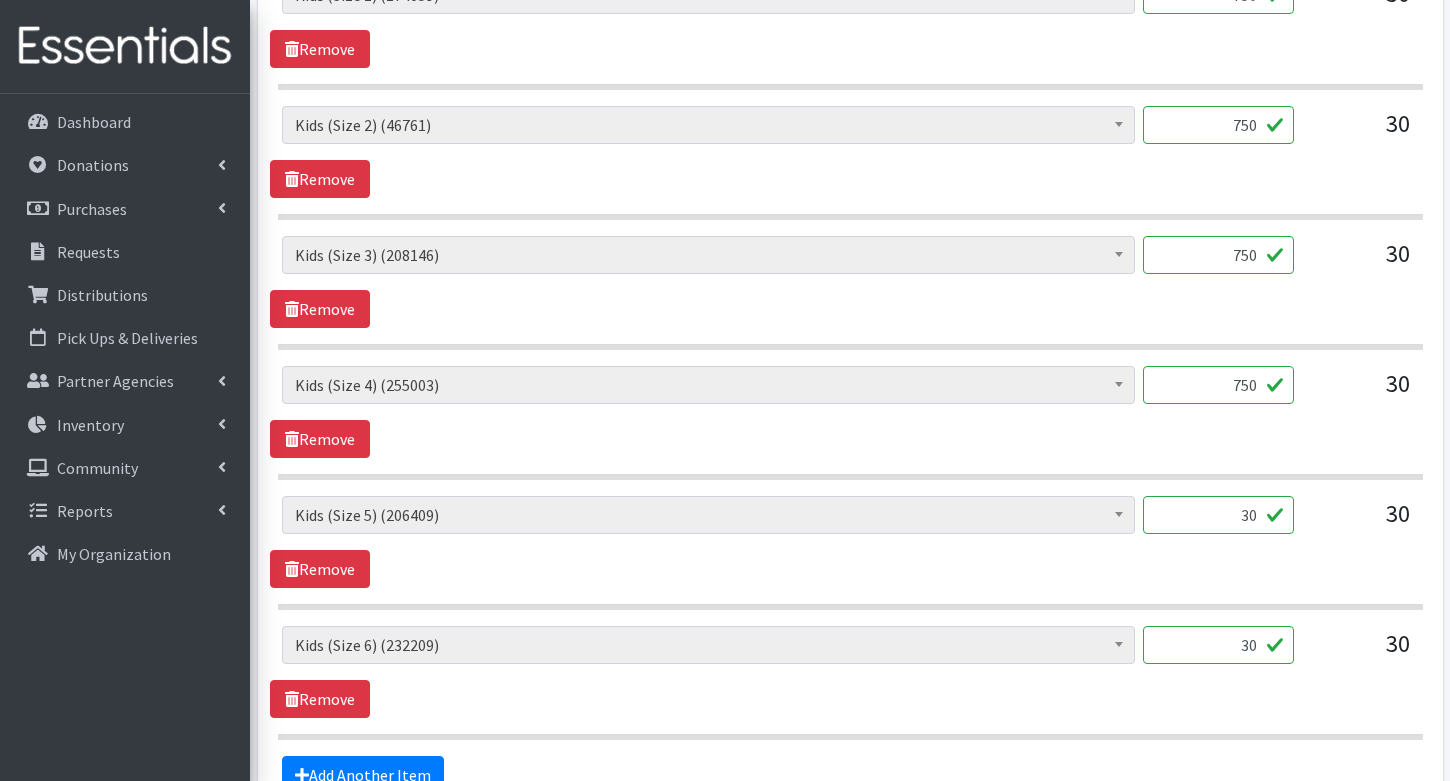type on "750" 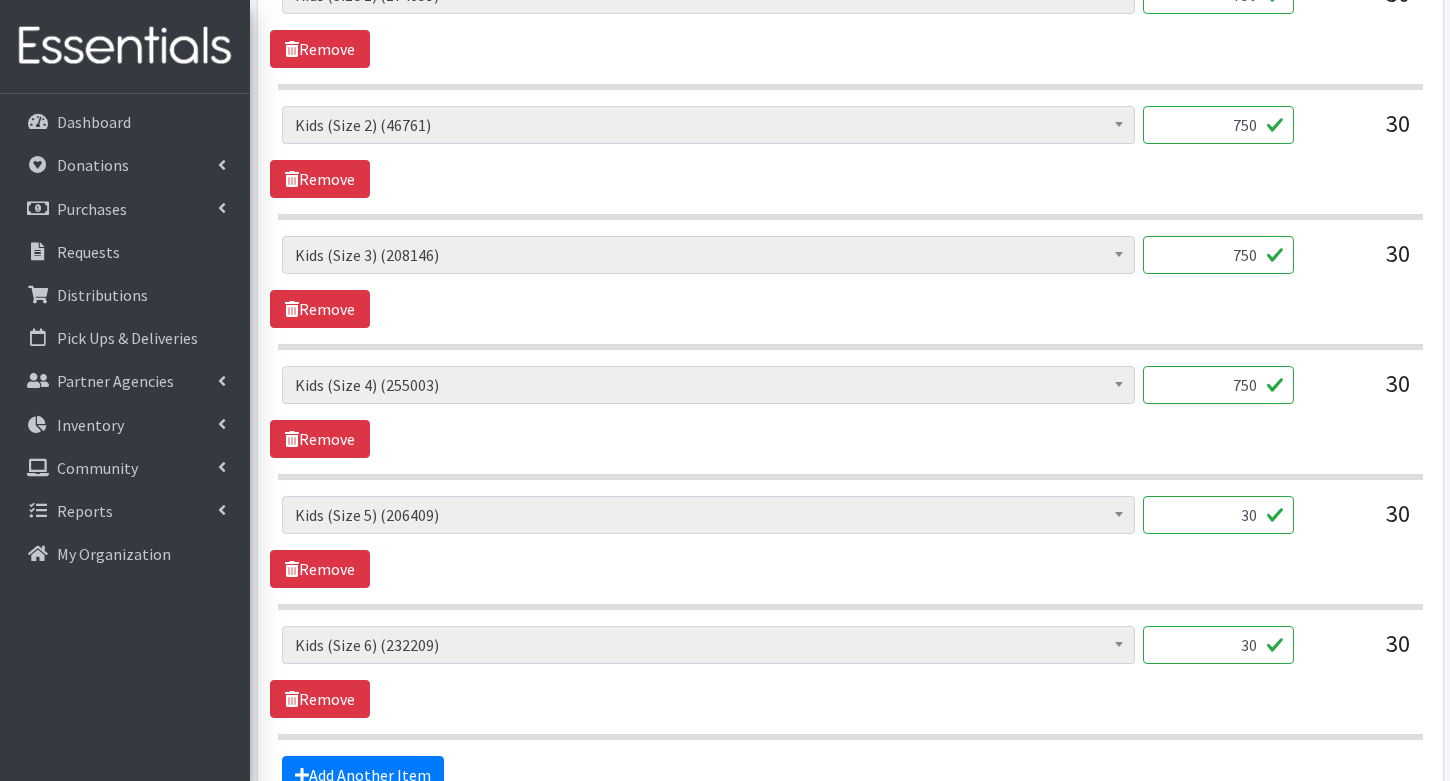 click on "30" at bounding box center [1218, 515] 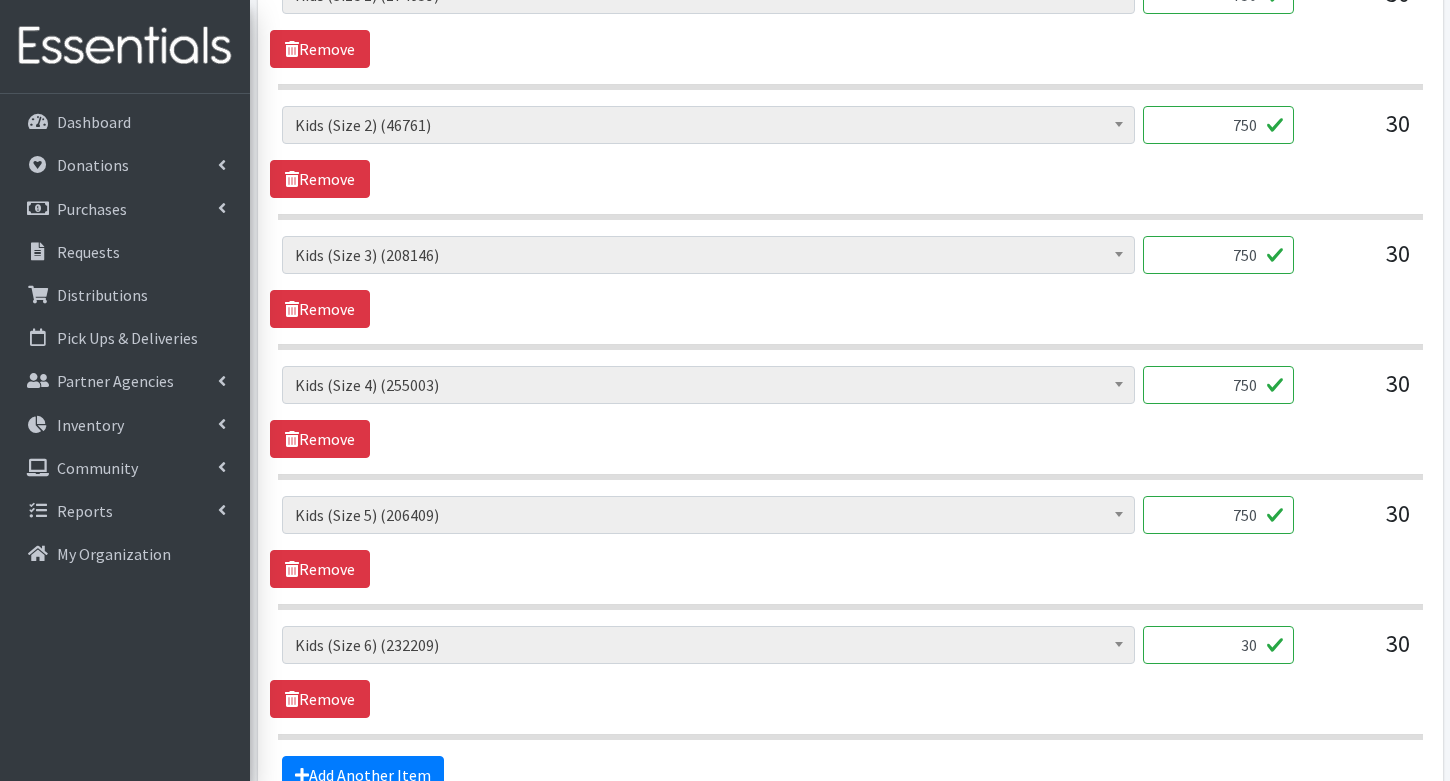 type on "750" 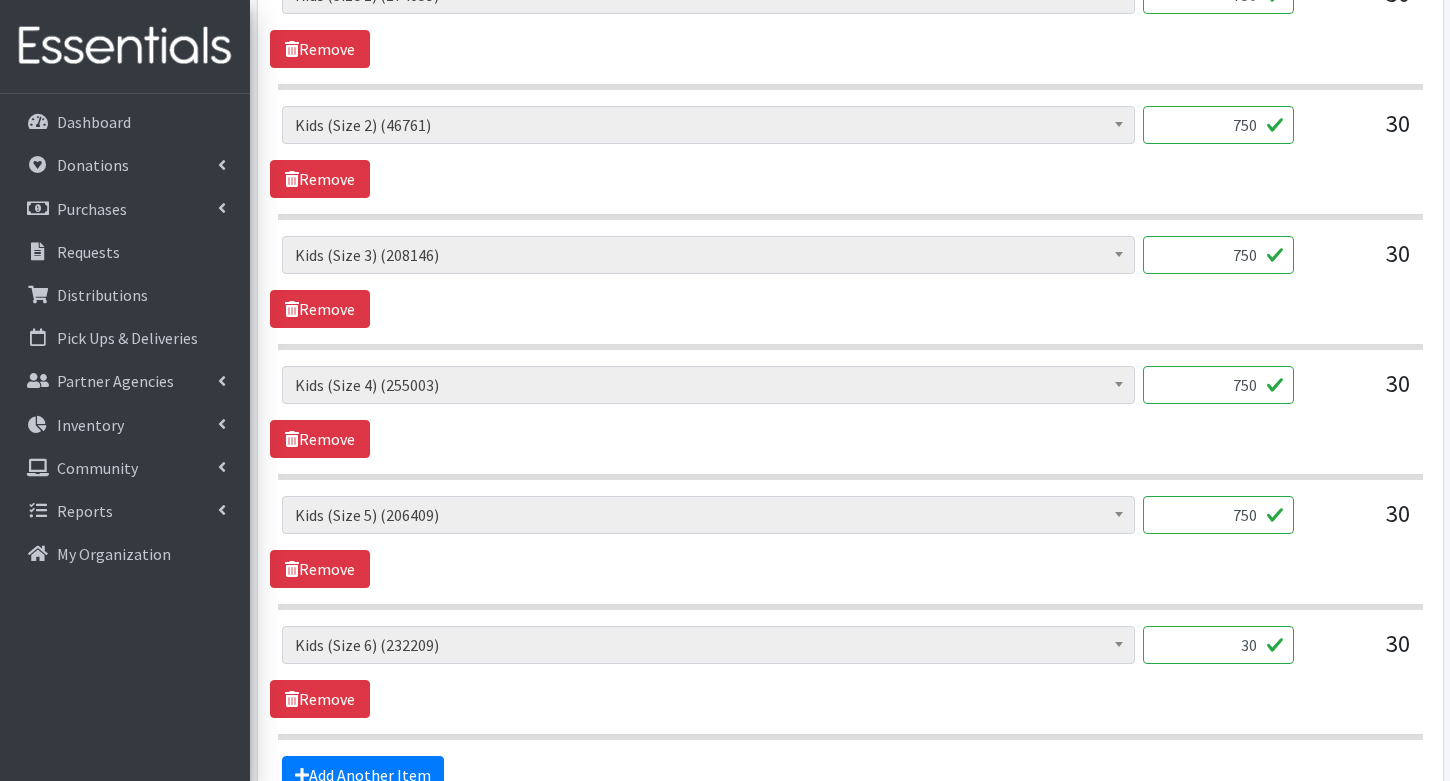 click on "30" at bounding box center [1218, 645] 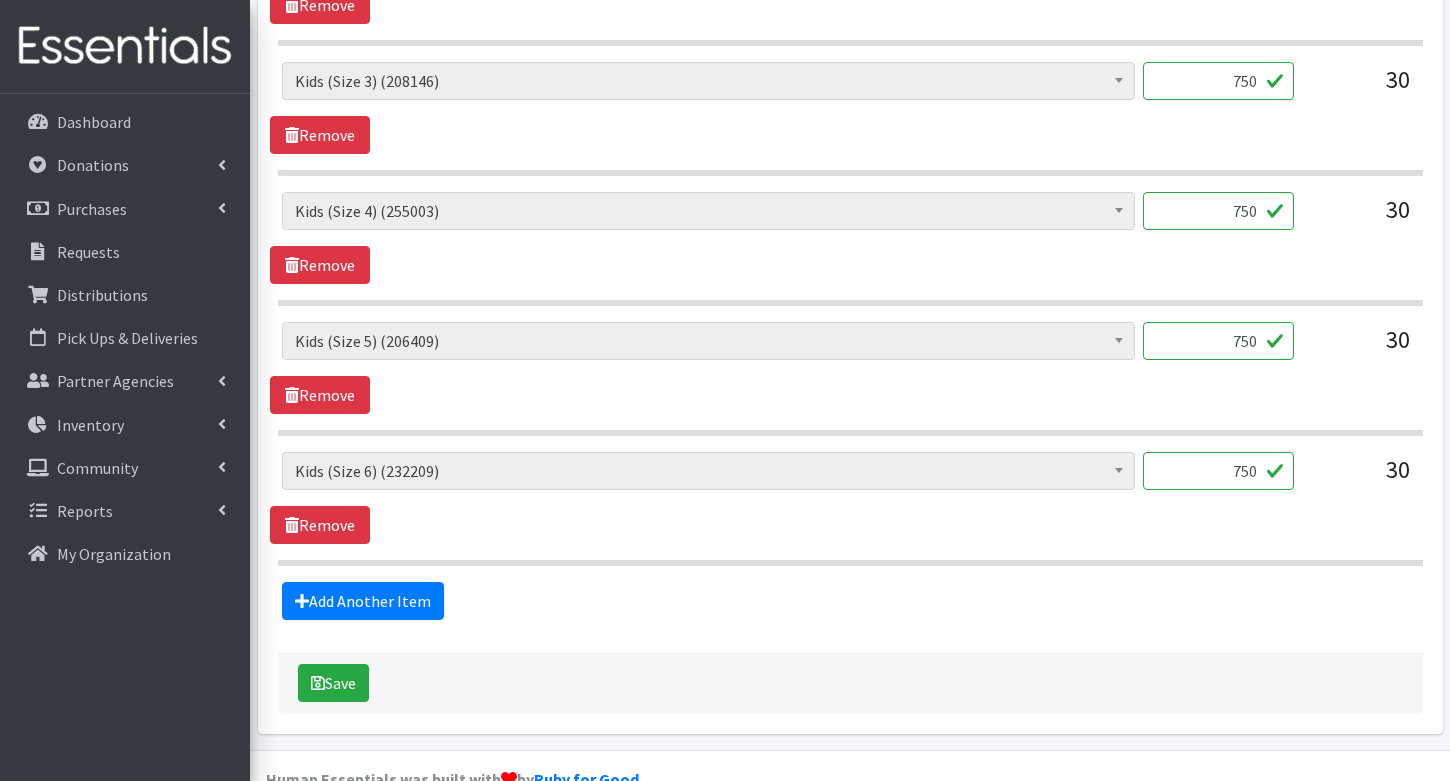 scroll, scrollTop: 1248, scrollLeft: 0, axis: vertical 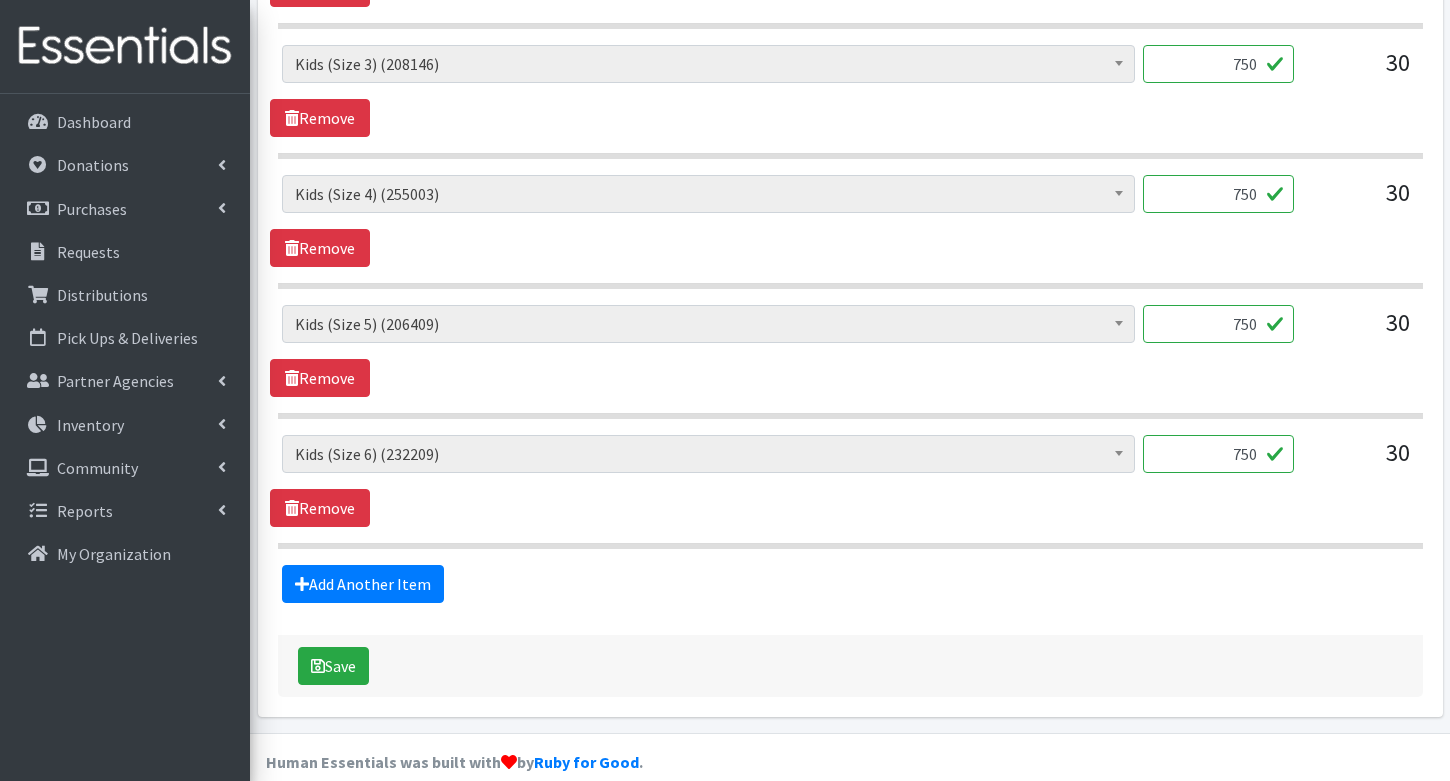 type on "750" 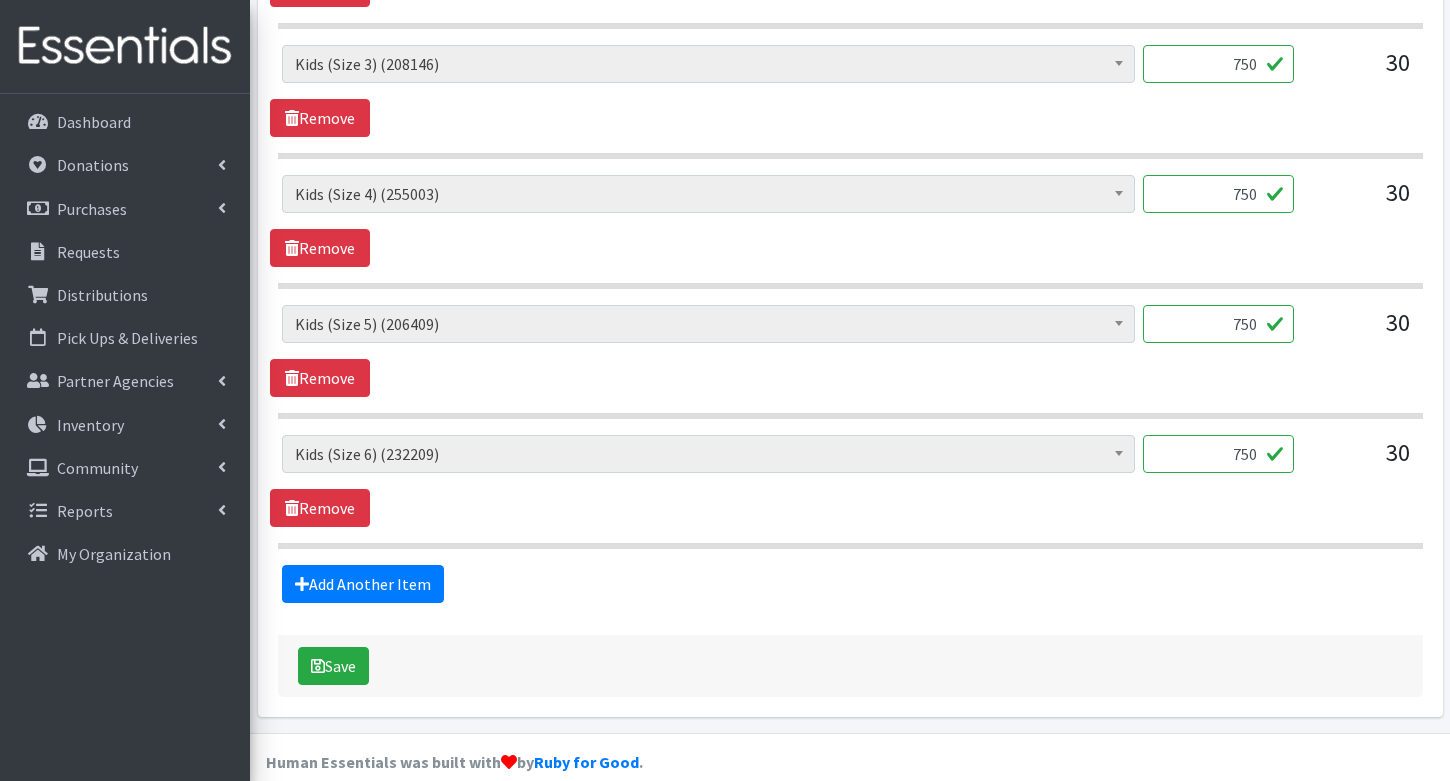click on "Save" at bounding box center (850, 666) 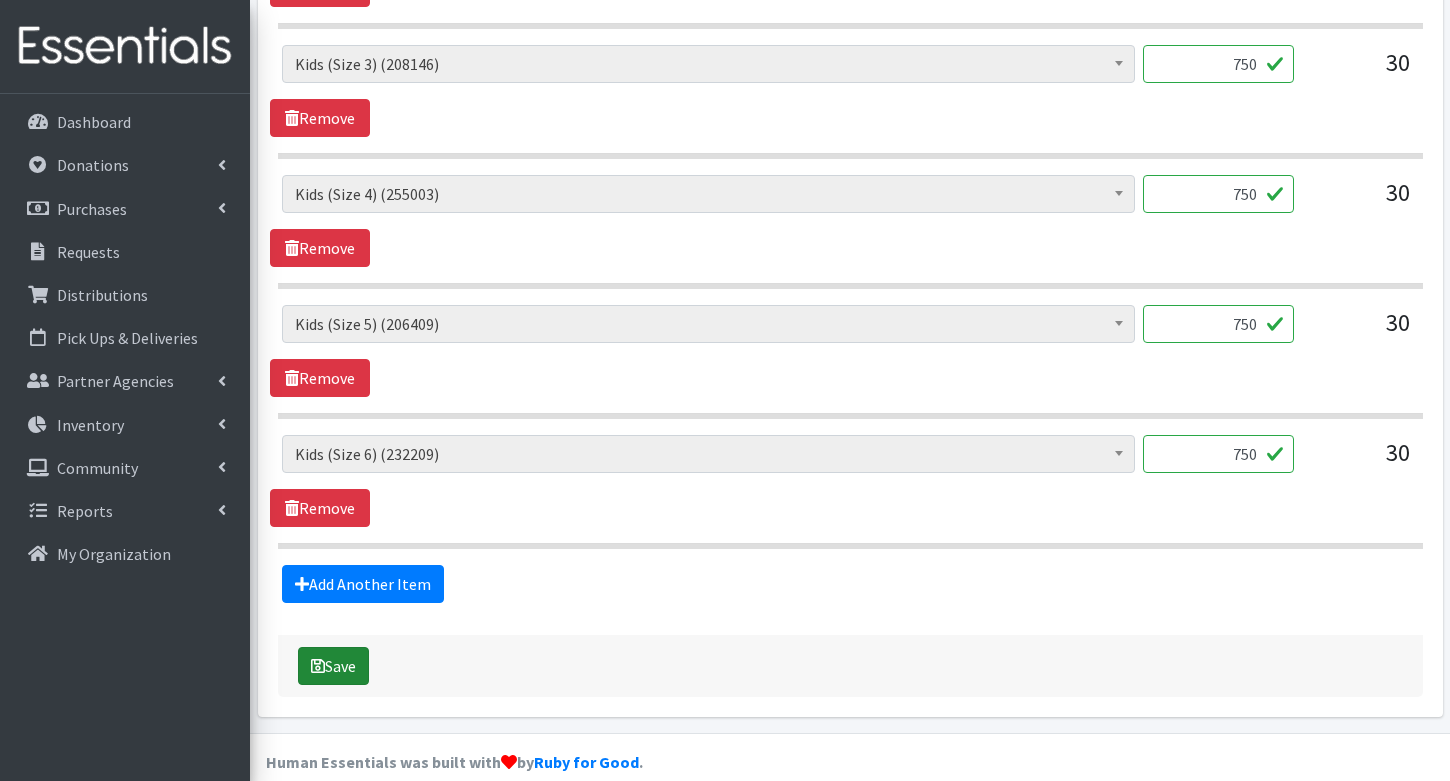 click at bounding box center (318, 666) 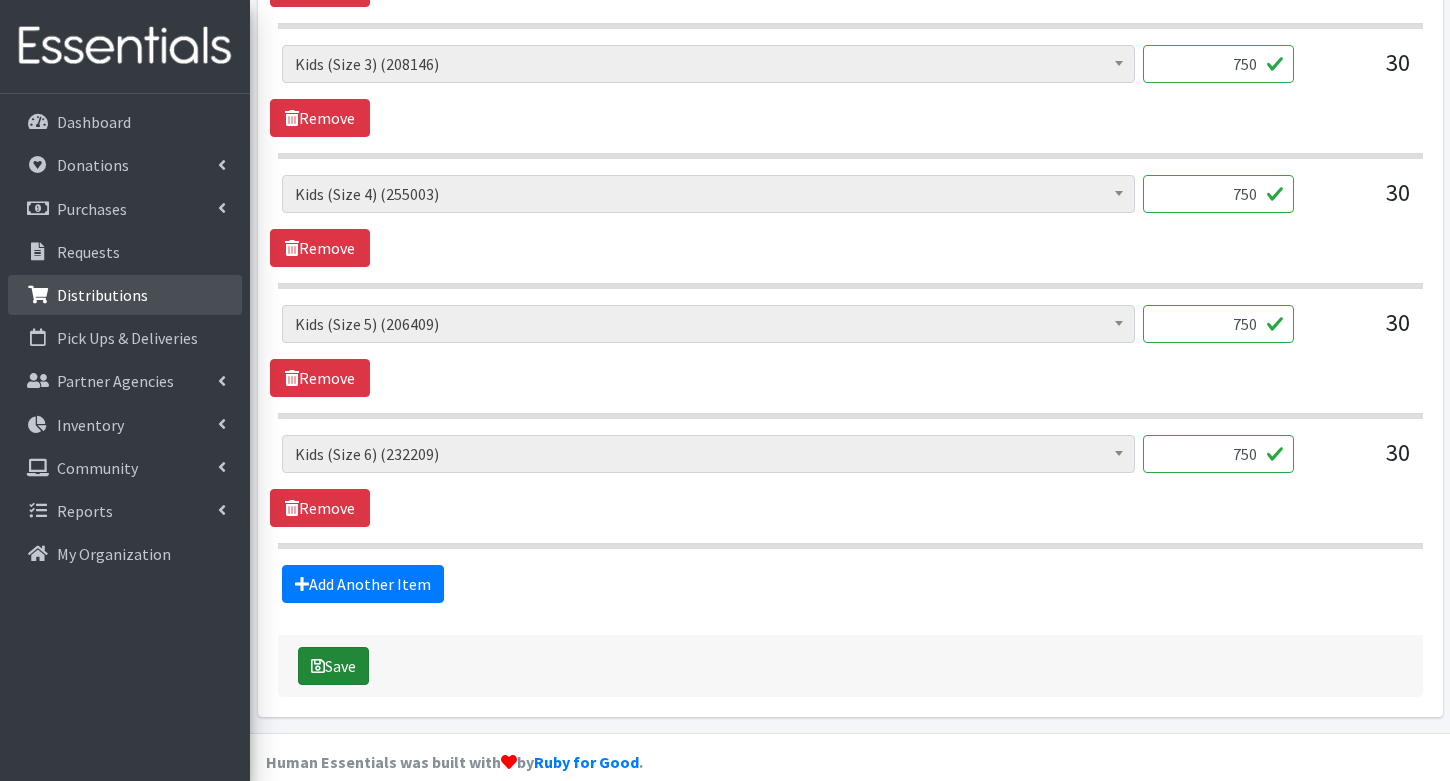 click on "Distributions" at bounding box center (102, 295) 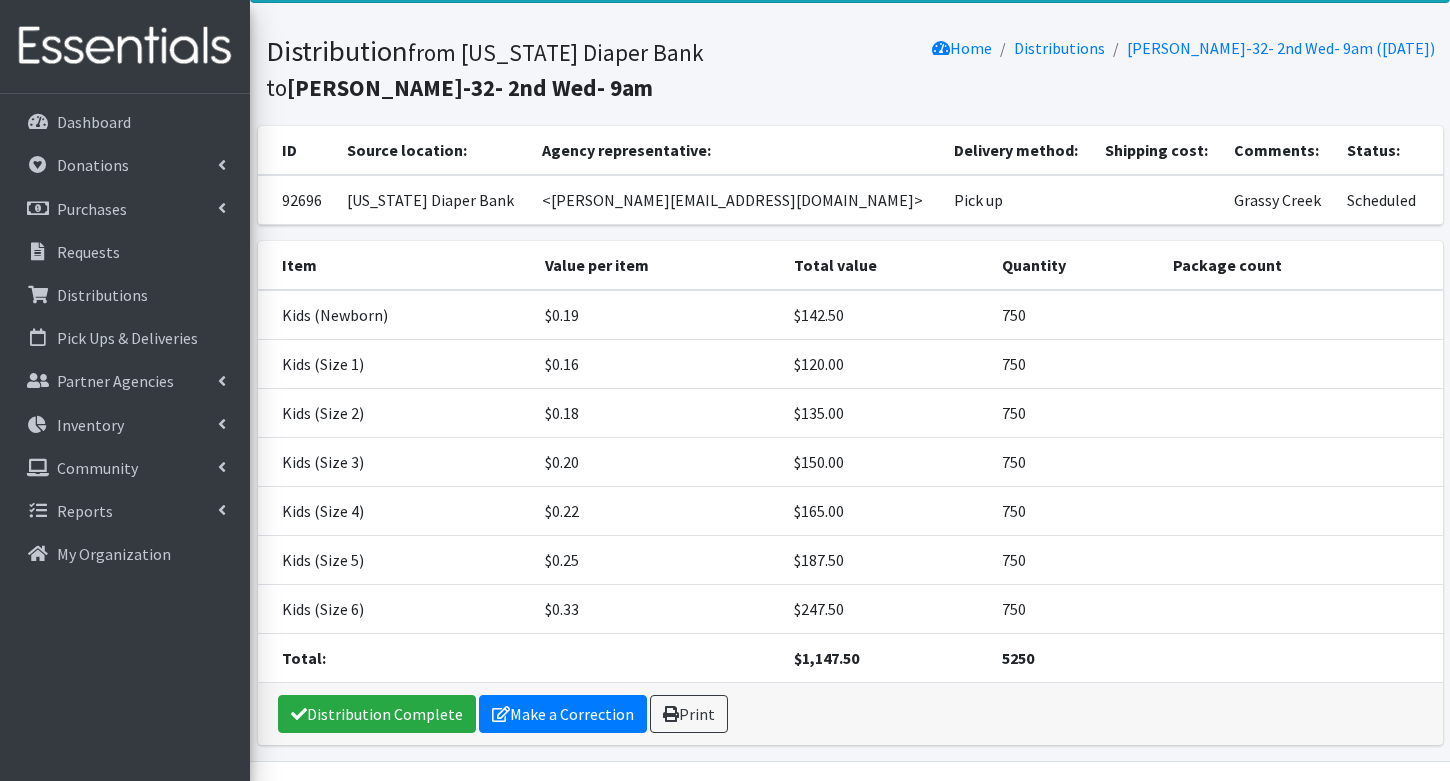 scroll, scrollTop: 124, scrollLeft: 0, axis: vertical 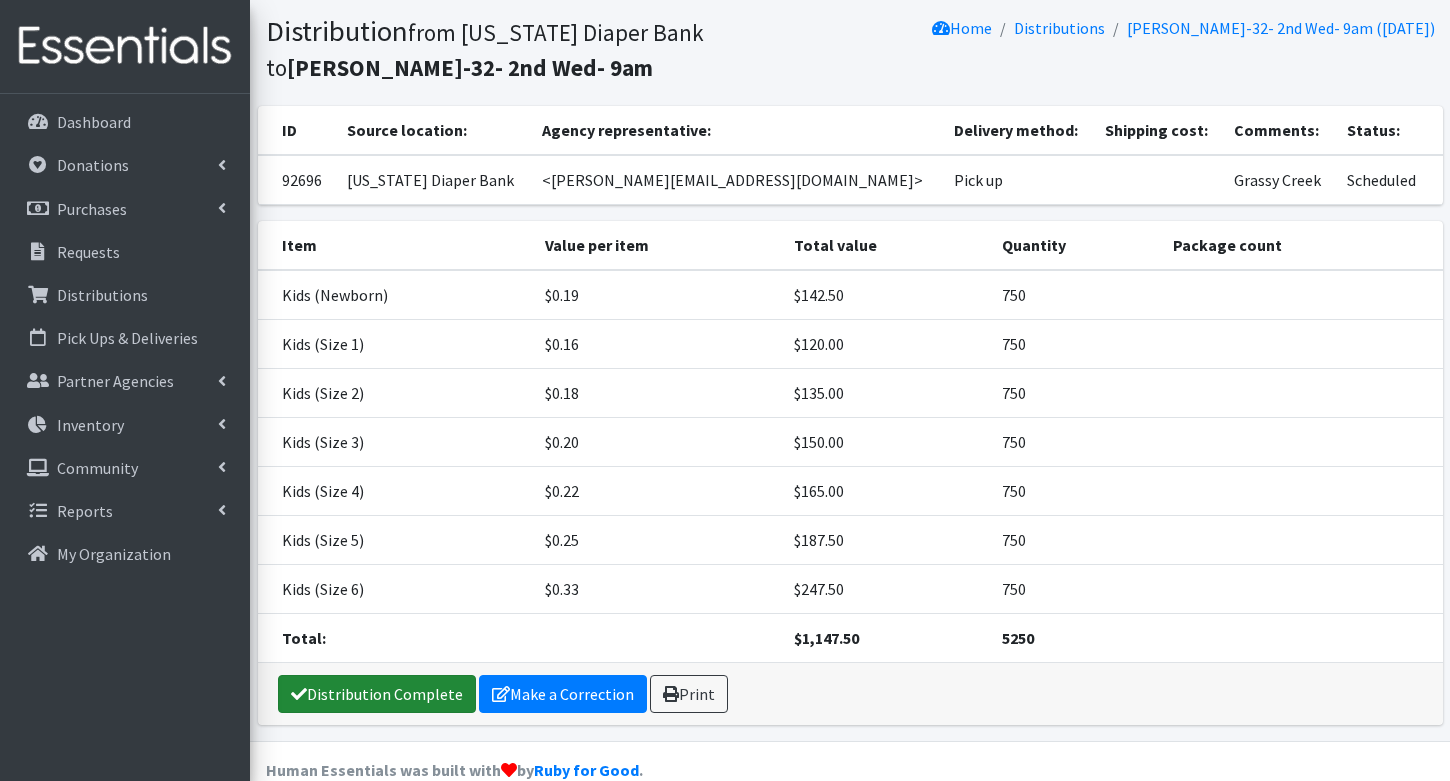 click on "Distribution Complete" at bounding box center (377, 694) 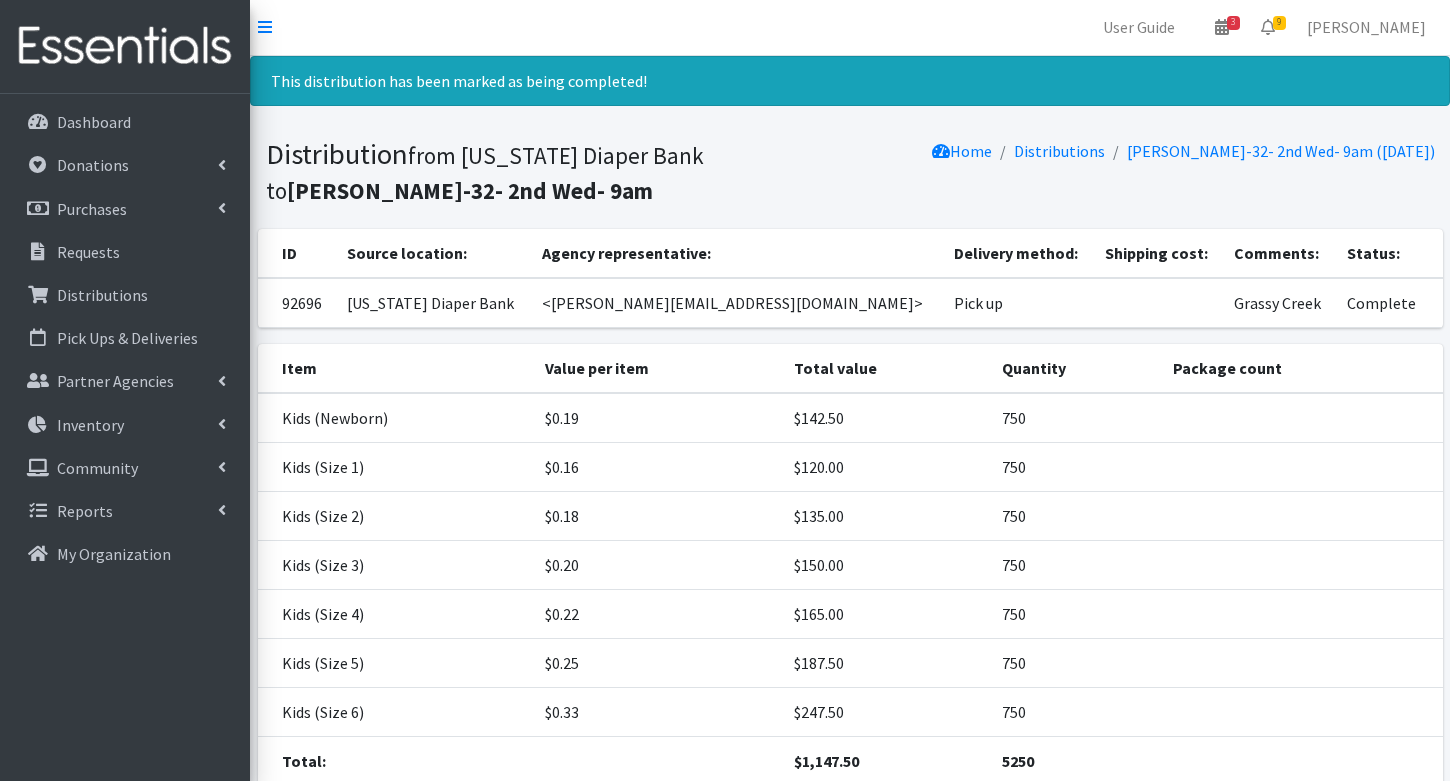 scroll, scrollTop: 0, scrollLeft: 0, axis: both 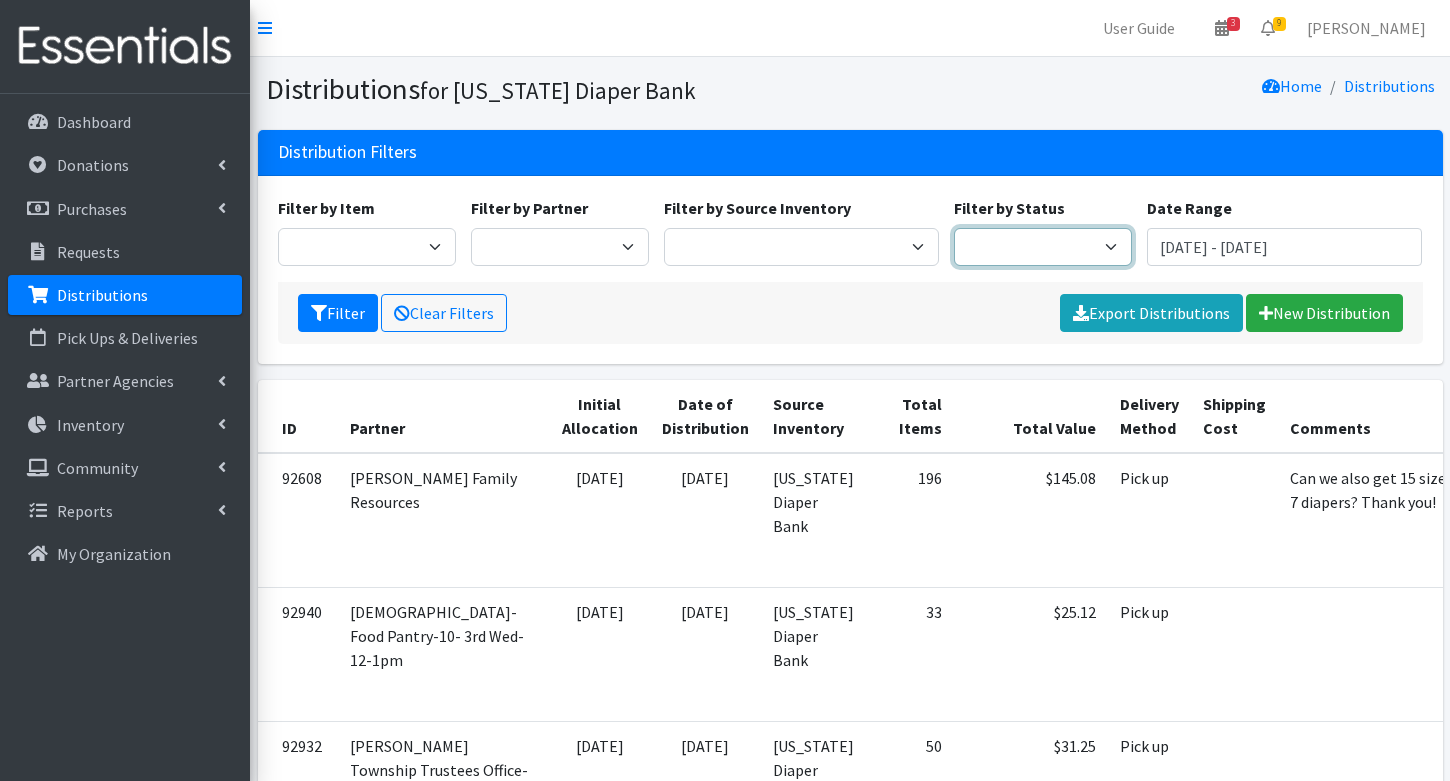 click on "Scheduled
Complete" at bounding box center [1043, 247] 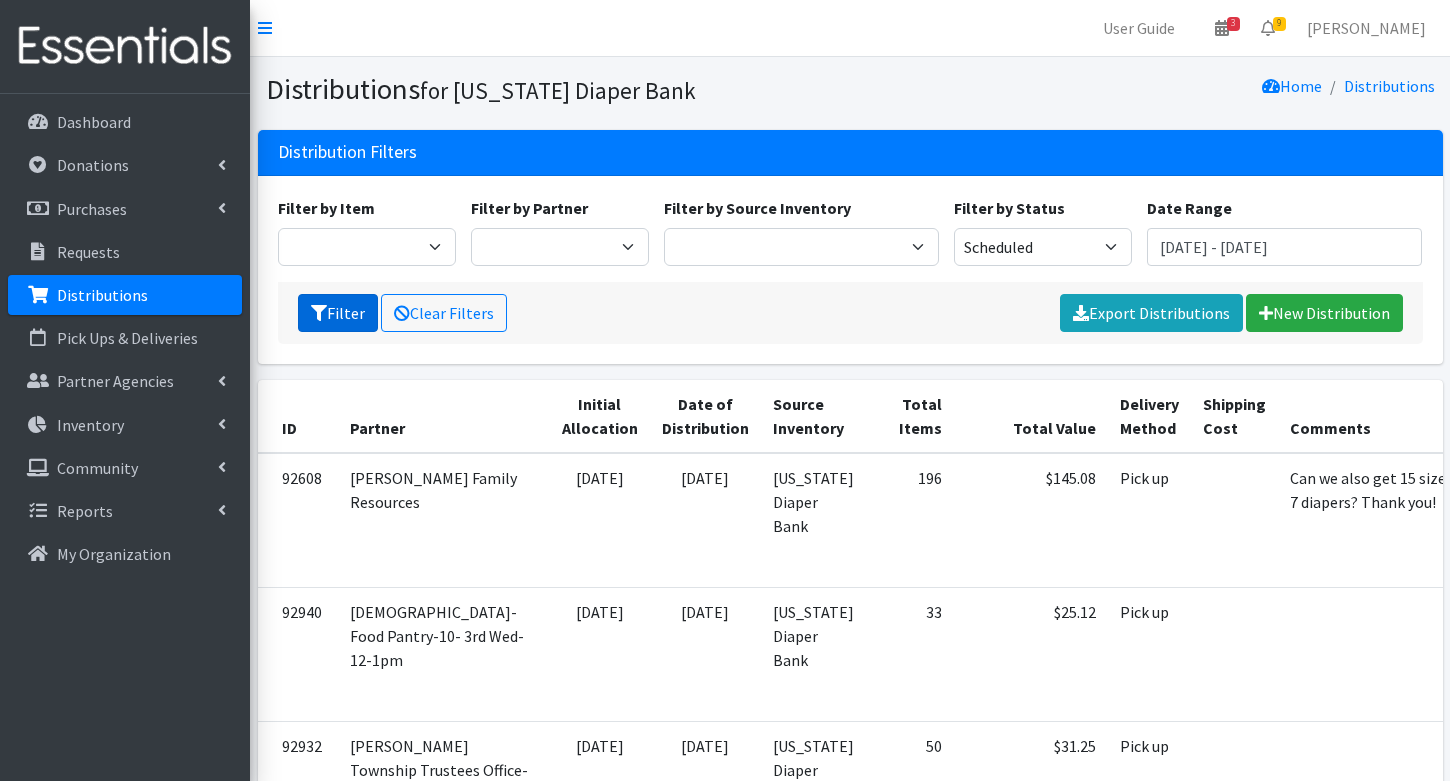 click on "Filter" at bounding box center [338, 313] 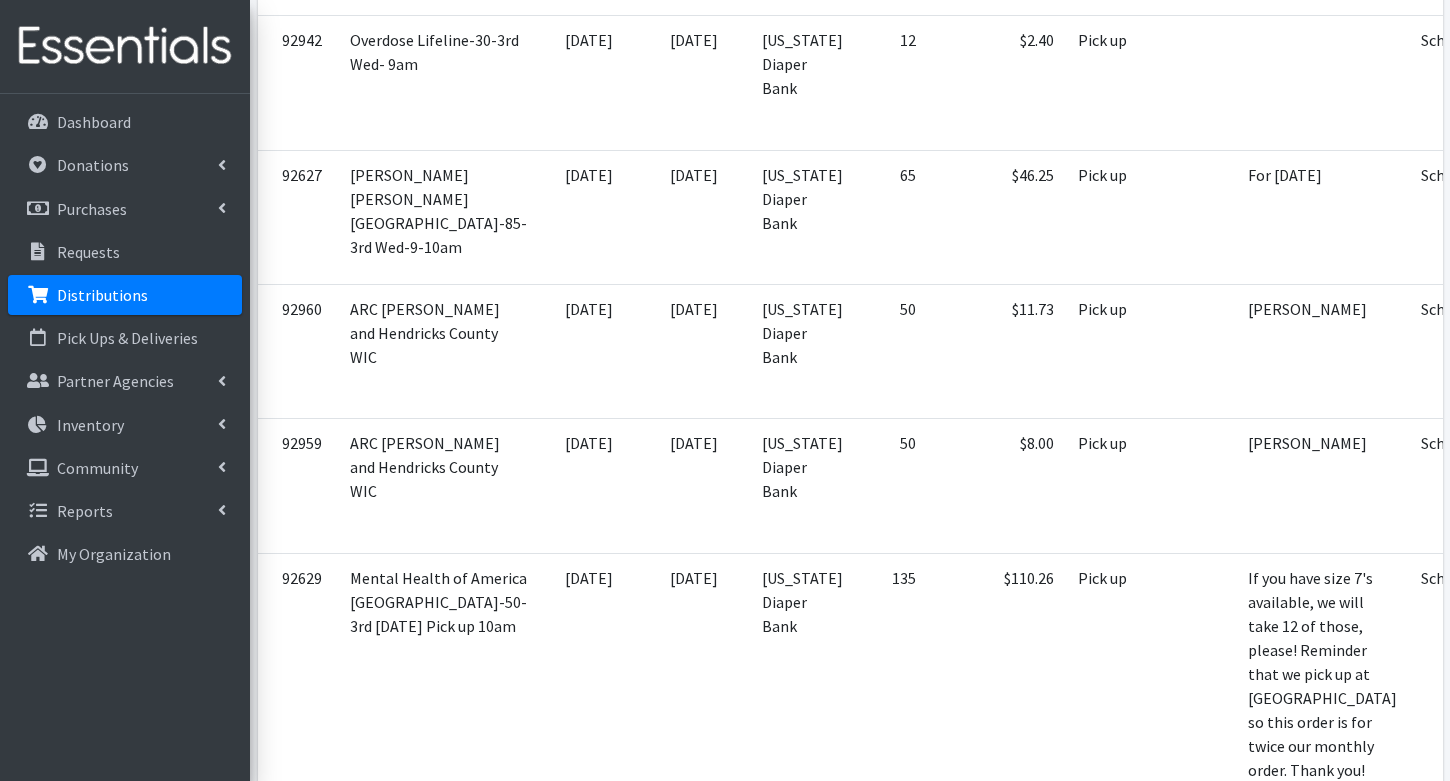 scroll, scrollTop: 4018, scrollLeft: 0, axis: vertical 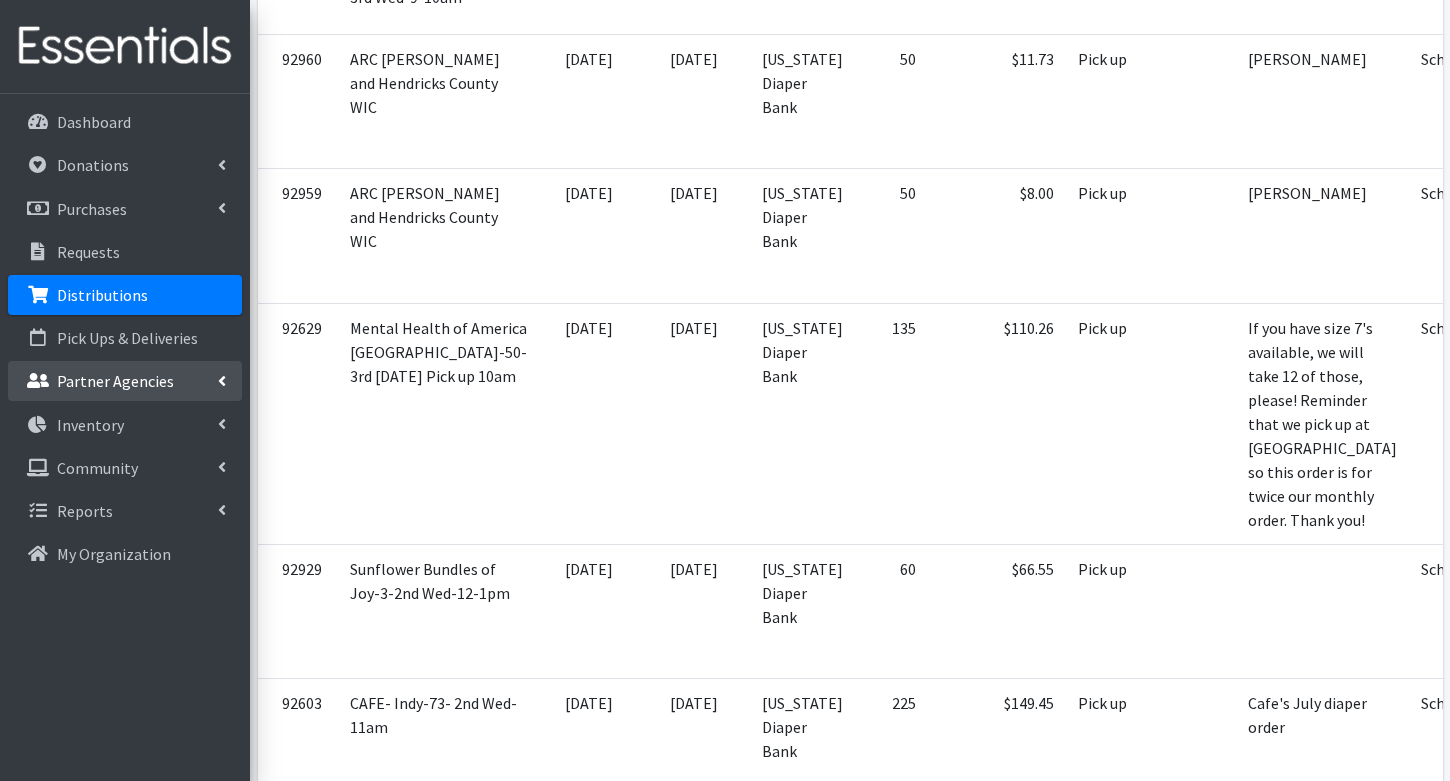 click on "Partner Agencies" at bounding box center (125, 381) 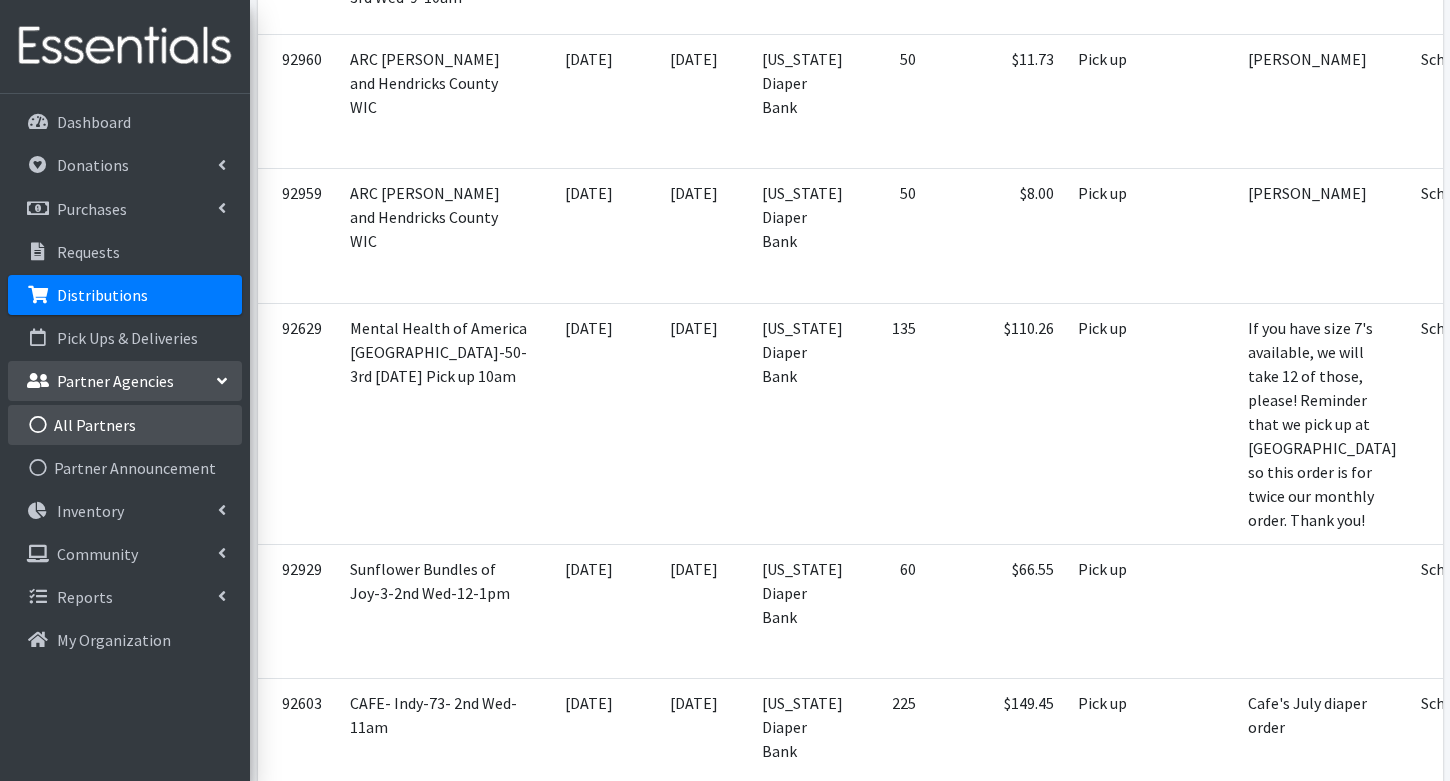 click on "All Partners" at bounding box center [125, 425] 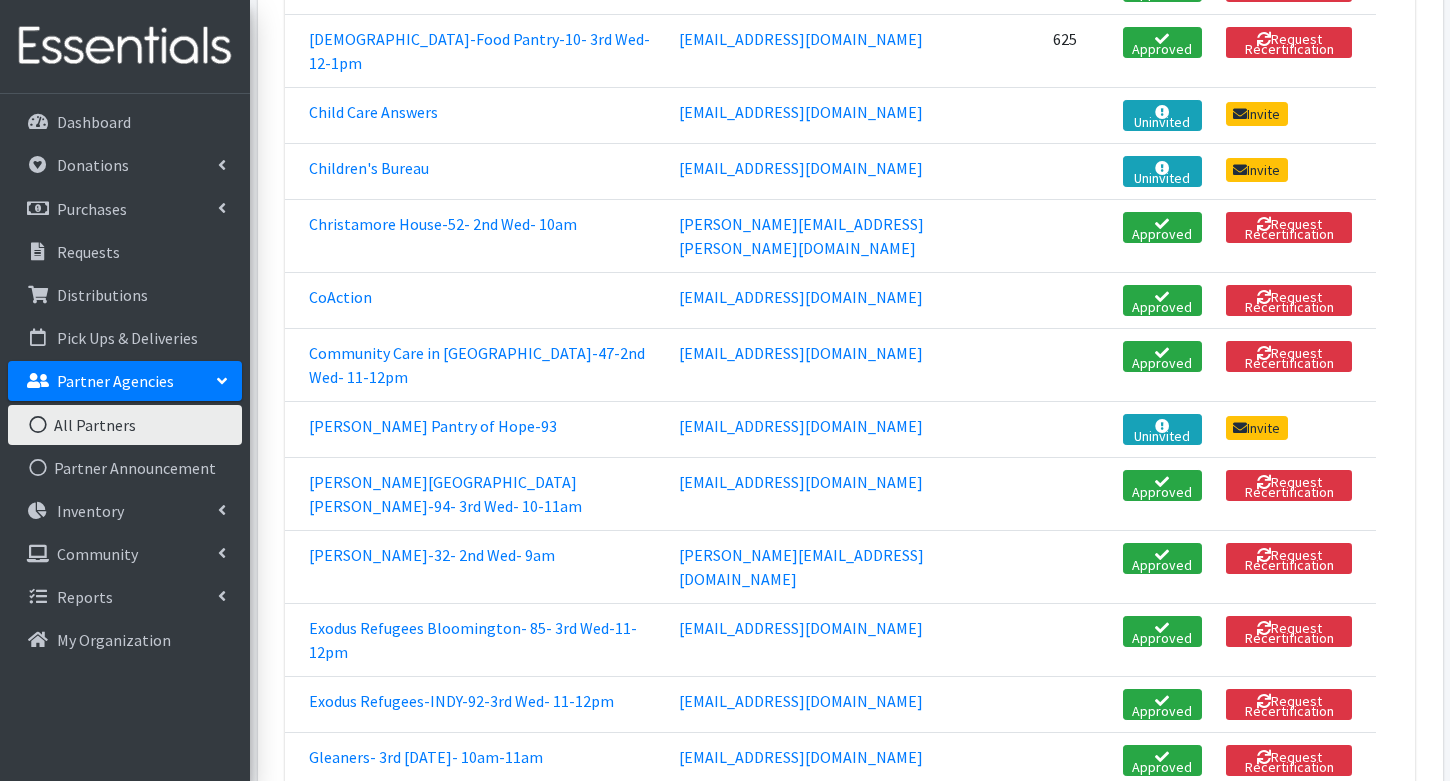 scroll, scrollTop: 958, scrollLeft: 0, axis: vertical 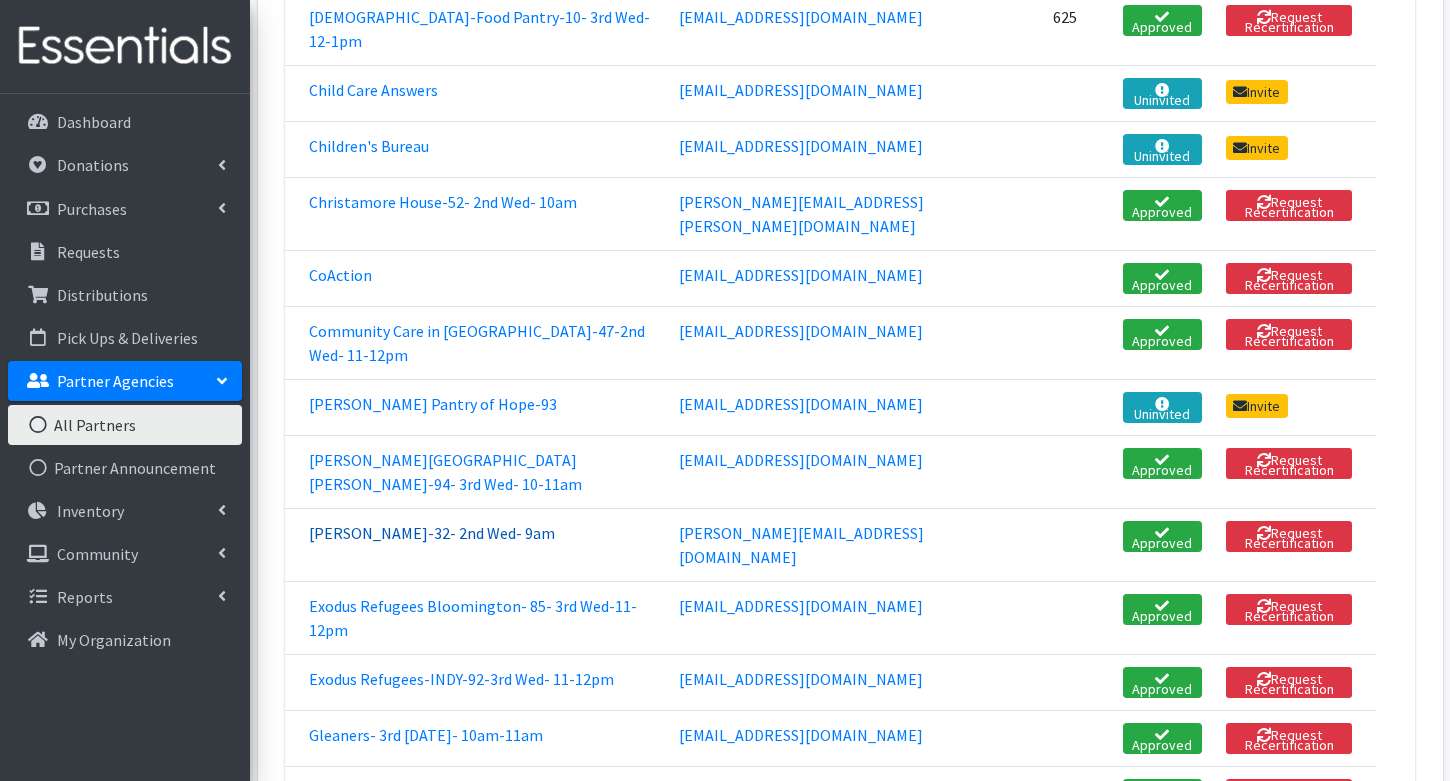 click on "[PERSON_NAME]-32- 2nd  Wed- 9am" at bounding box center (432, 533) 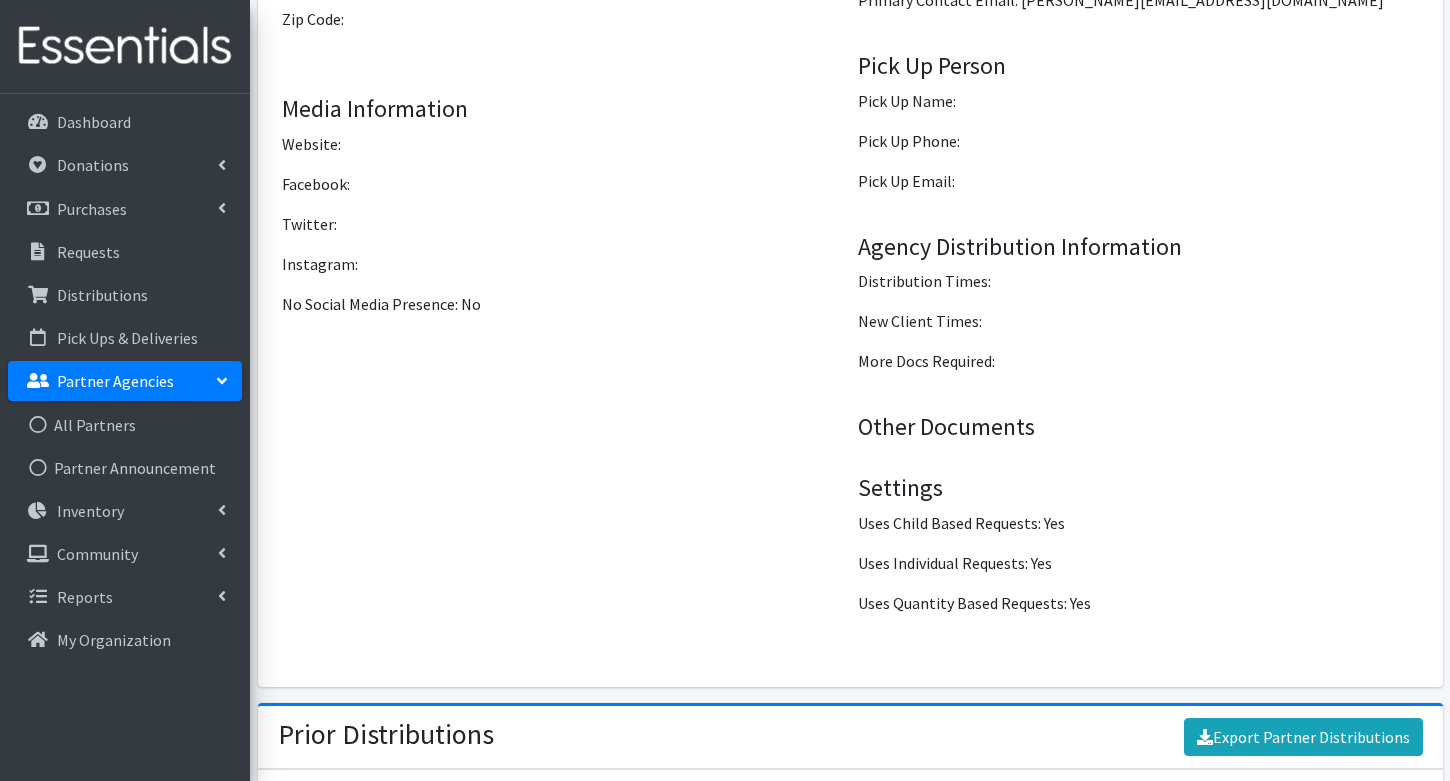scroll, scrollTop: 2398, scrollLeft: 0, axis: vertical 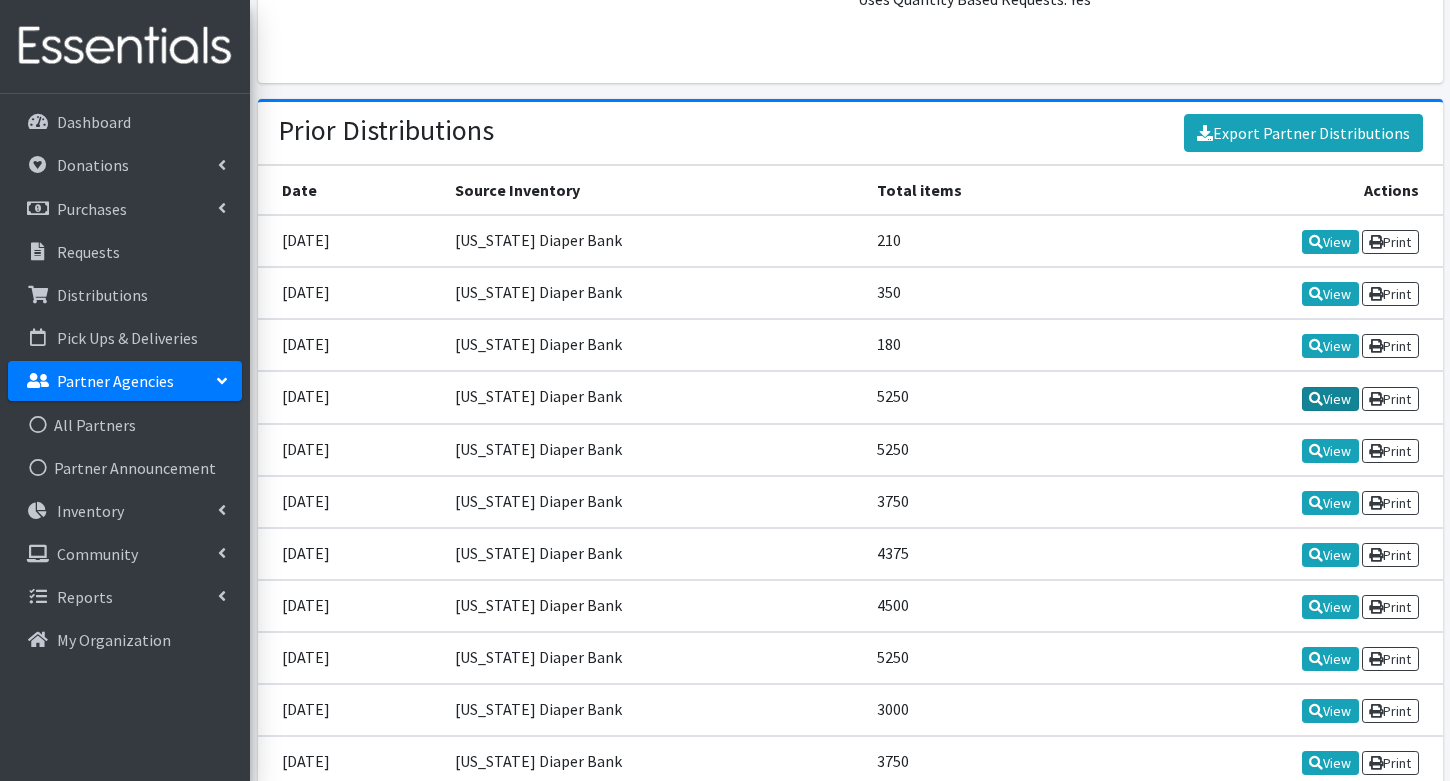 click at bounding box center (1316, 399) 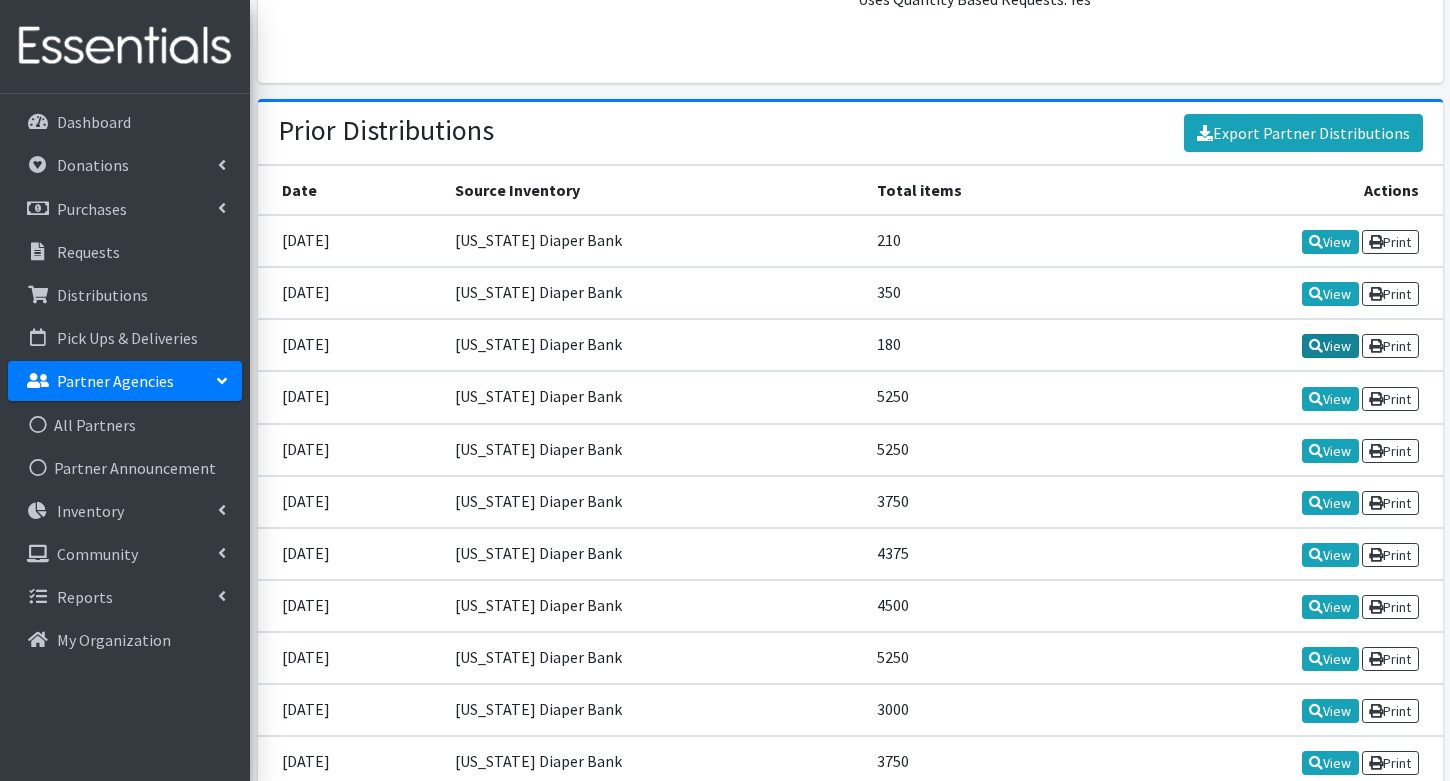 click on "View" at bounding box center [1330, 346] 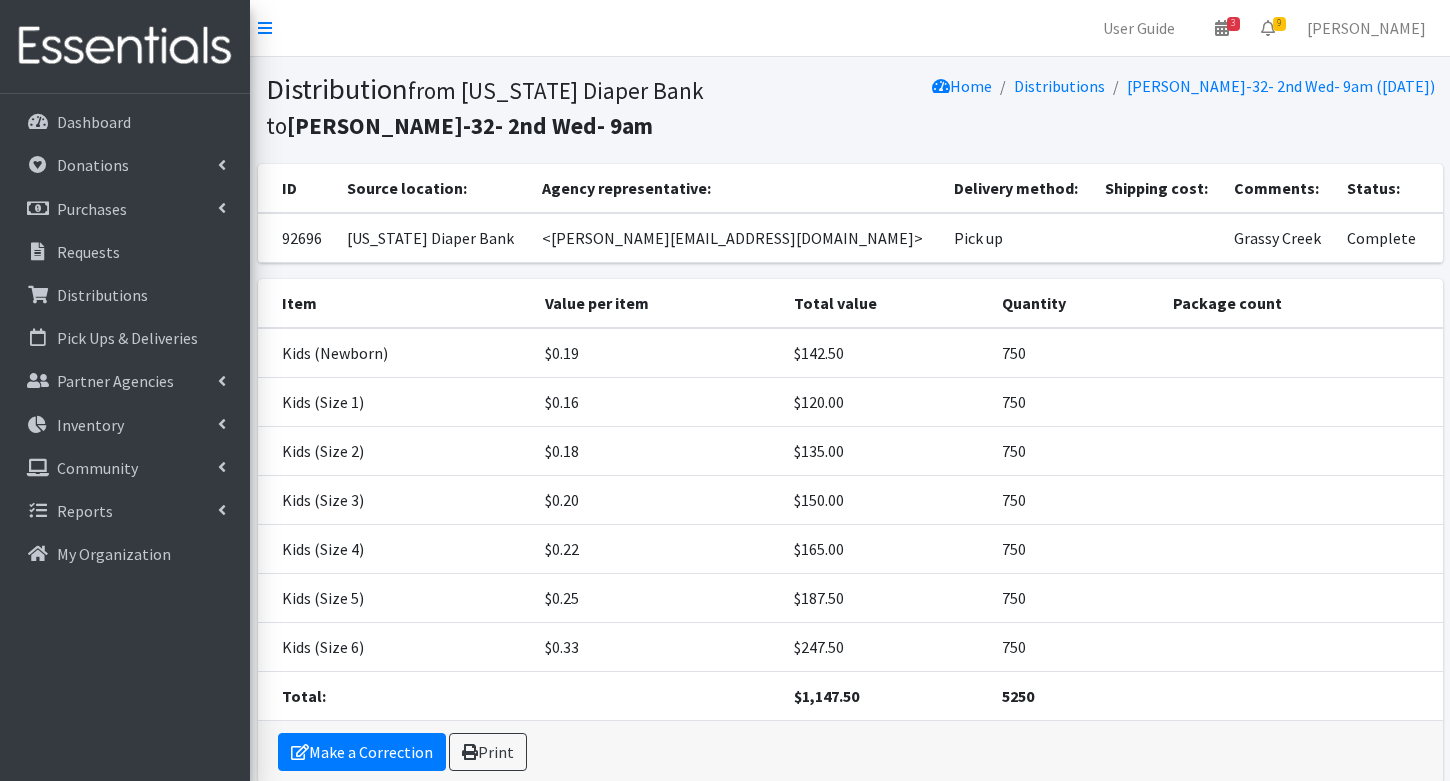 scroll, scrollTop: 0, scrollLeft: 0, axis: both 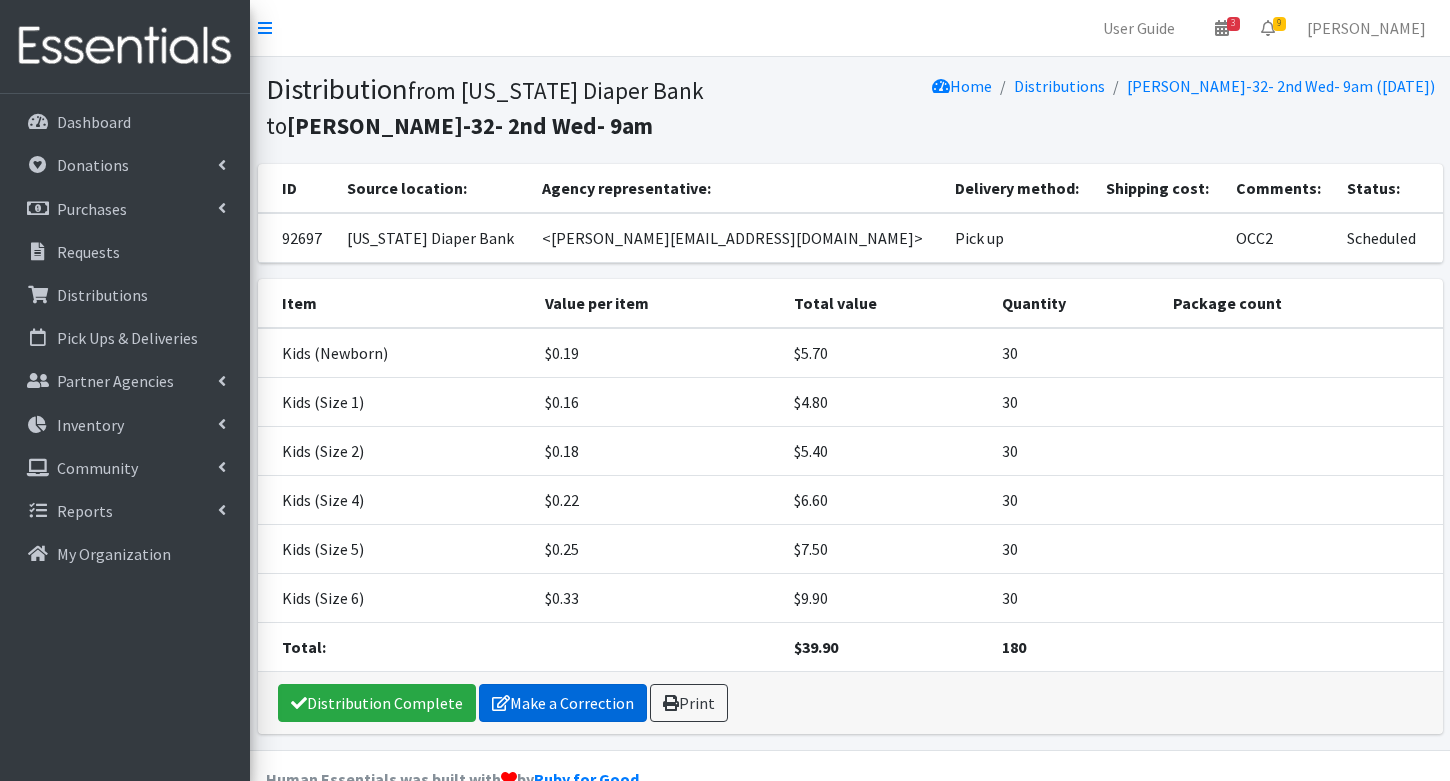 click on "Make a Correction" at bounding box center (563, 703) 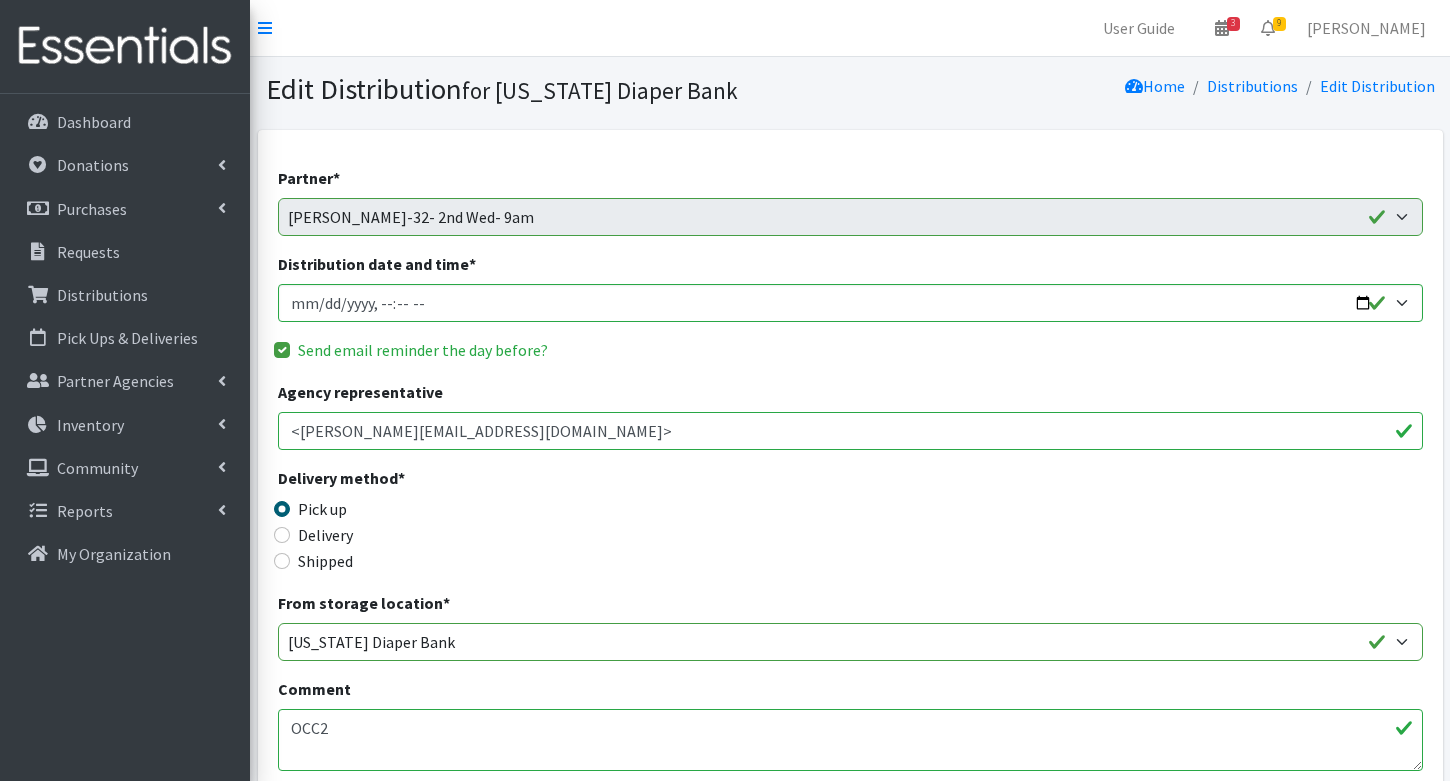 scroll, scrollTop: 0, scrollLeft: 0, axis: both 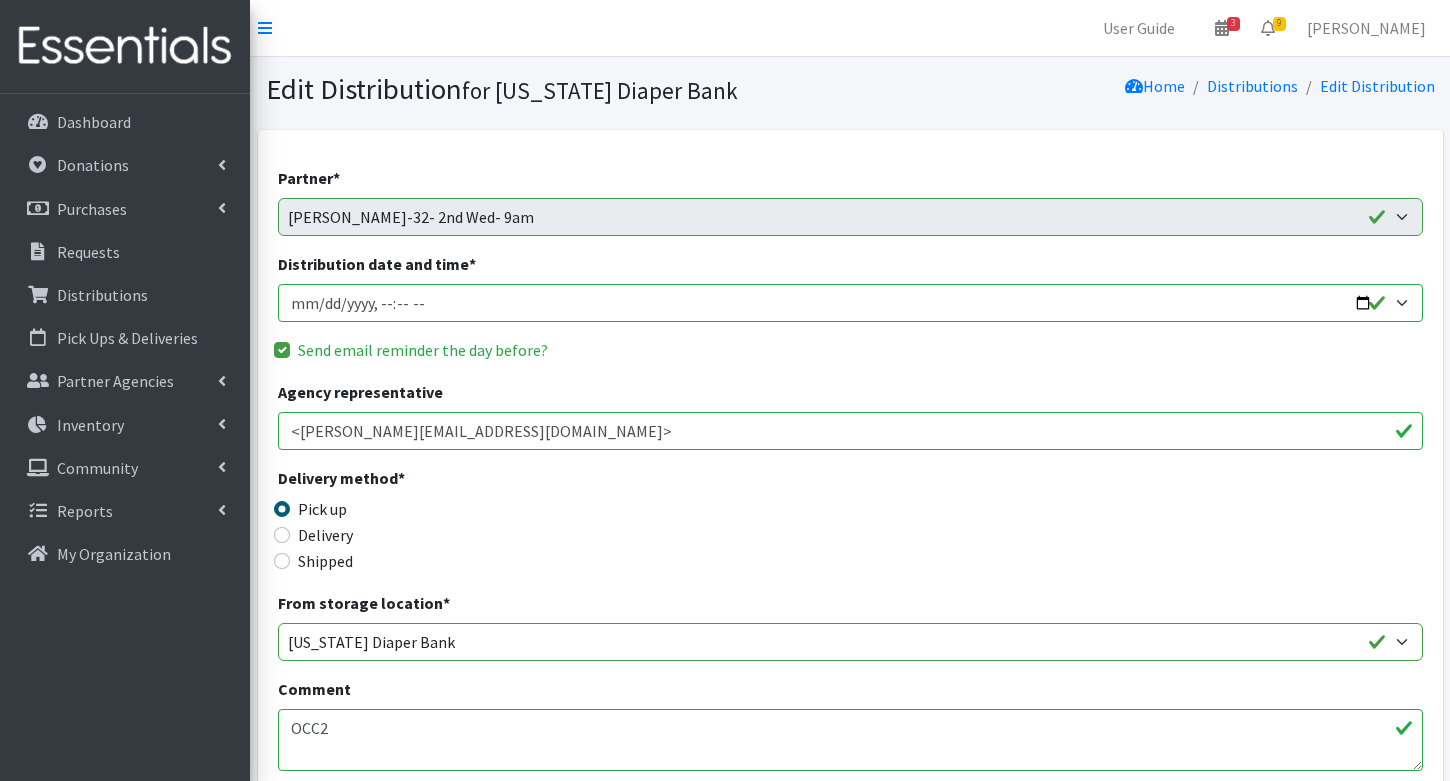 click on "Distribution date and time  *" at bounding box center [850, 303] 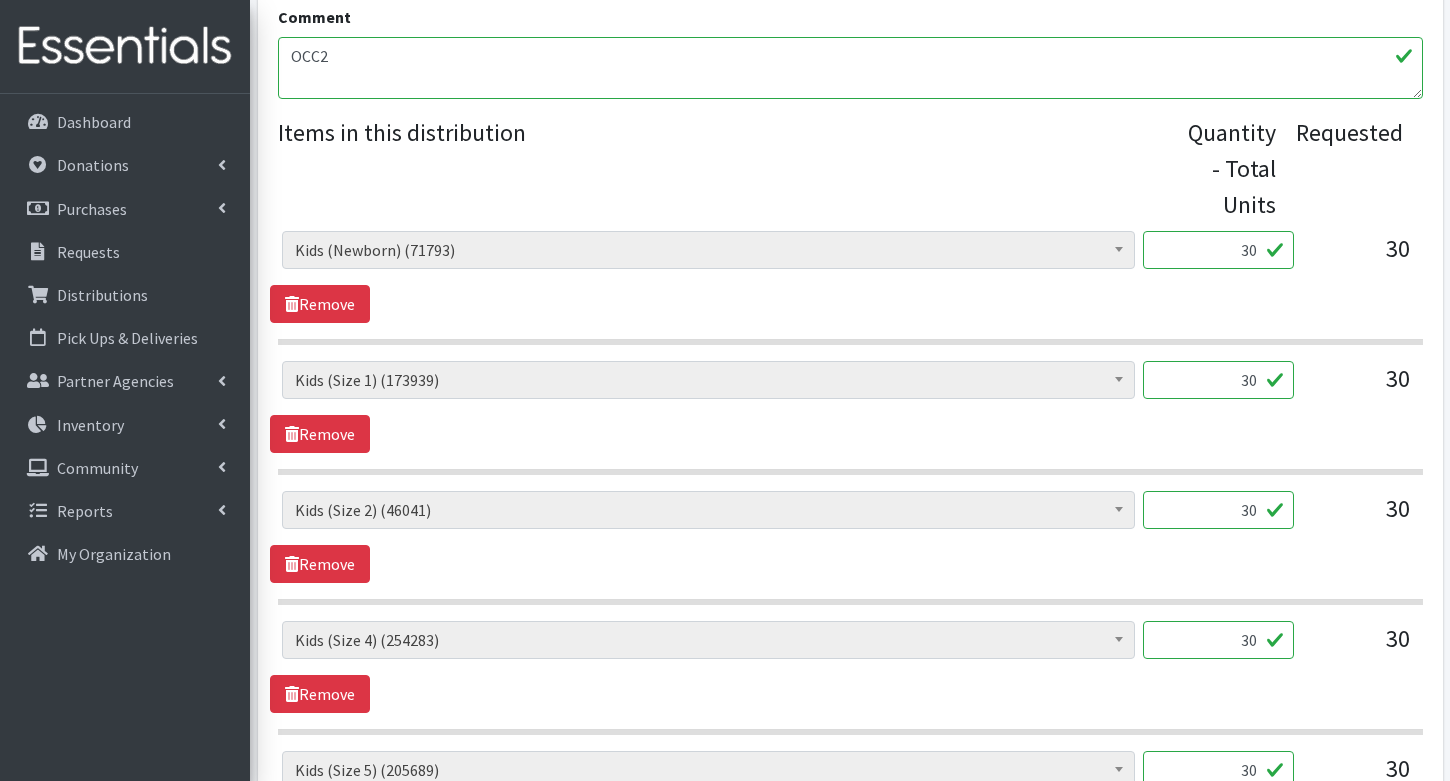 scroll, scrollTop: 673, scrollLeft: 0, axis: vertical 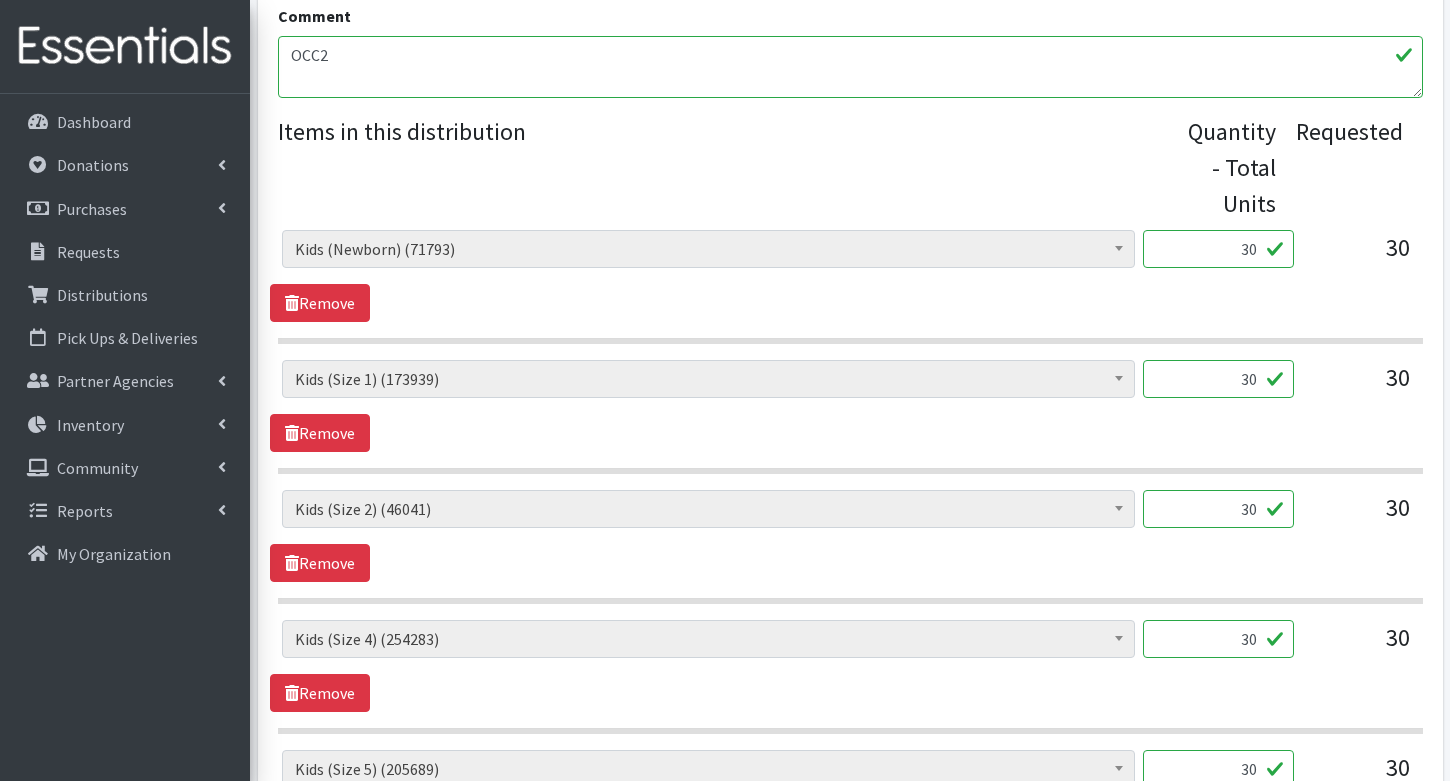 click on "30" at bounding box center [1218, 249] 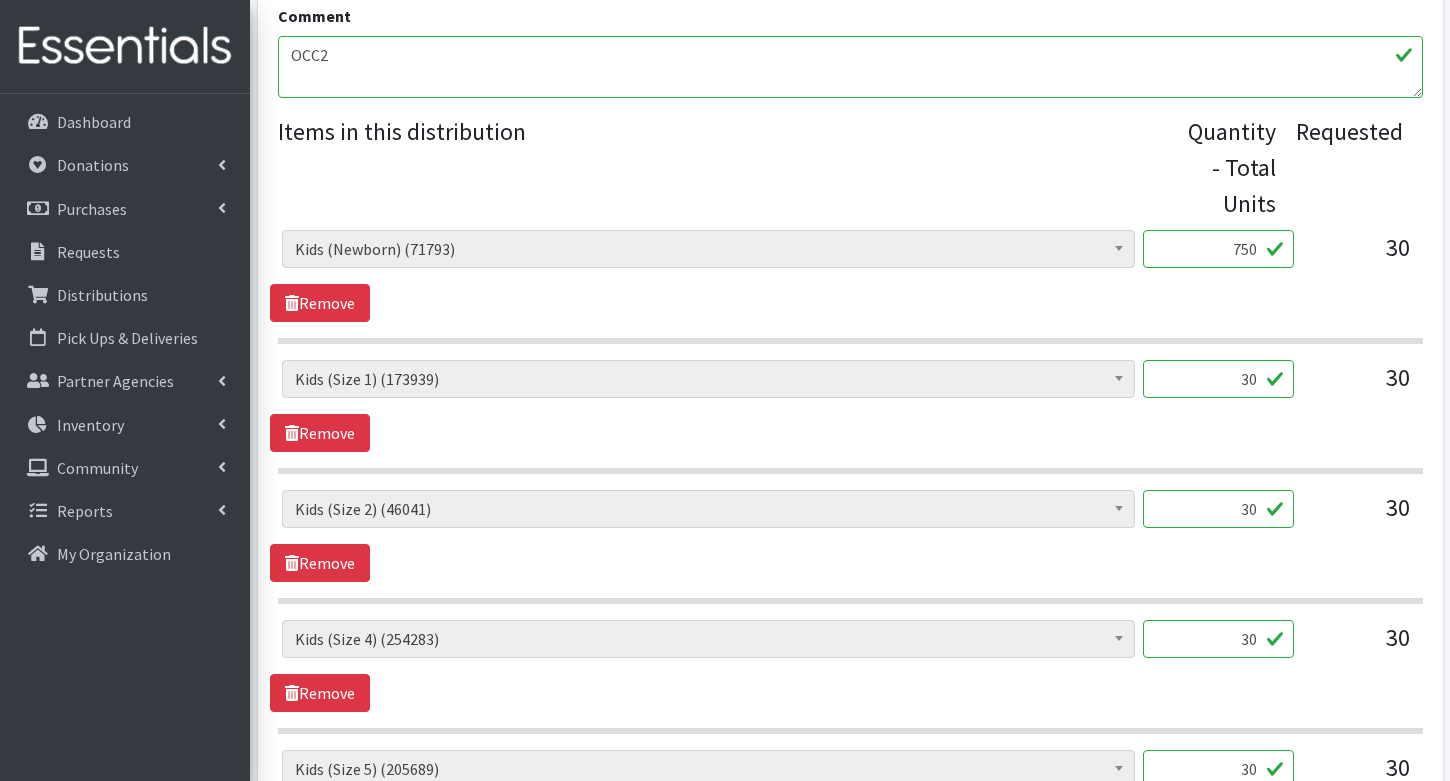 type on "750" 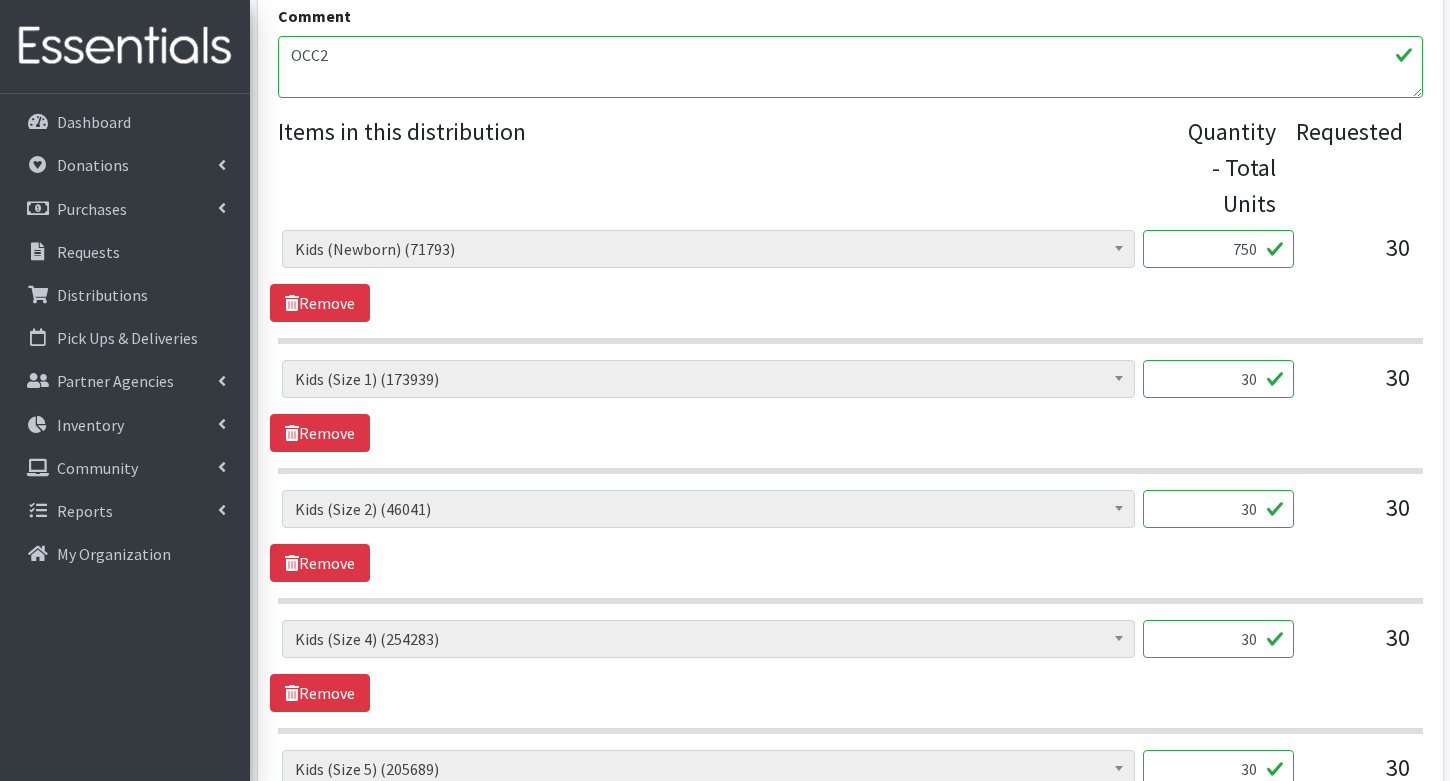 click on "30" at bounding box center (1218, 379) 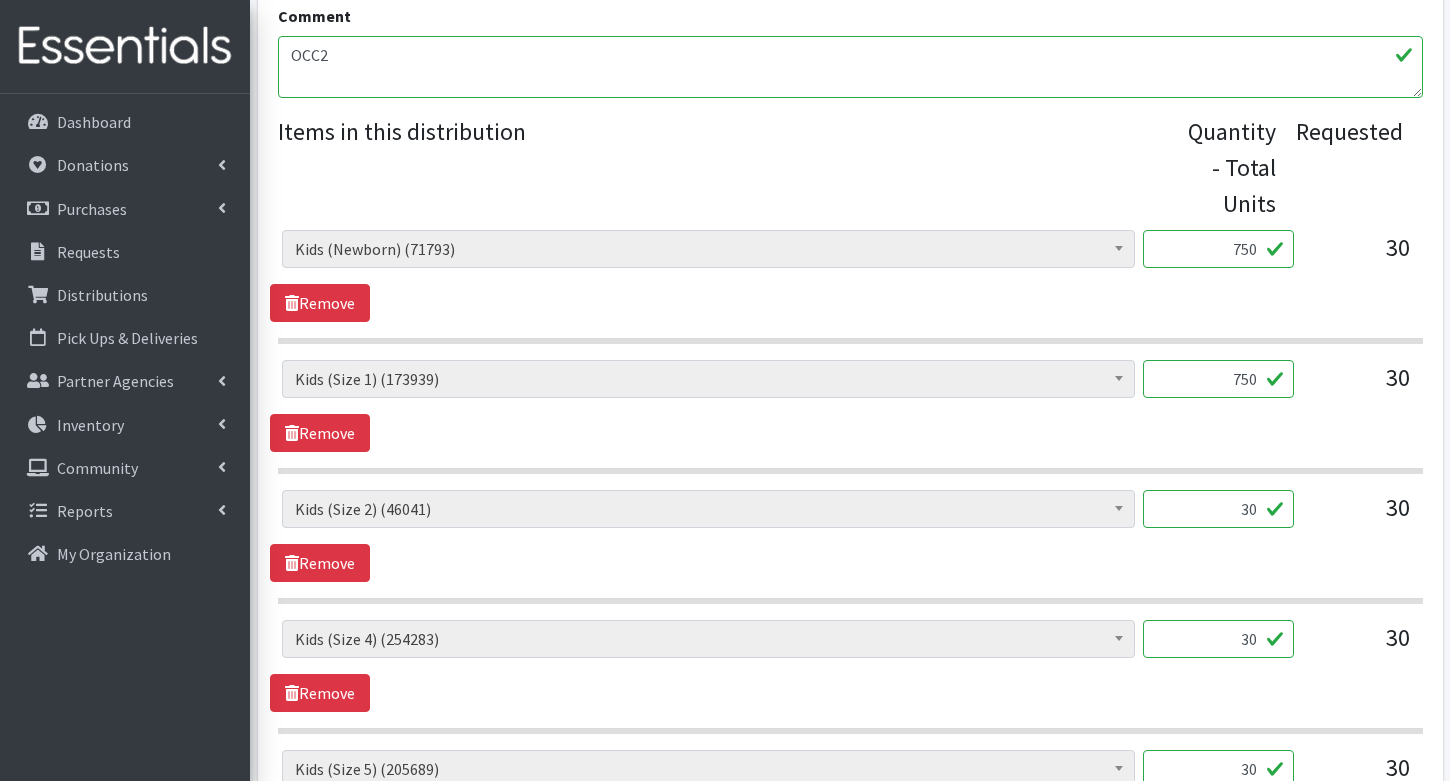 type on "750" 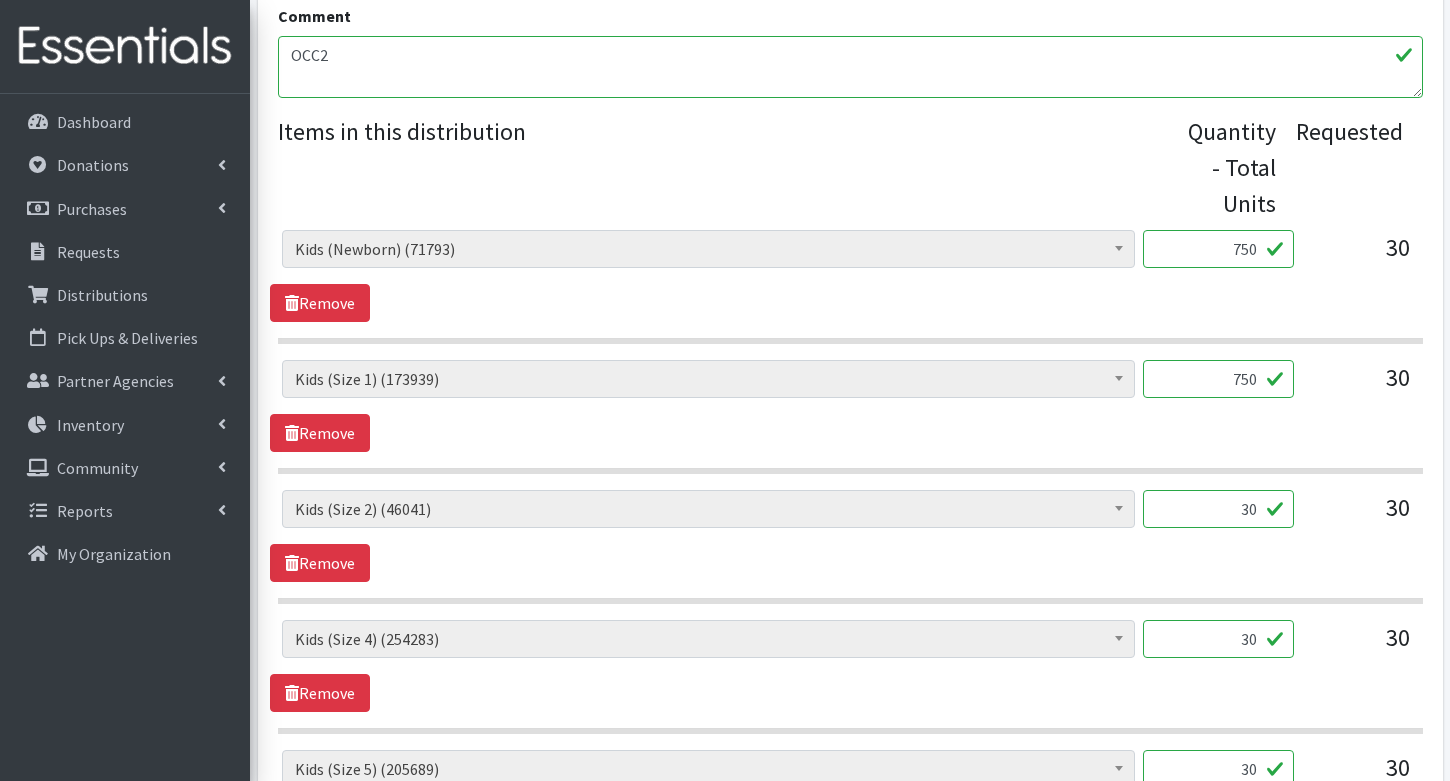 click on "30" at bounding box center [1218, 509] 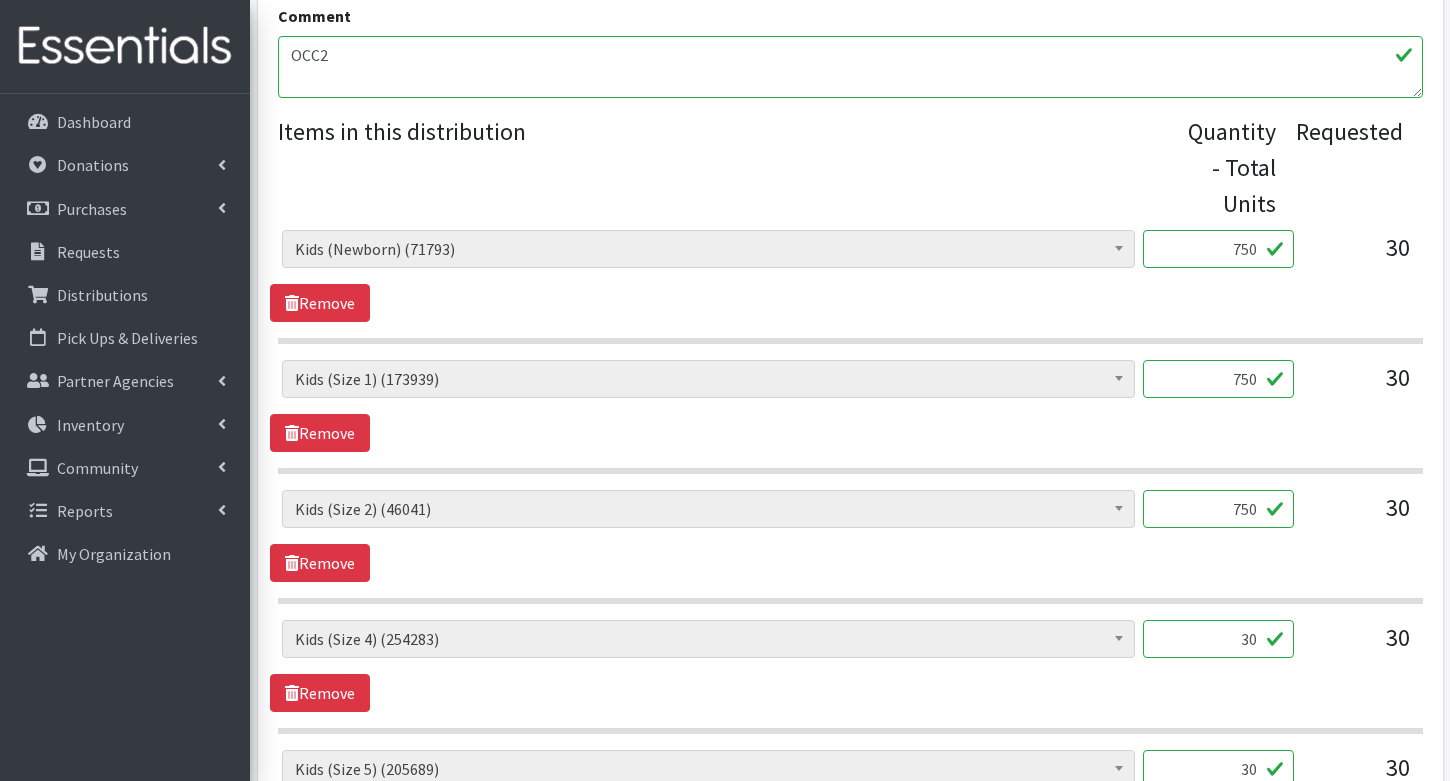 type on "750" 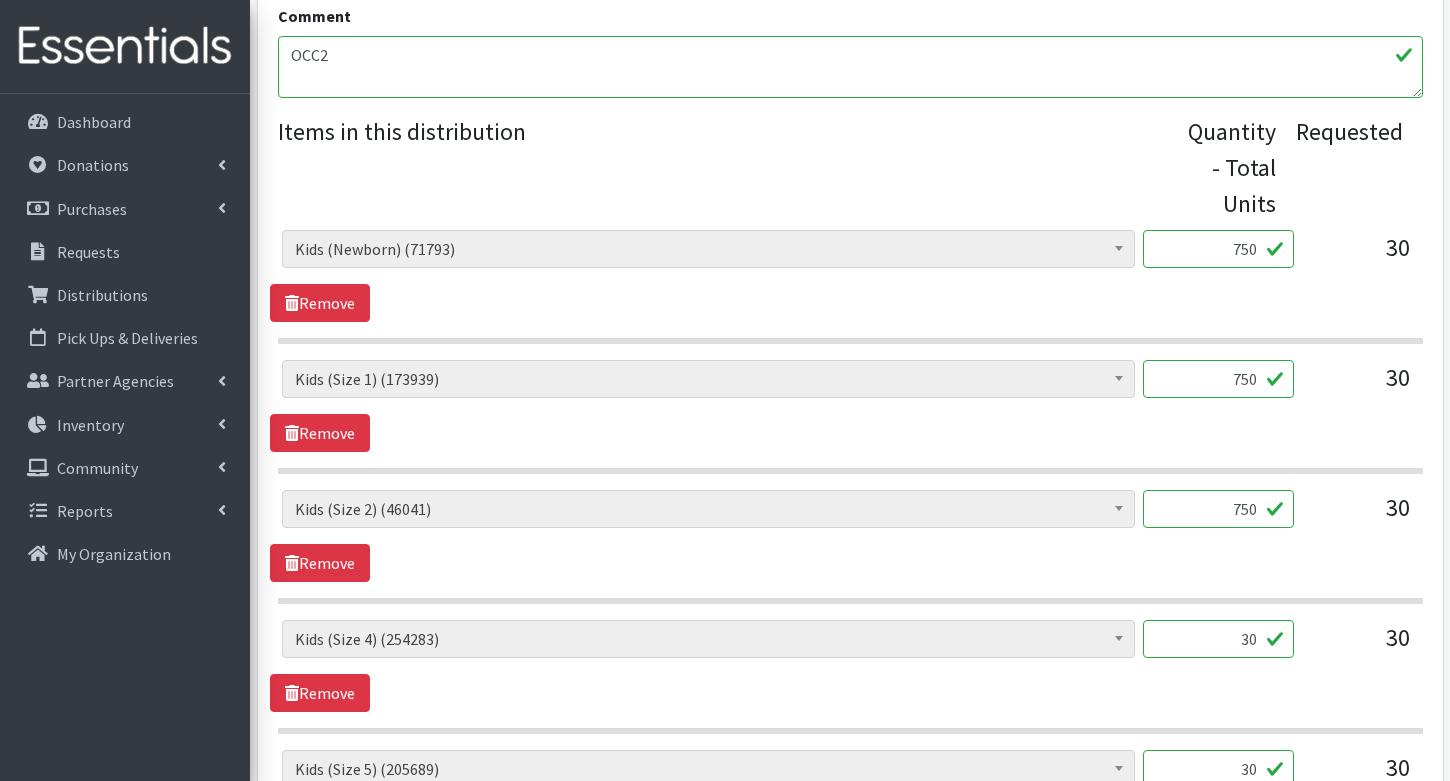 click on "30" at bounding box center (1218, 639) 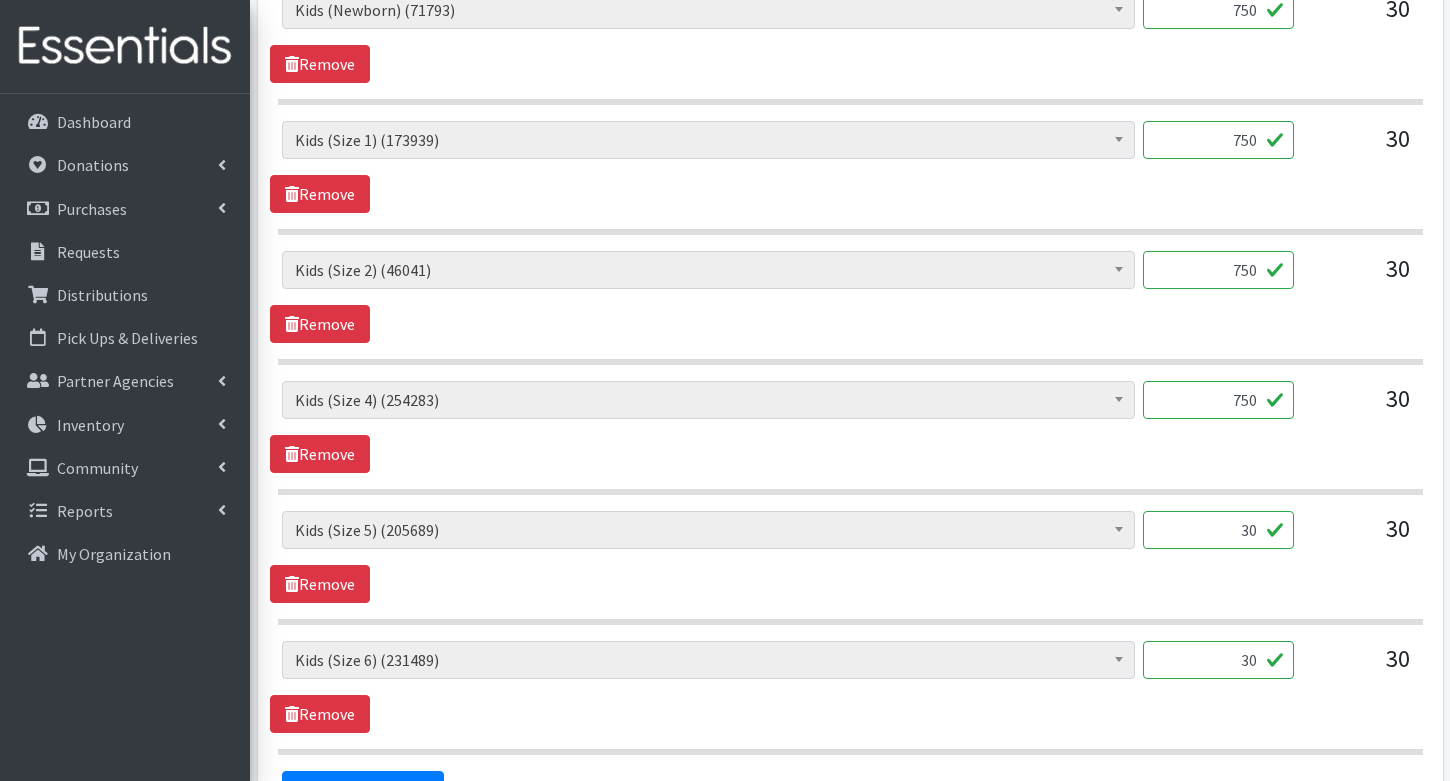 scroll, scrollTop: 913, scrollLeft: 0, axis: vertical 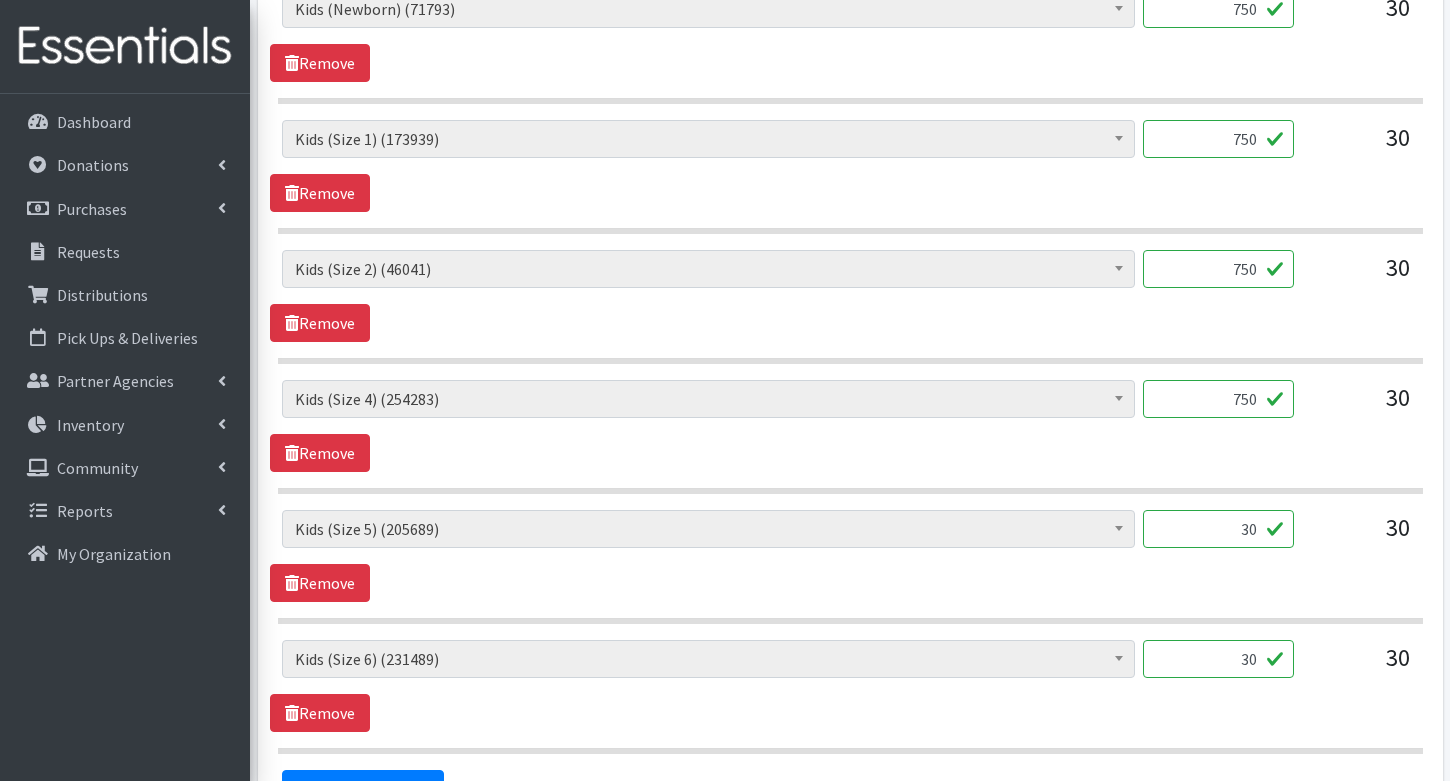 type on "750" 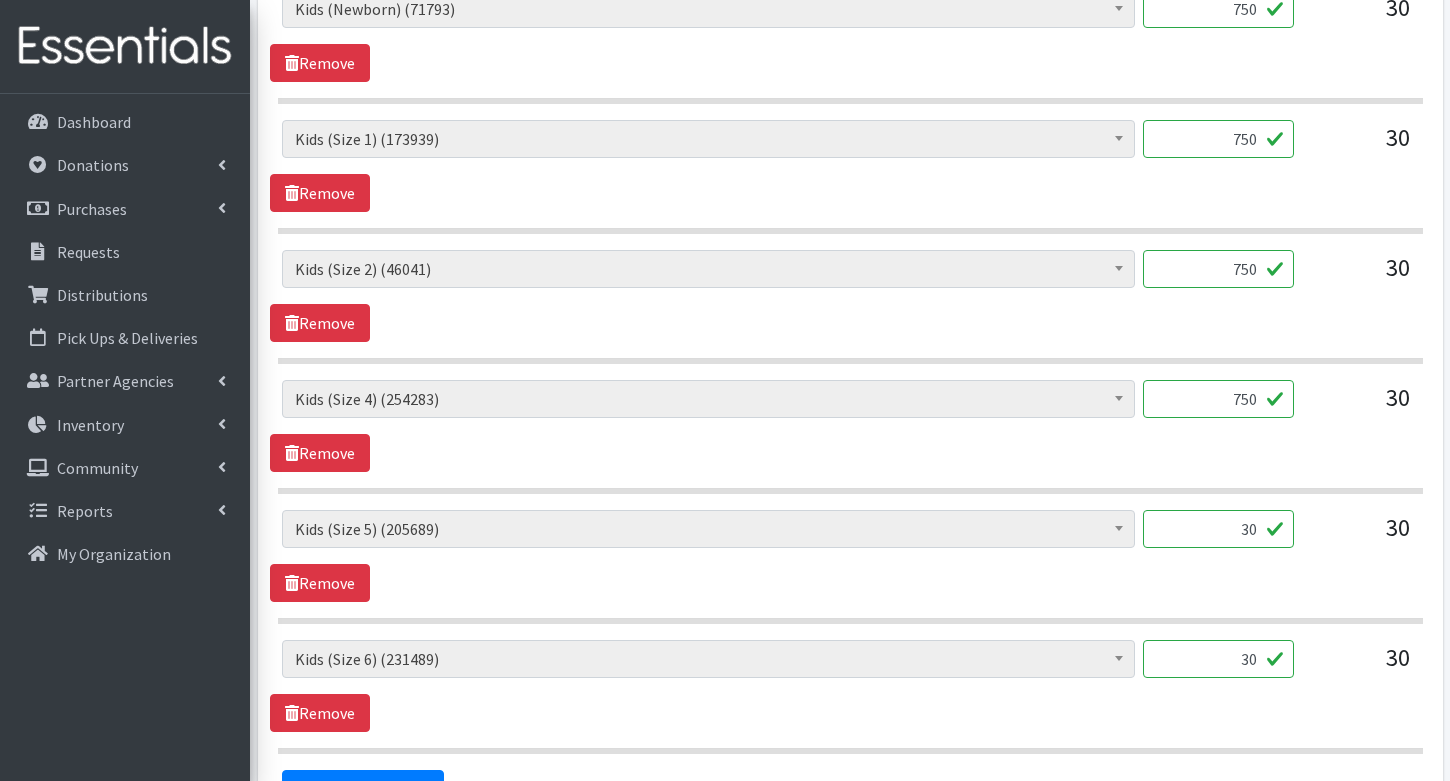 click on "30" at bounding box center [1218, 529] 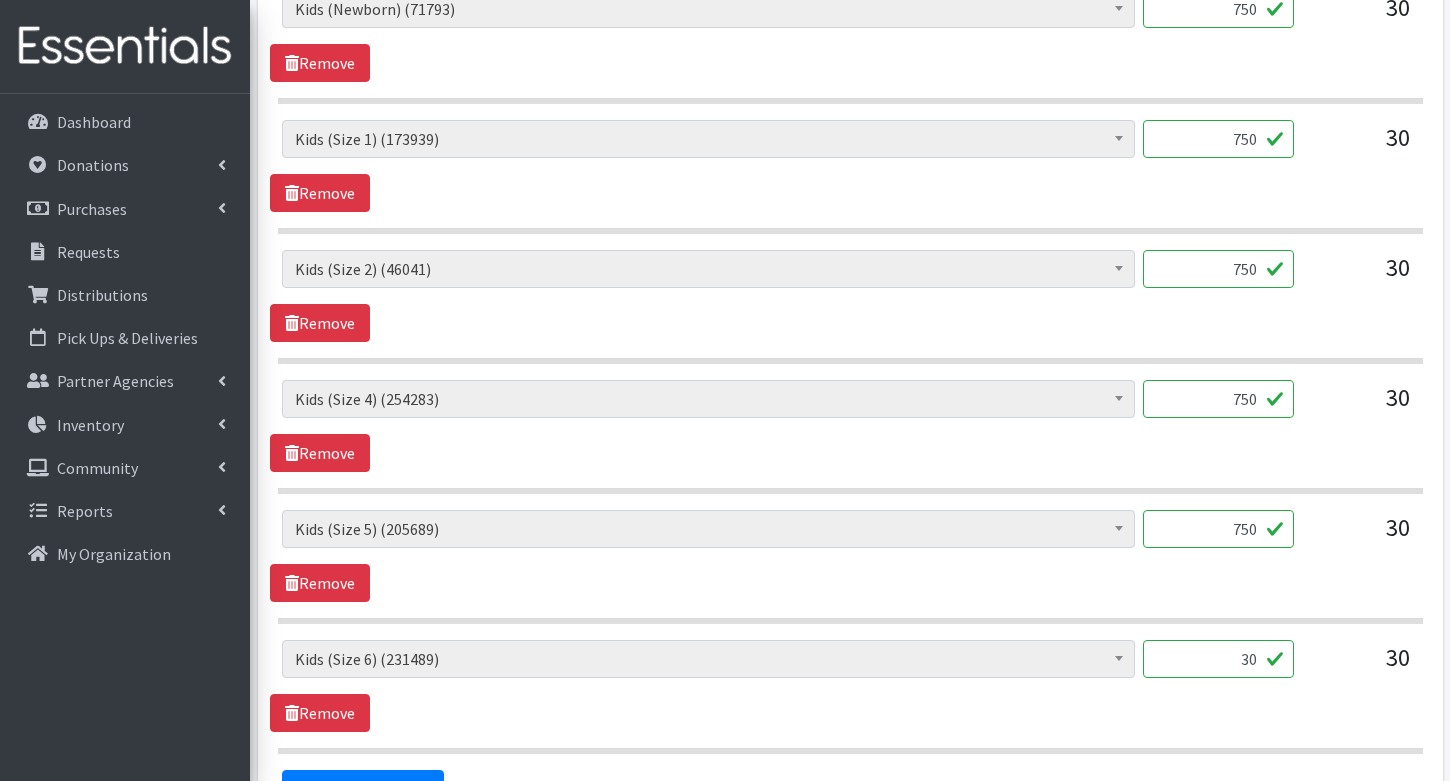 type on "750" 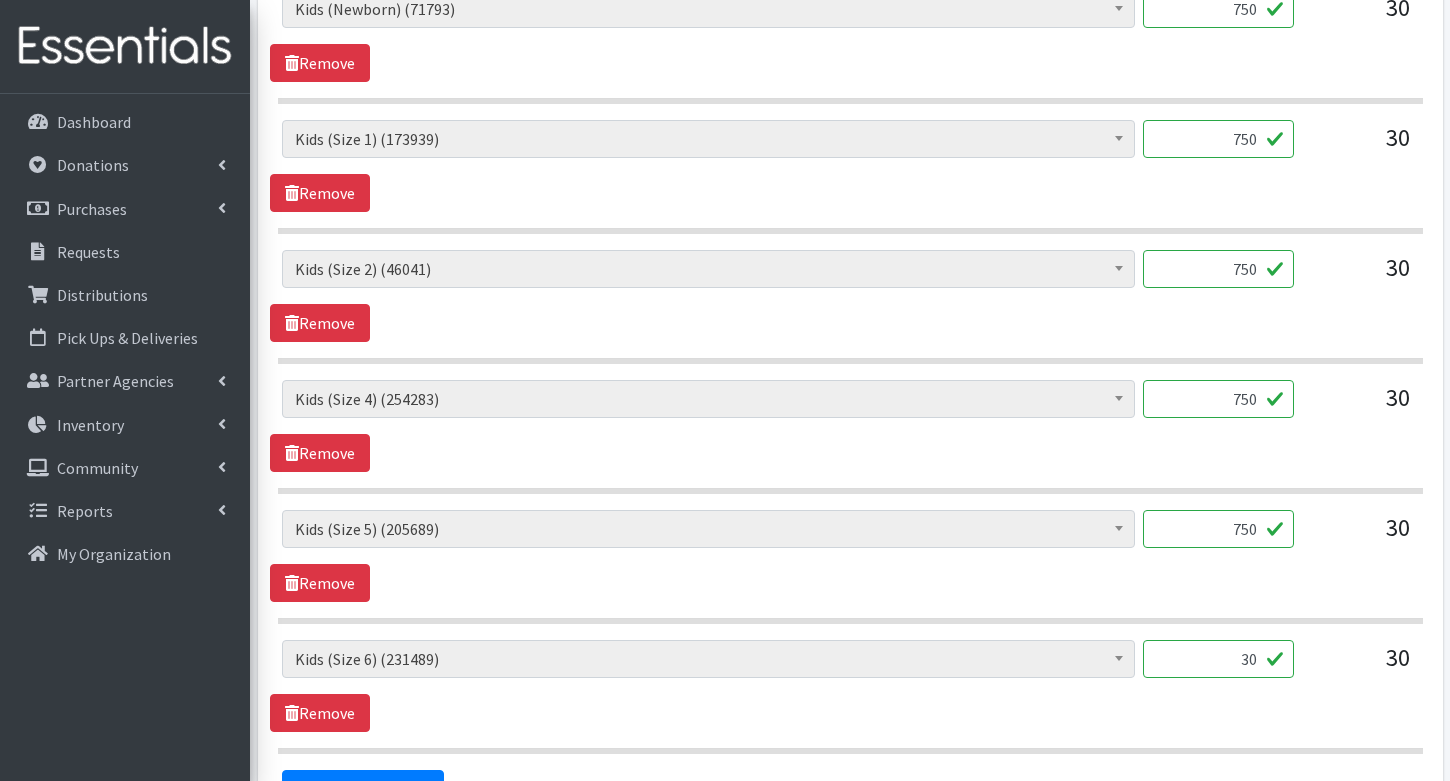 click on "30" at bounding box center (1218, 659) 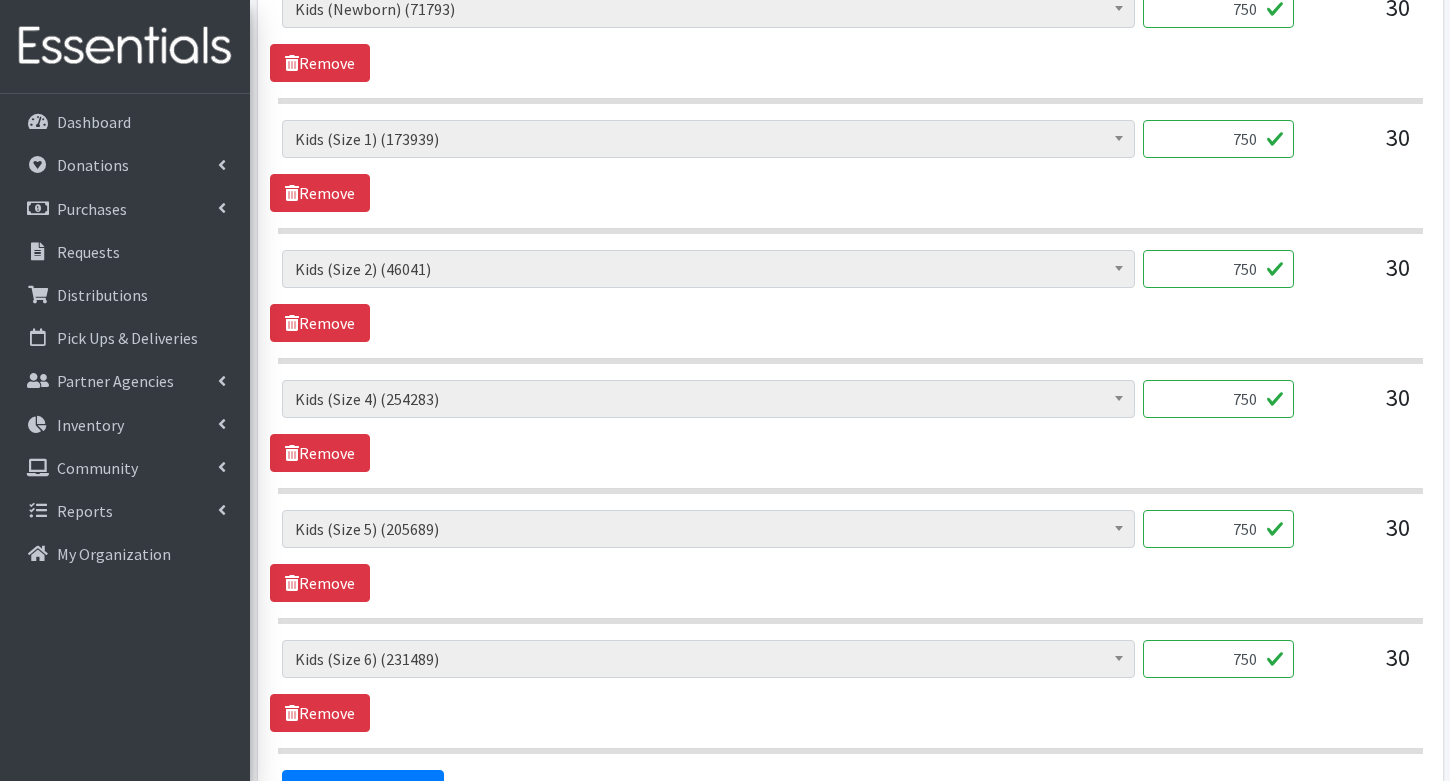 scroll, scrollTop: 1133, scrollLeft: 0, axis: vertical 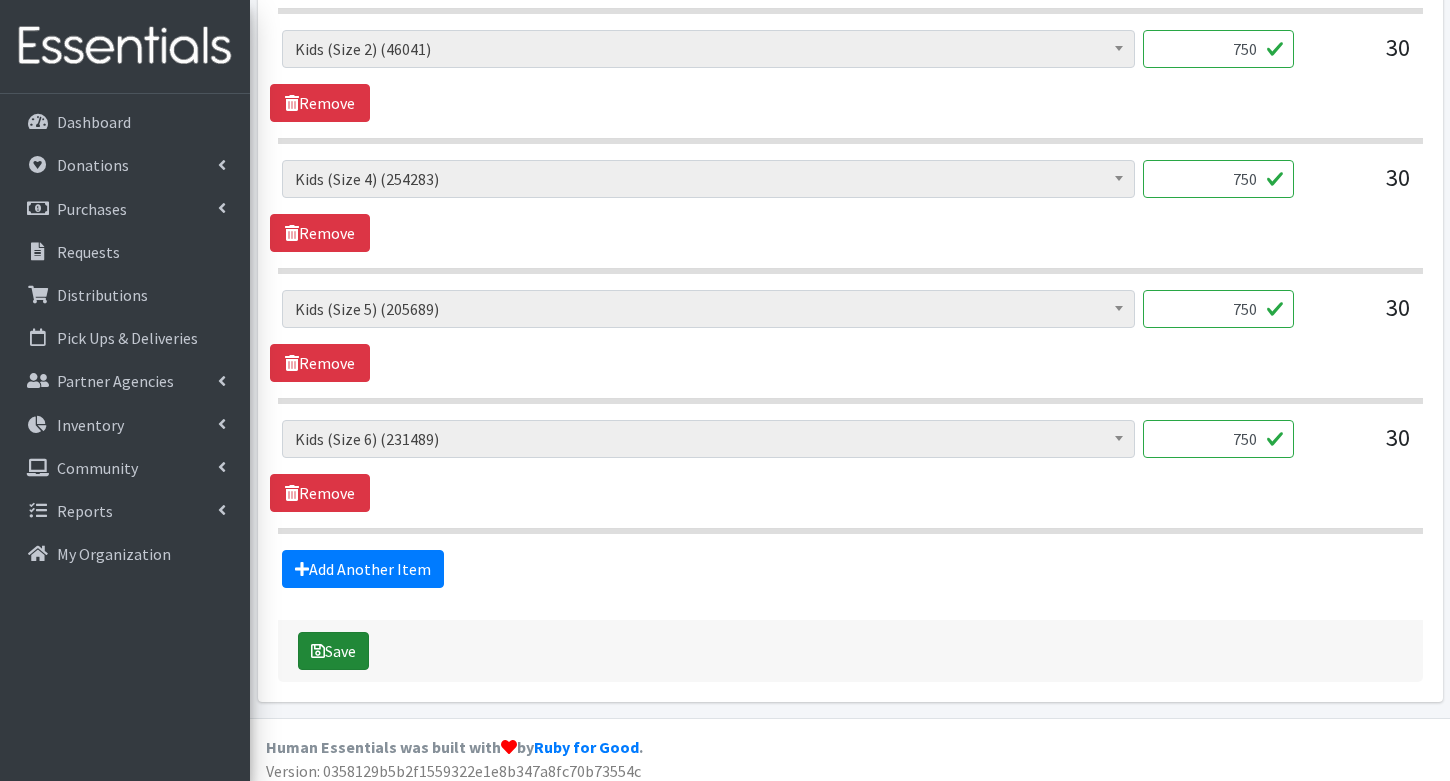 type on "750" 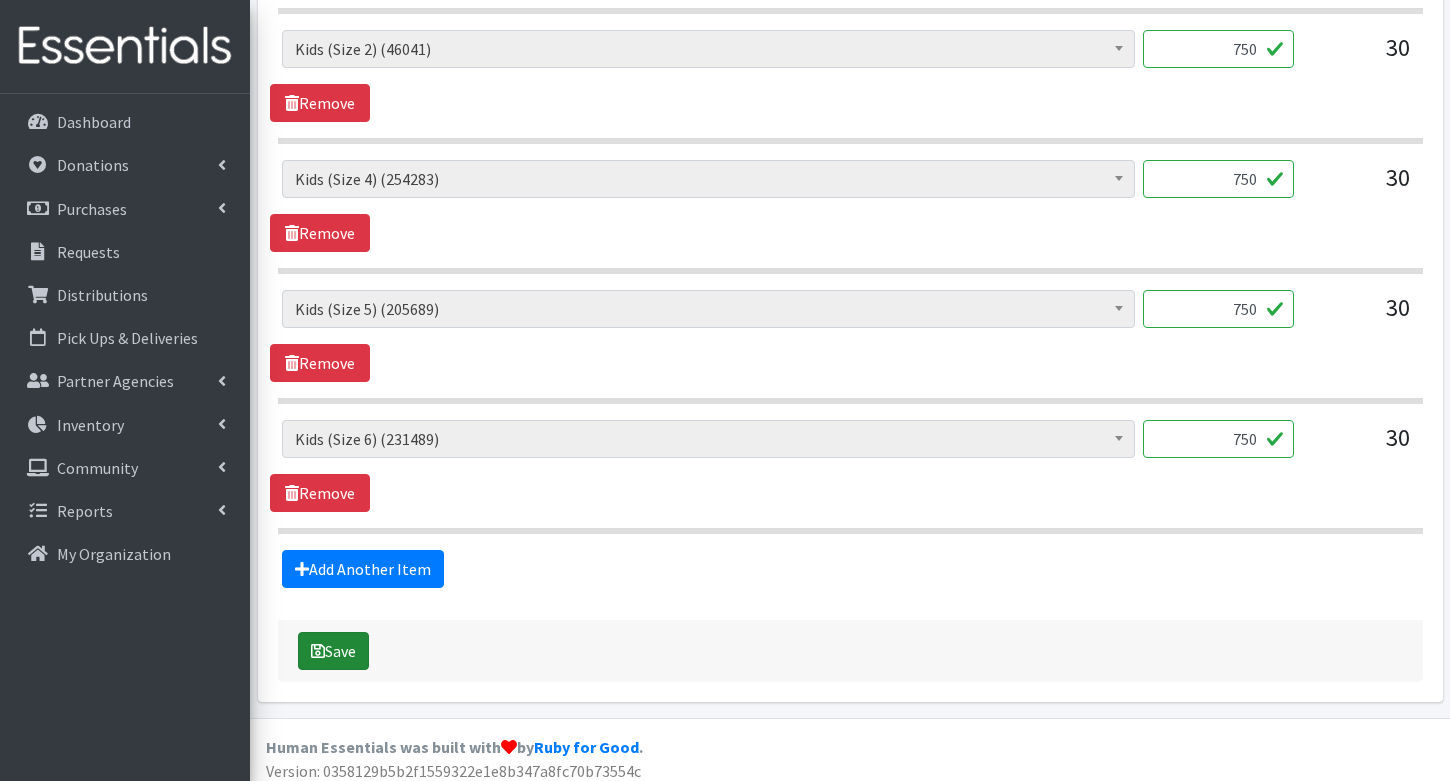 click on "Save" at bounding box center (333, 651) 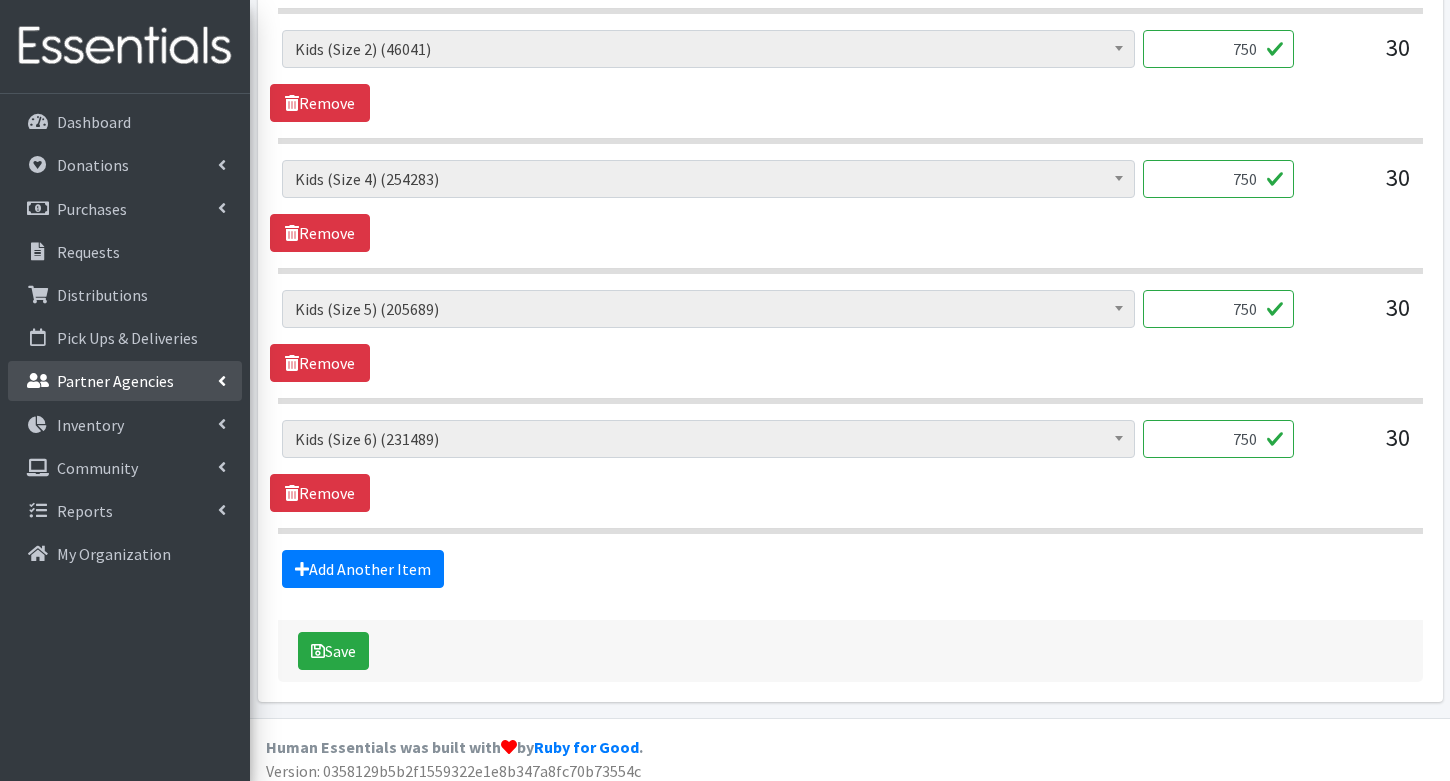 click on "Partner Agencies" at bounding box center (115, 381) 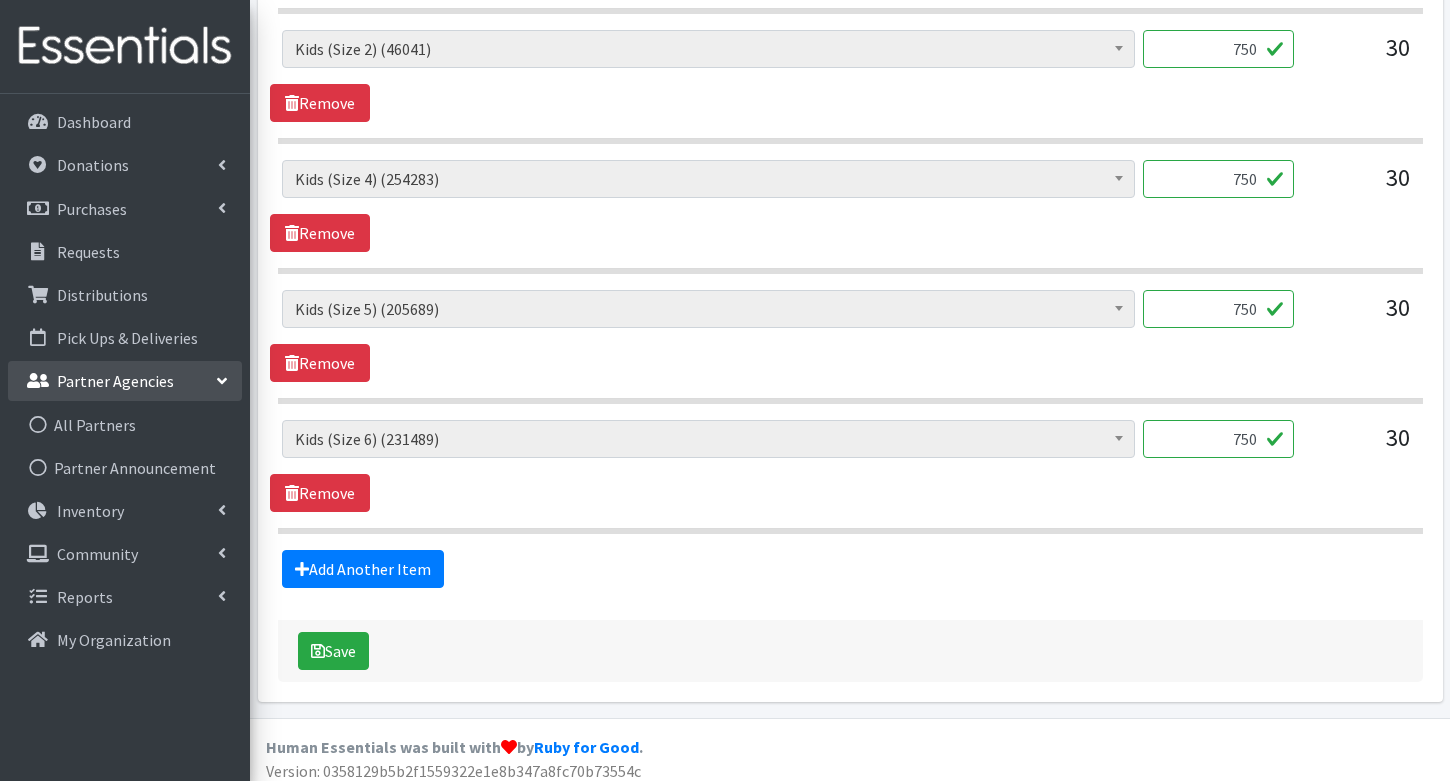 click on "Partner Agencies" at bounding box center (115, 381) 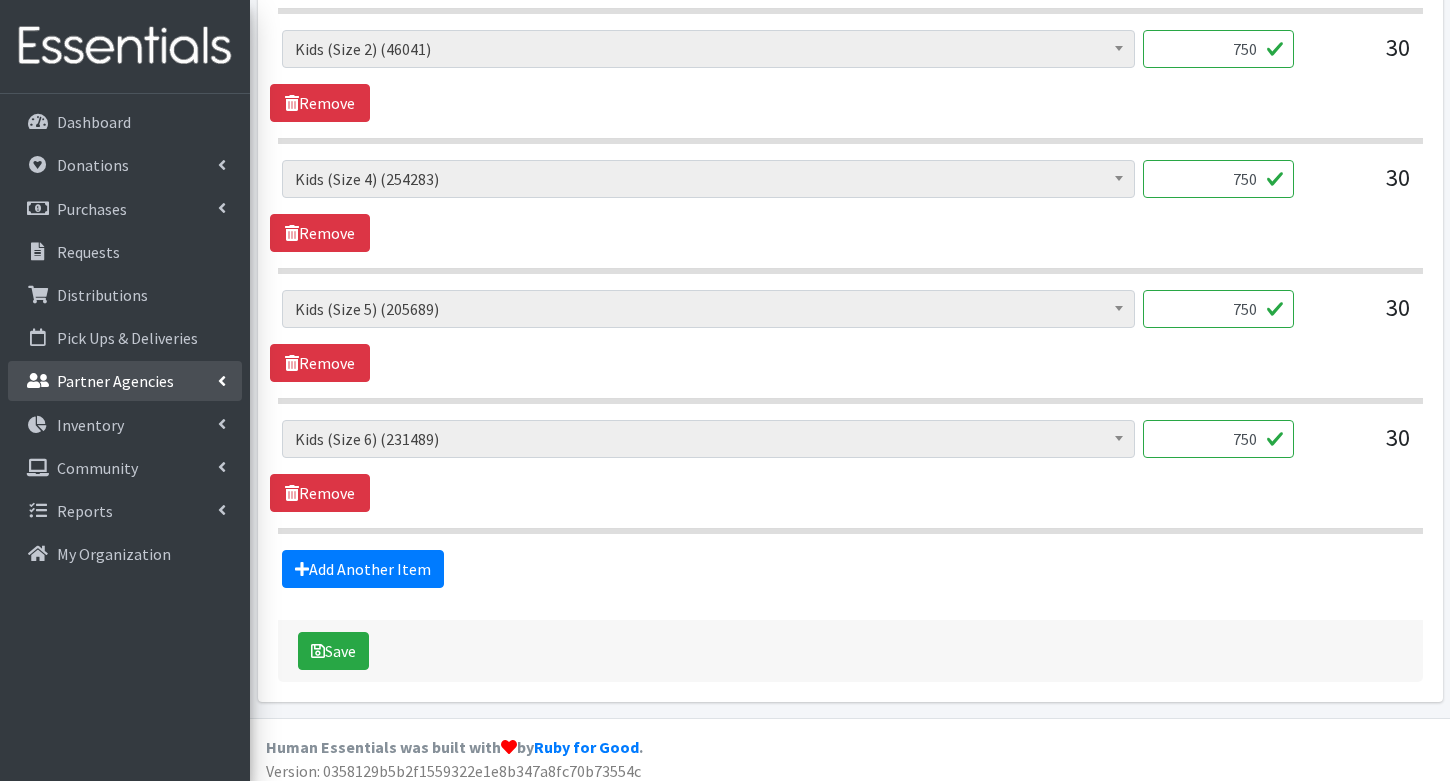 click on "Partner Agencies" at bounding box center (115, 381) 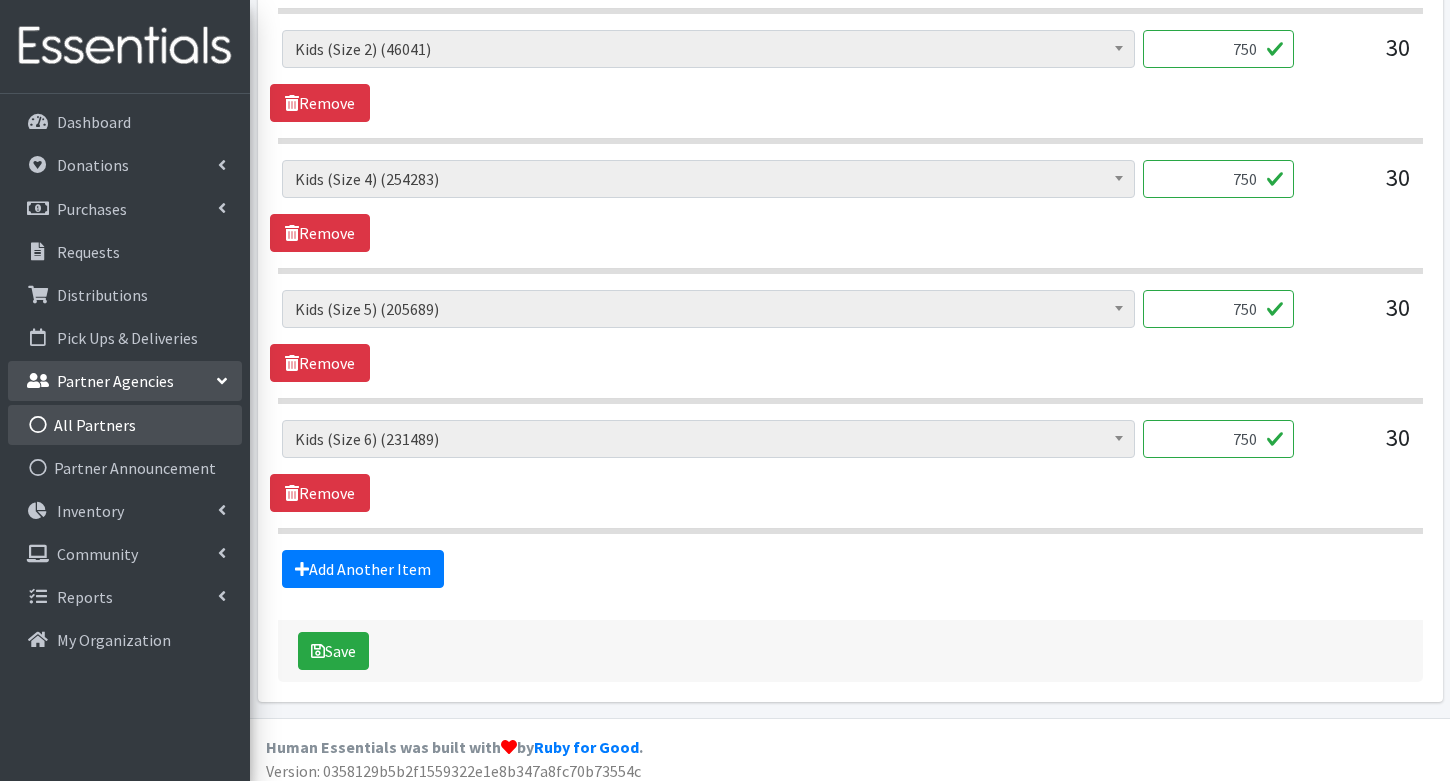 click on "All Partners" at bounding box center (125, 425) 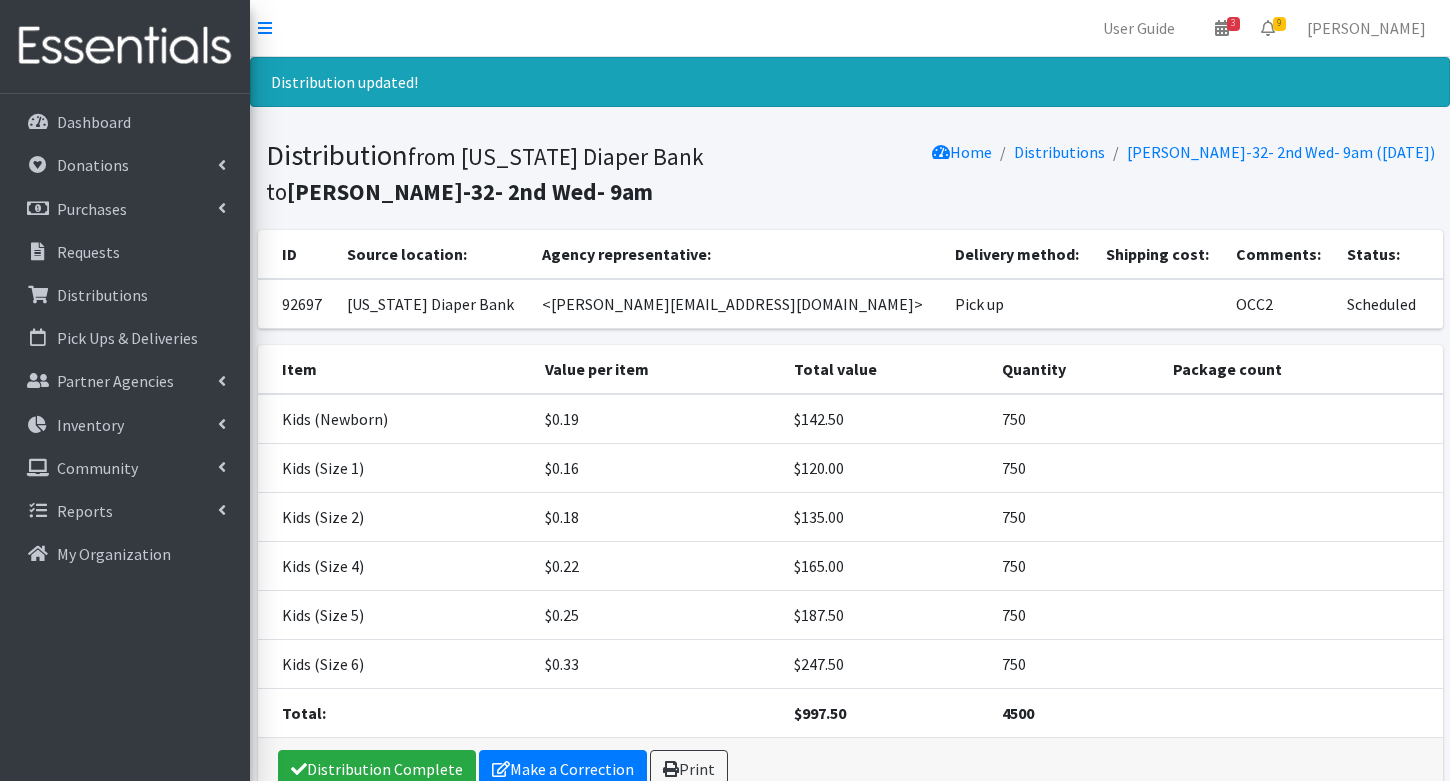 scroll, scrollTop: 60, scrollLeft: 0, axis: vertical 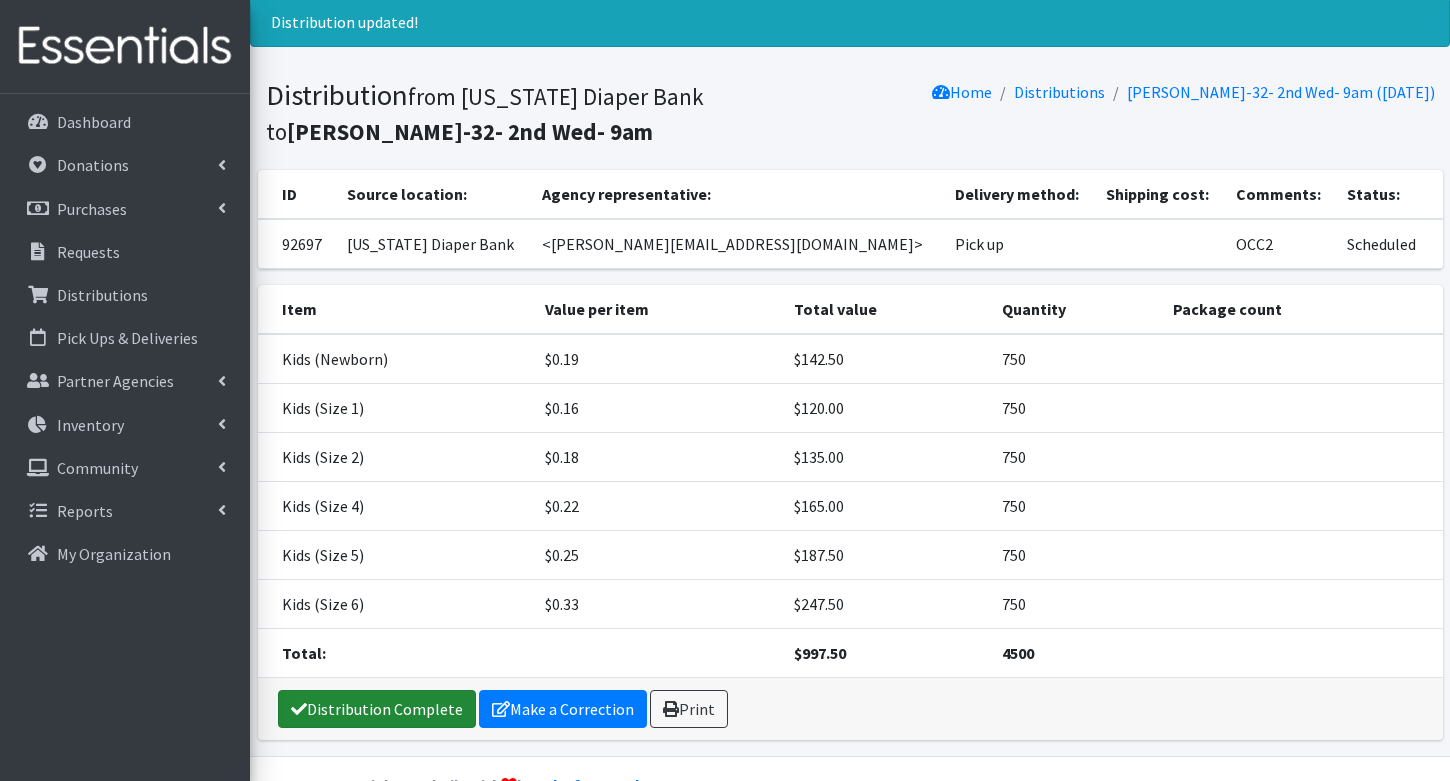 click on "Distribution Complete" at bounding box center [377, 709] 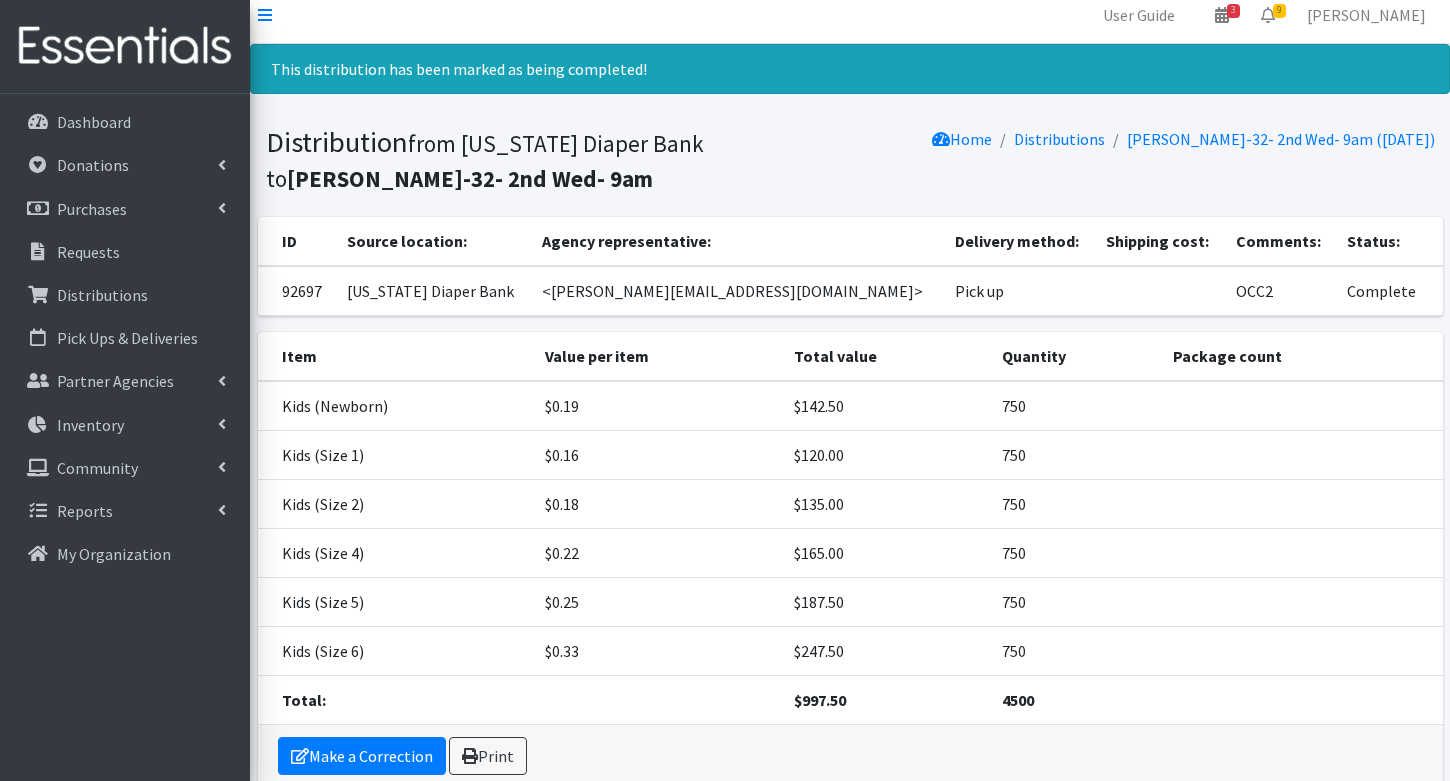 scroll, scrollTop: 0, scrollLeft: 0, axis: both 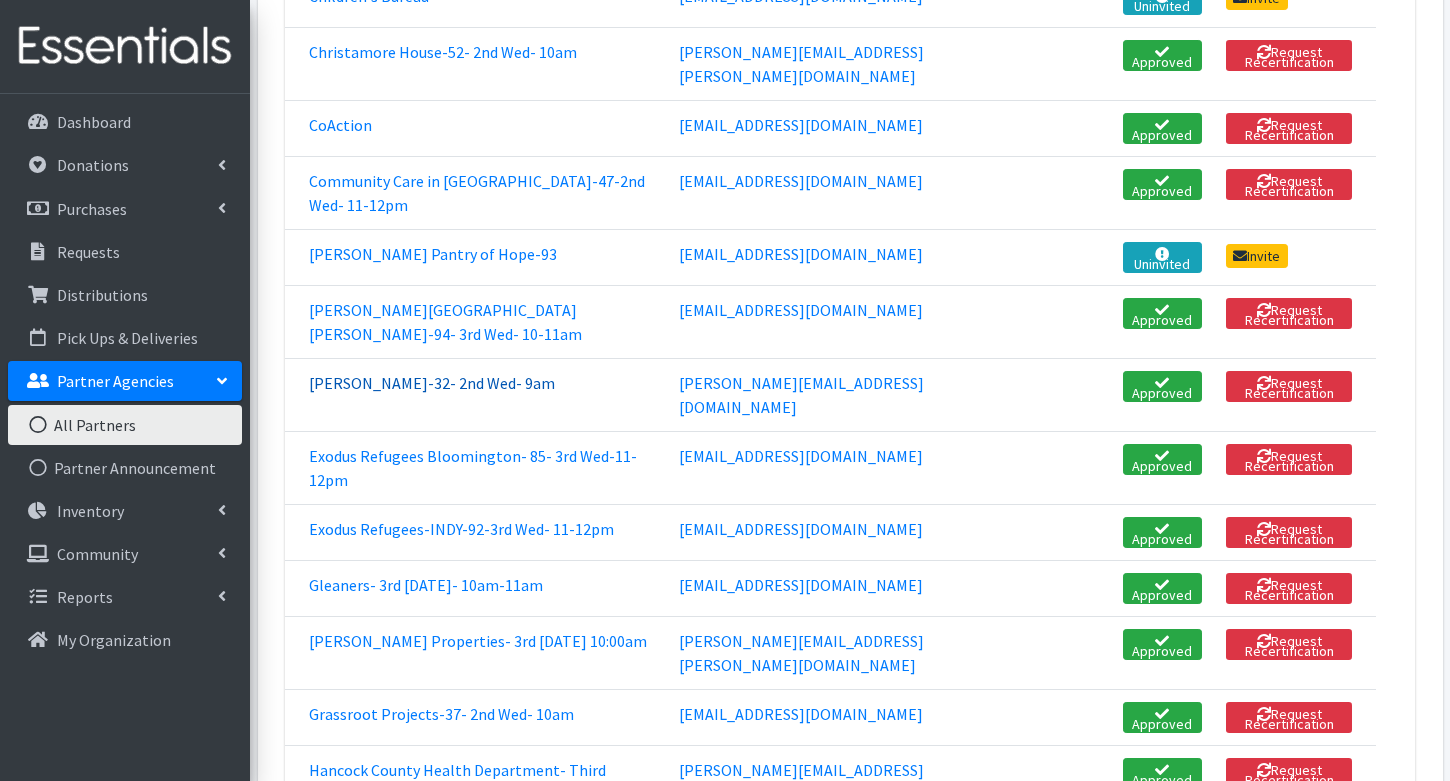 click on "[PERSON_NAME]-32- 2nd  Wed- 9am" at bounding box center (432, 383) 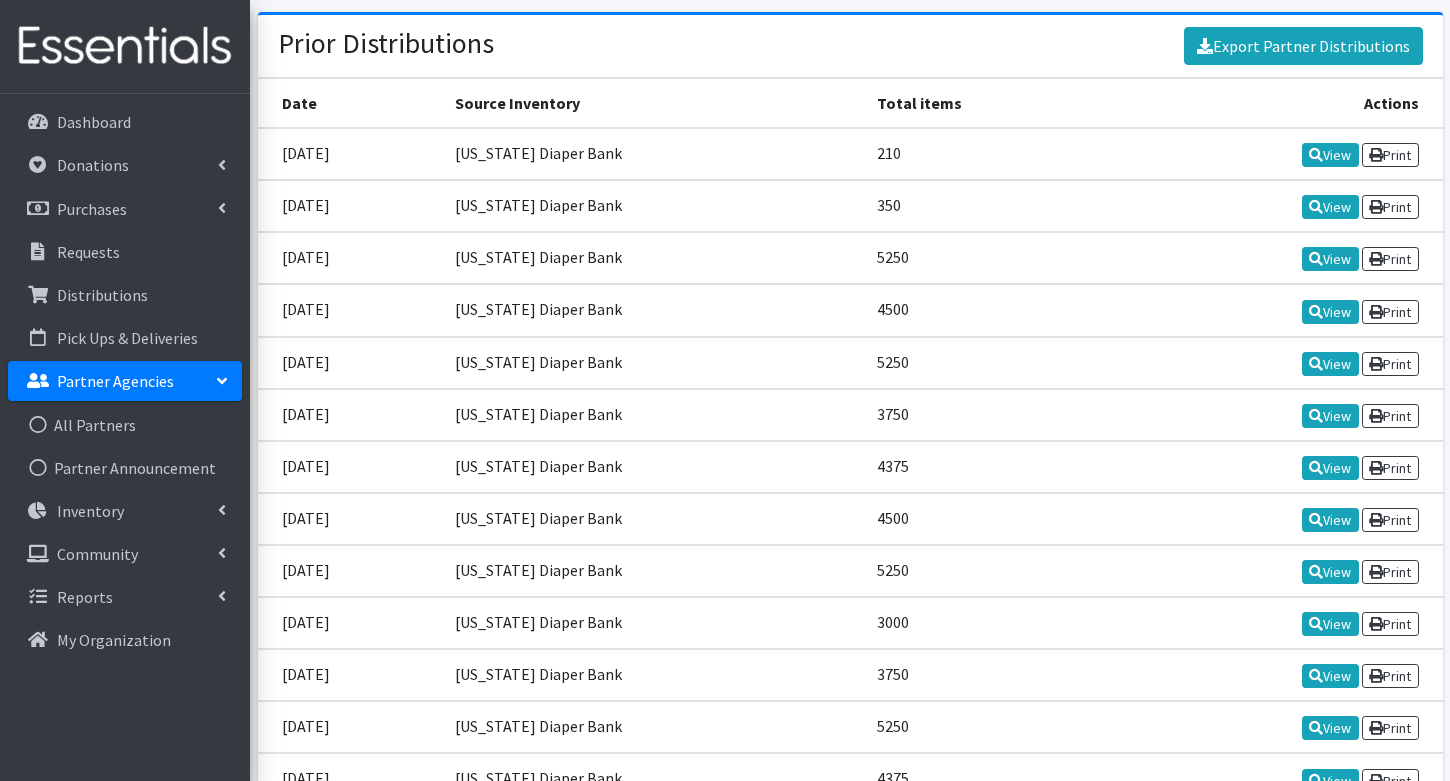 scroll, scrollTop: 2483, scrollLeft: 0, axis: vertical 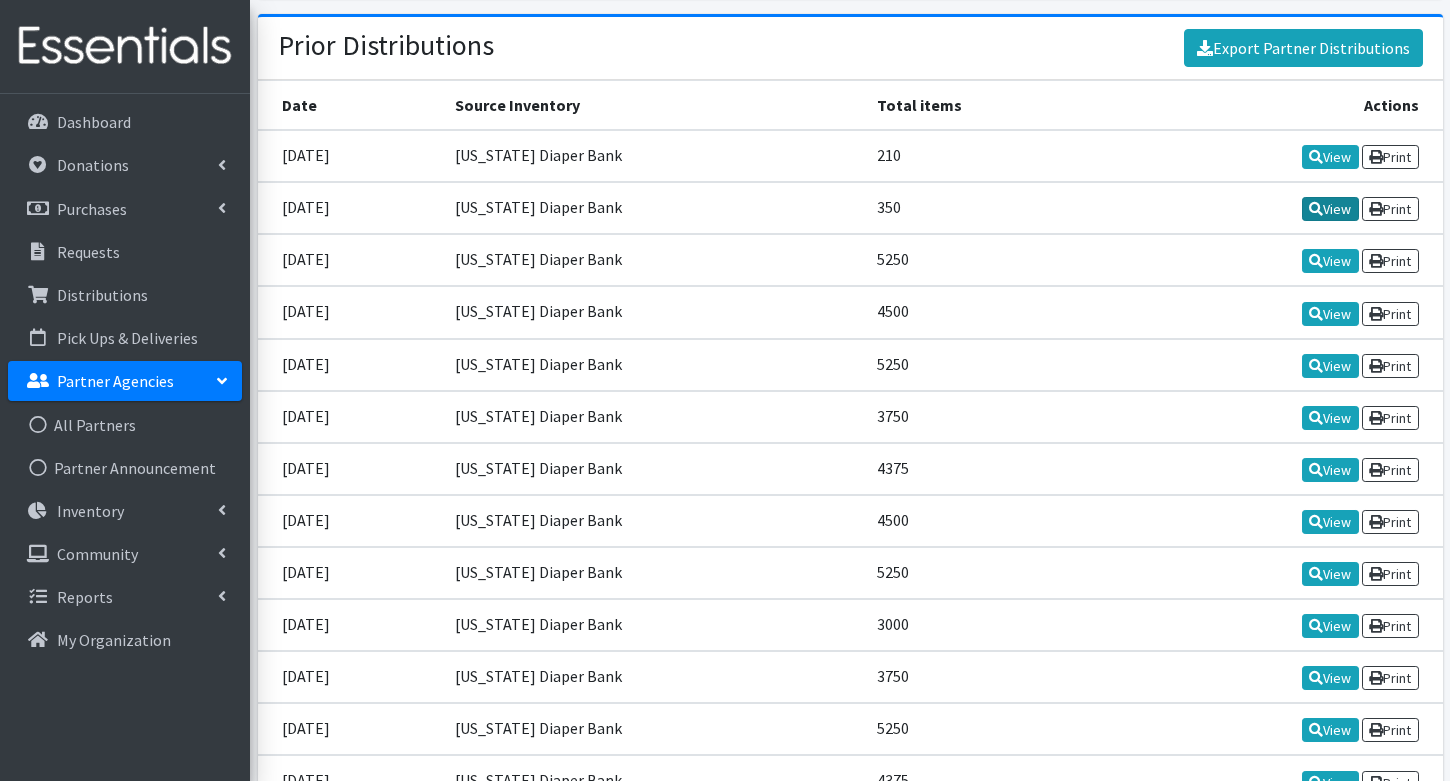 click on "View" at bounding box center [1330, 209] 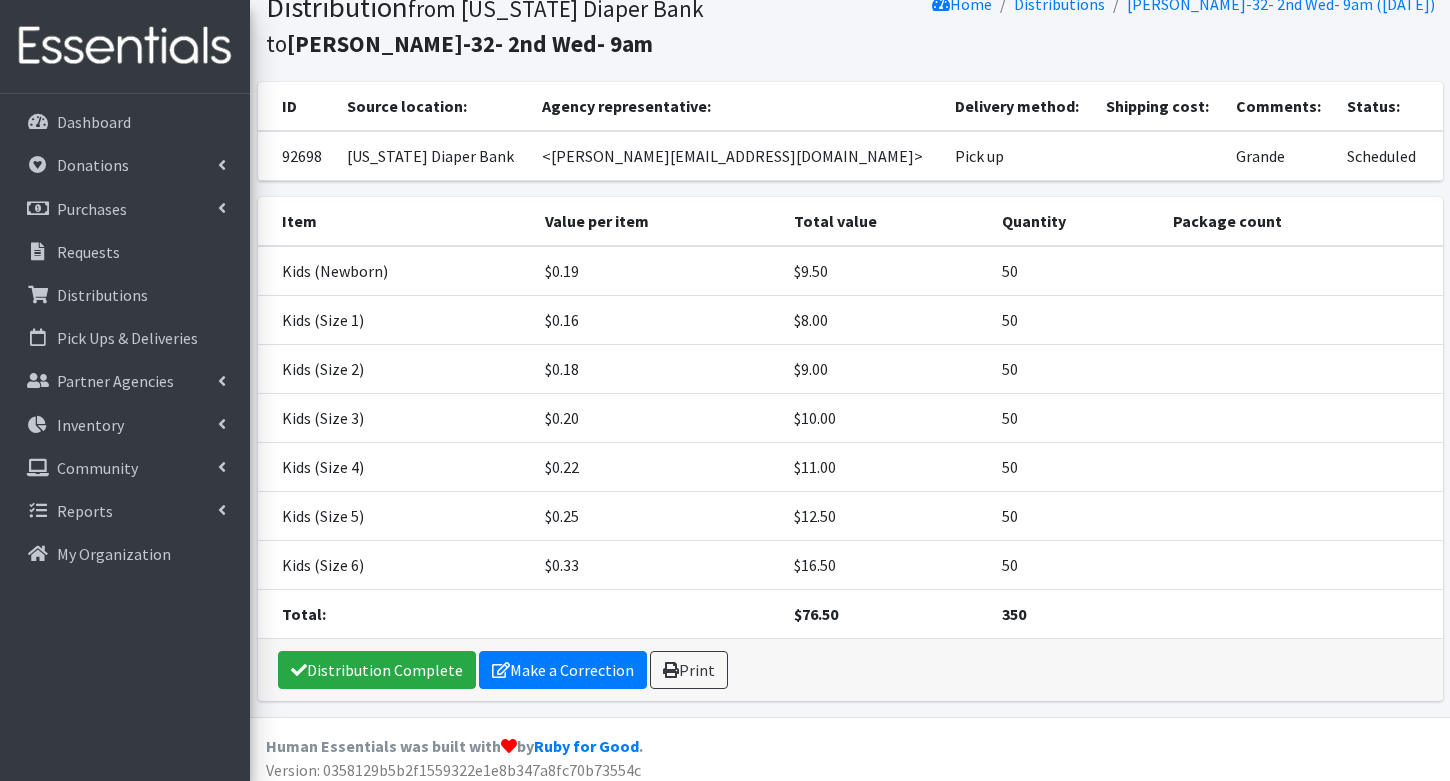 scroll, scrollTop: 84, scrollLeft: 0, axis: vertical 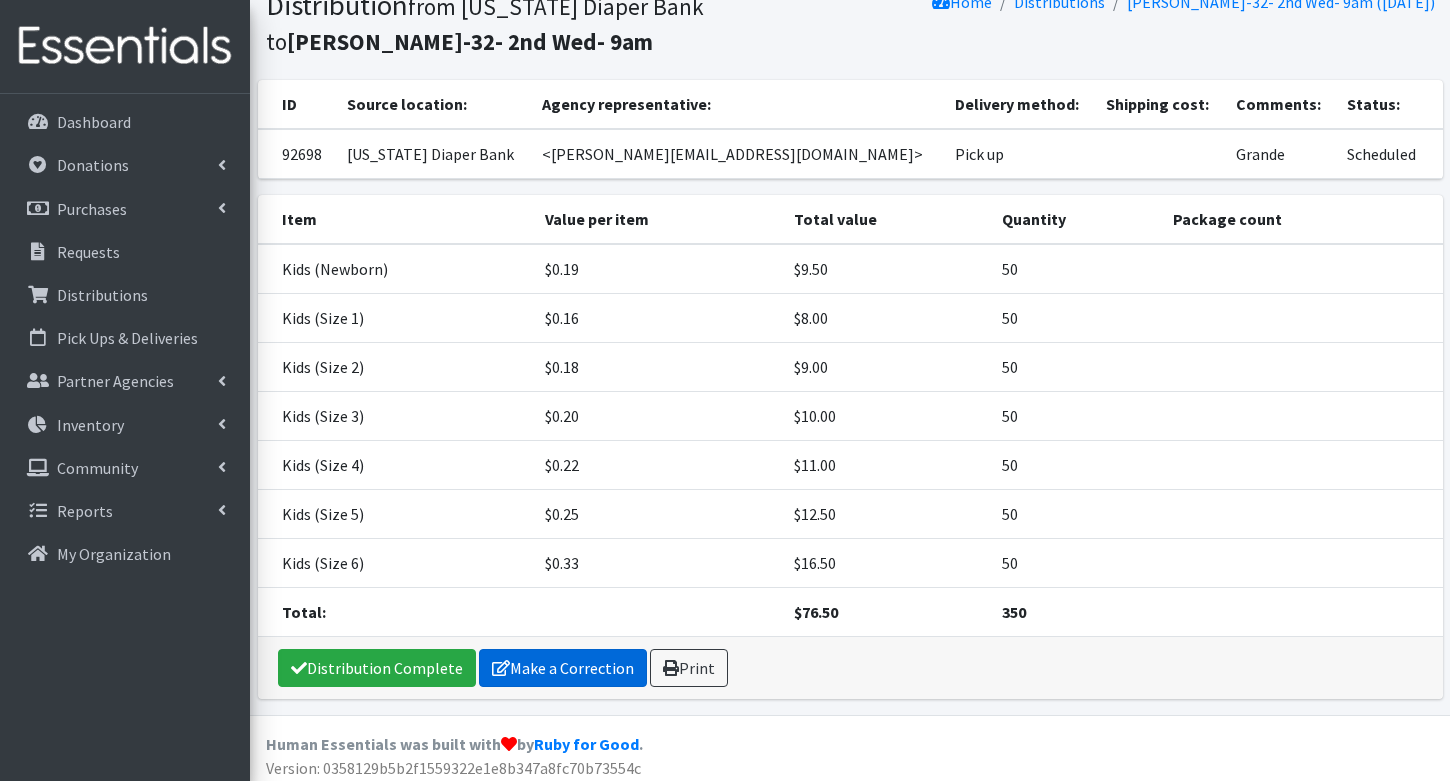 click on "Make a Correction" at bounding box center (563, 668) 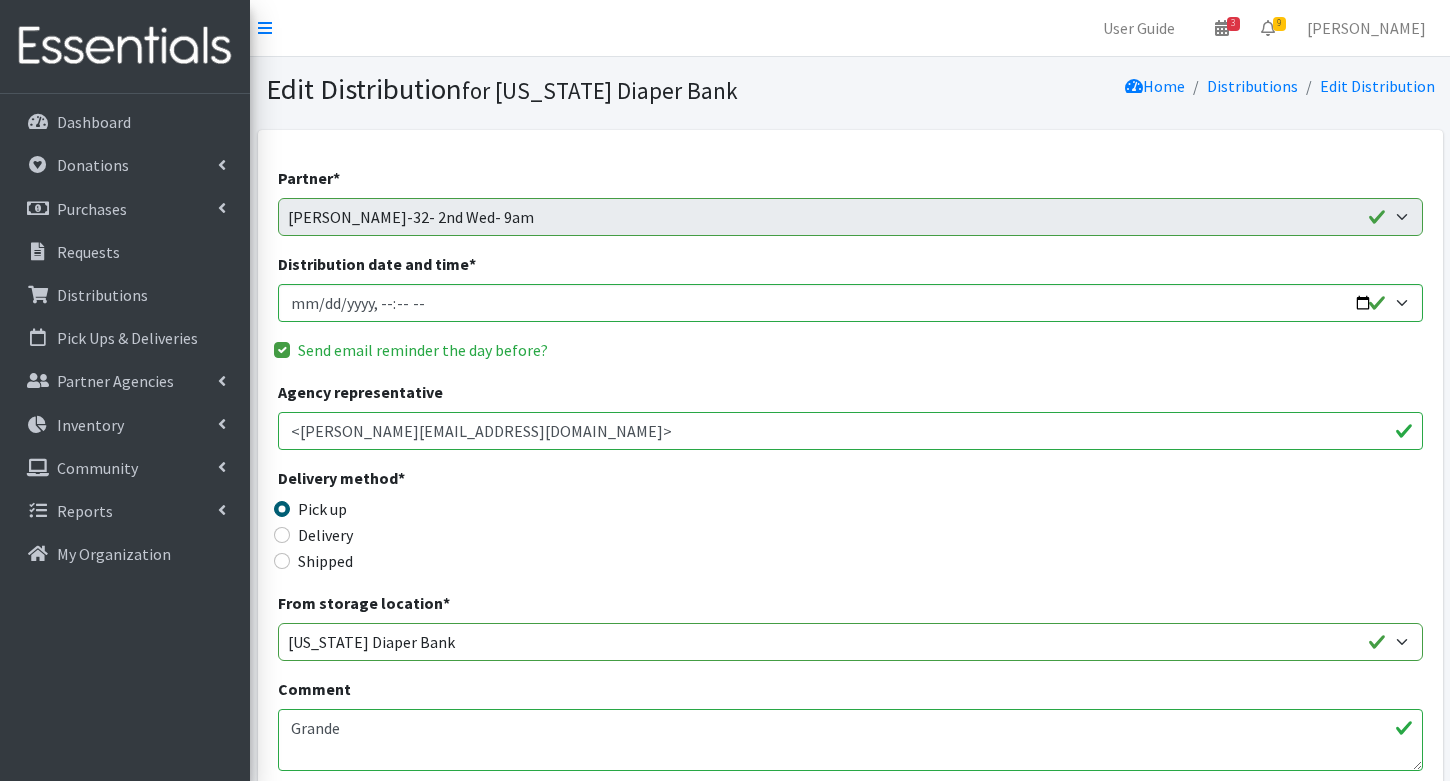 scroll, scrollTop: 0, scrollLeft: 0, axis: both 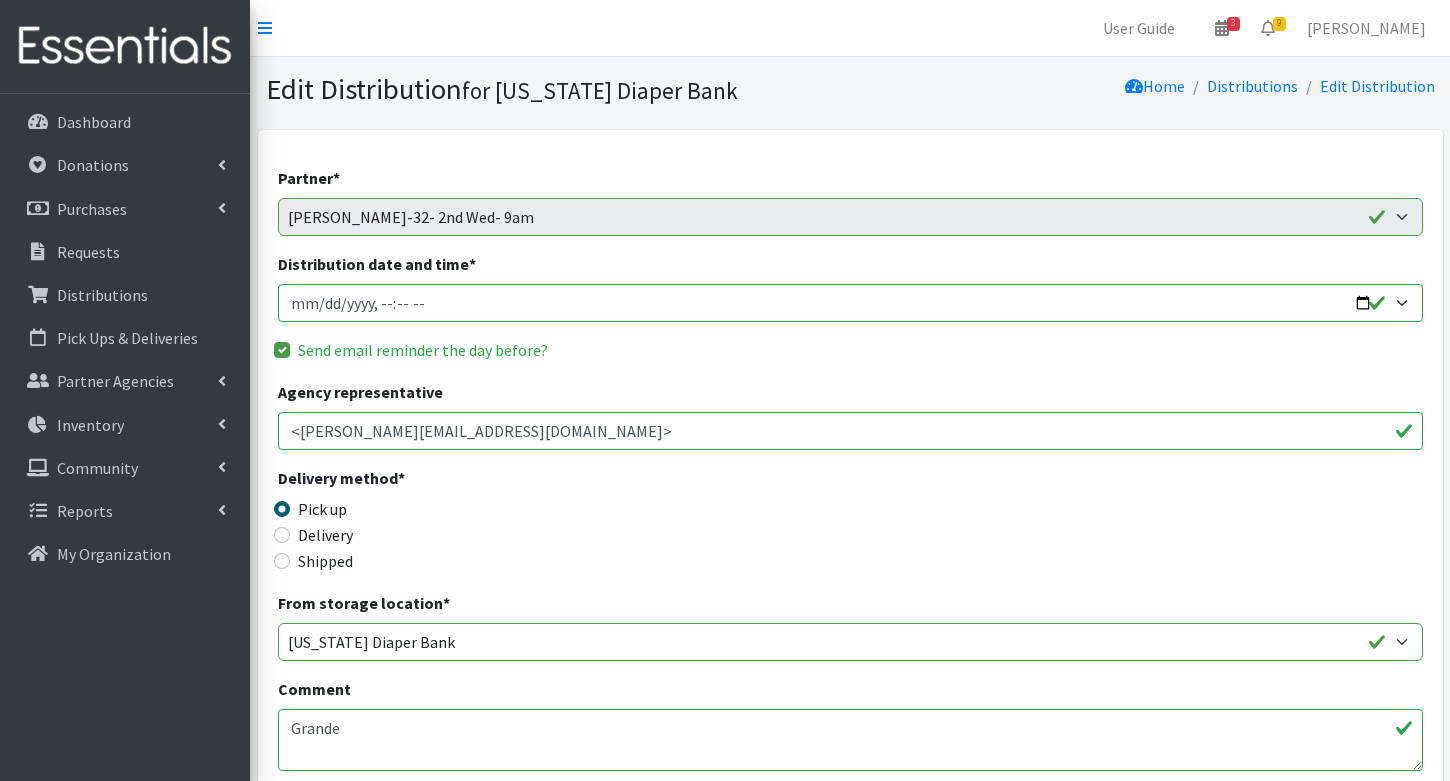click on "Distribution date and time  *" at bounding box center (850, 303) 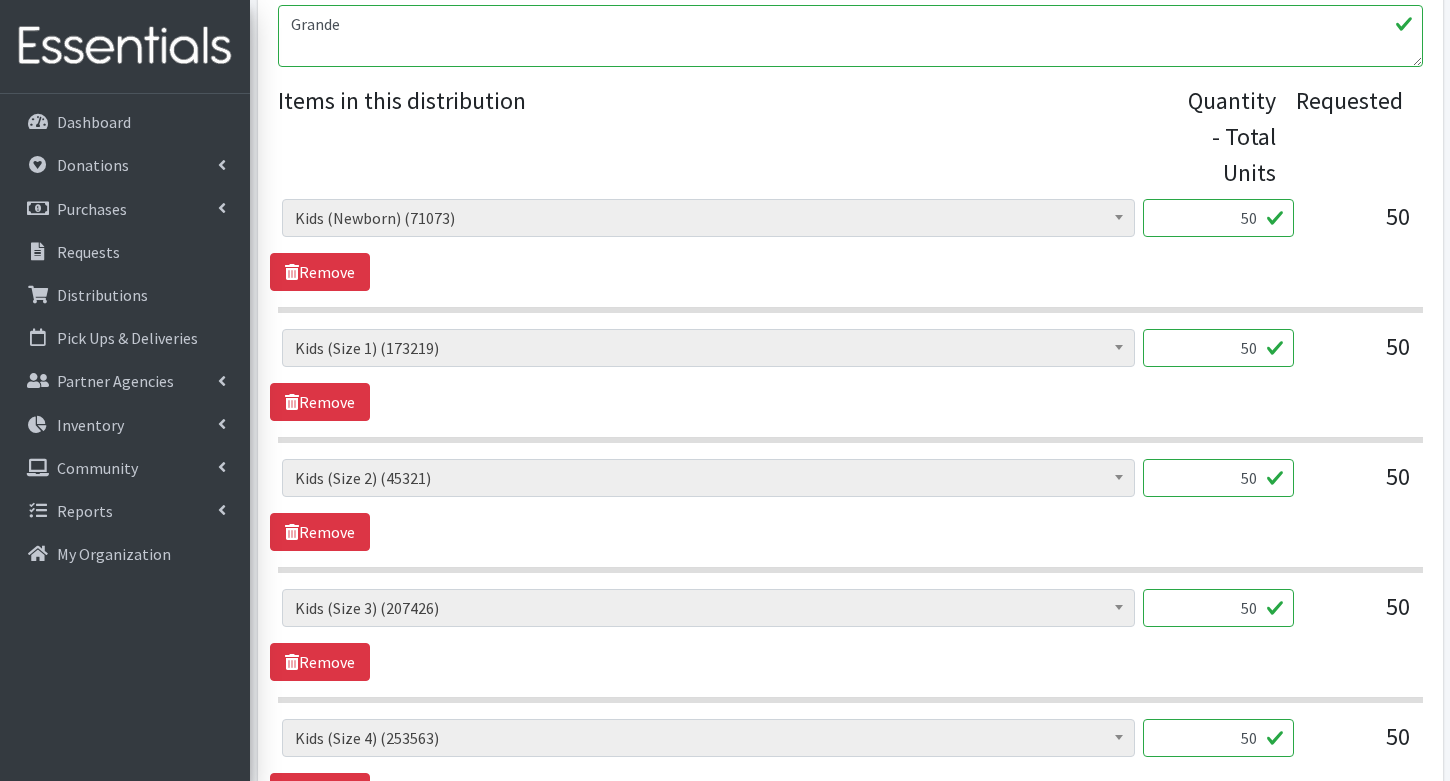 scroll, scrollTop: 721, scrollLeft: 0, axis: vertical 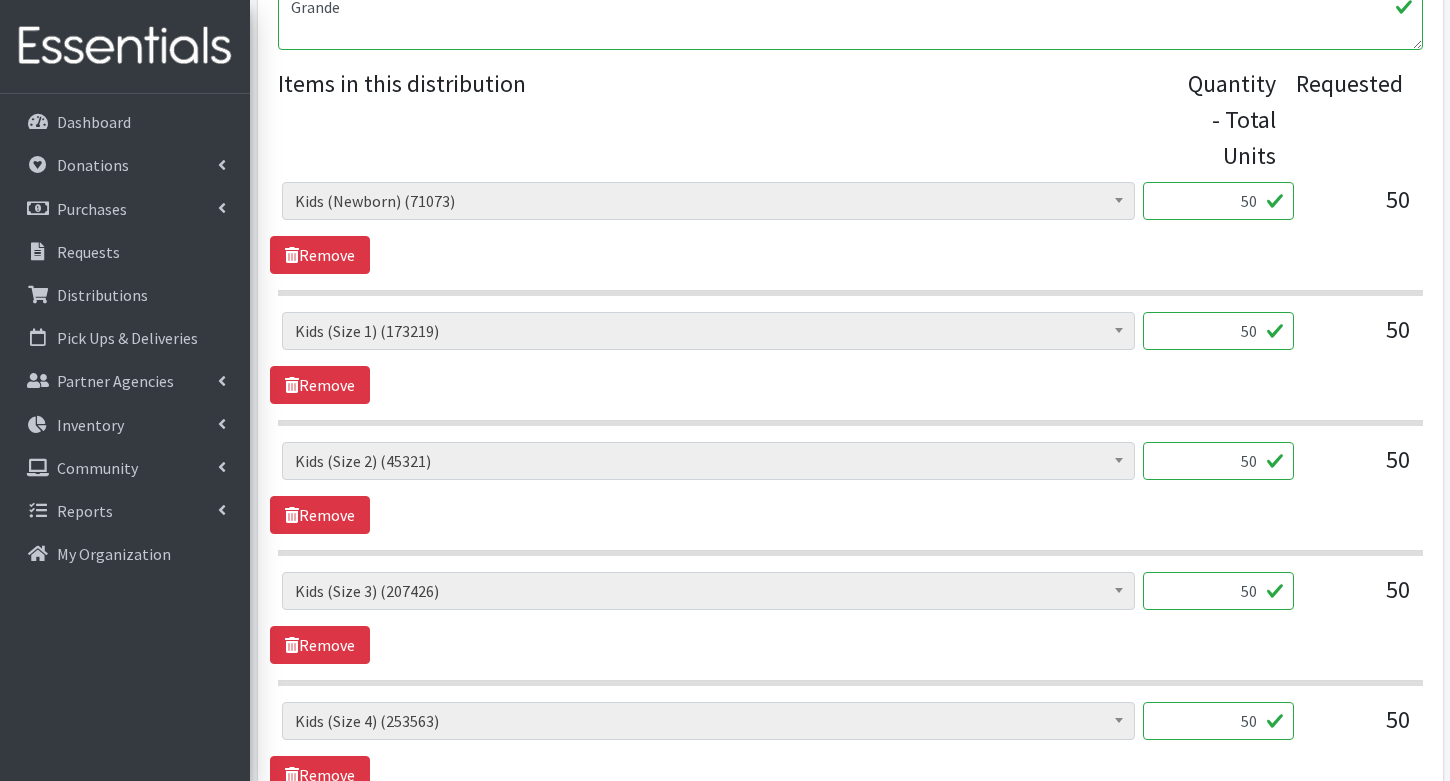 click on "50" at bounding box center (1218, 201) 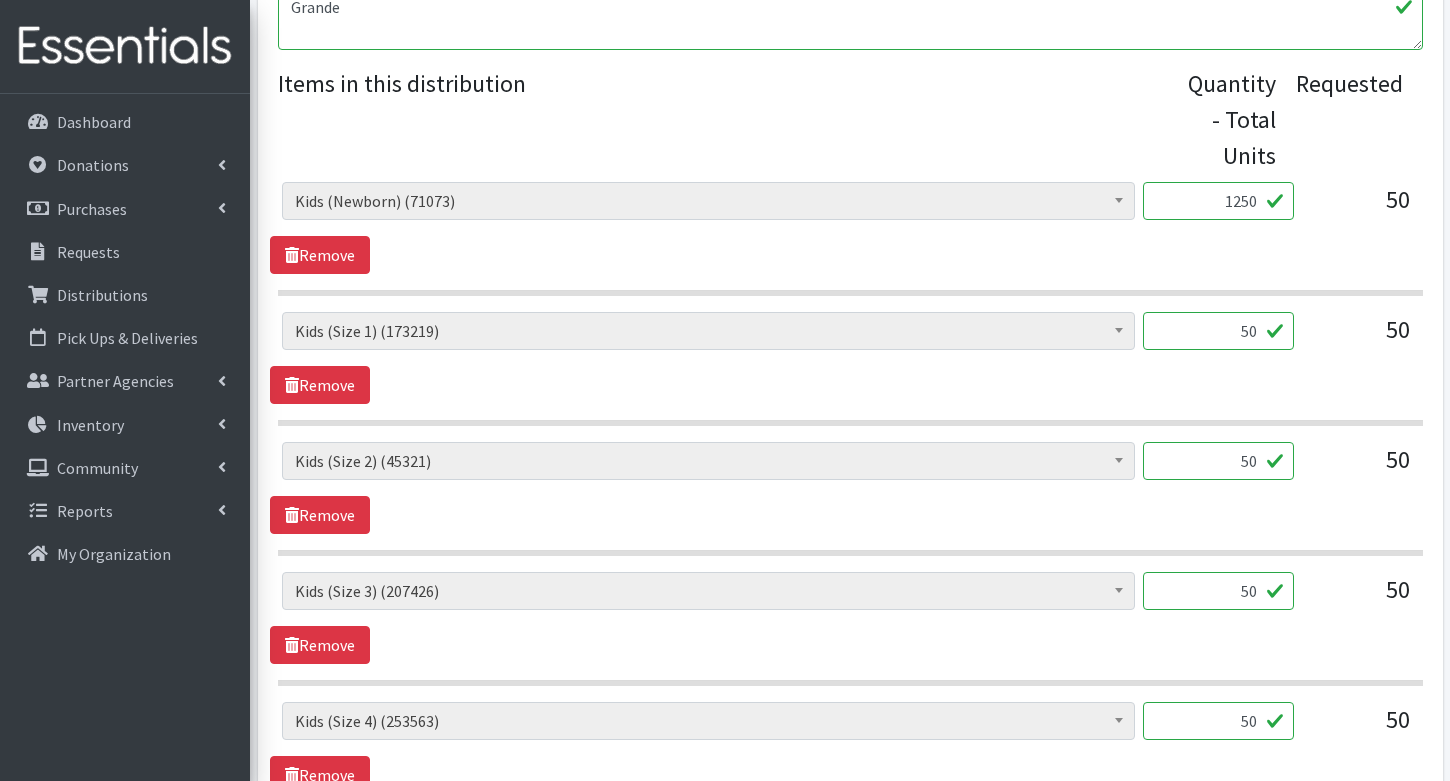 type on "1250" 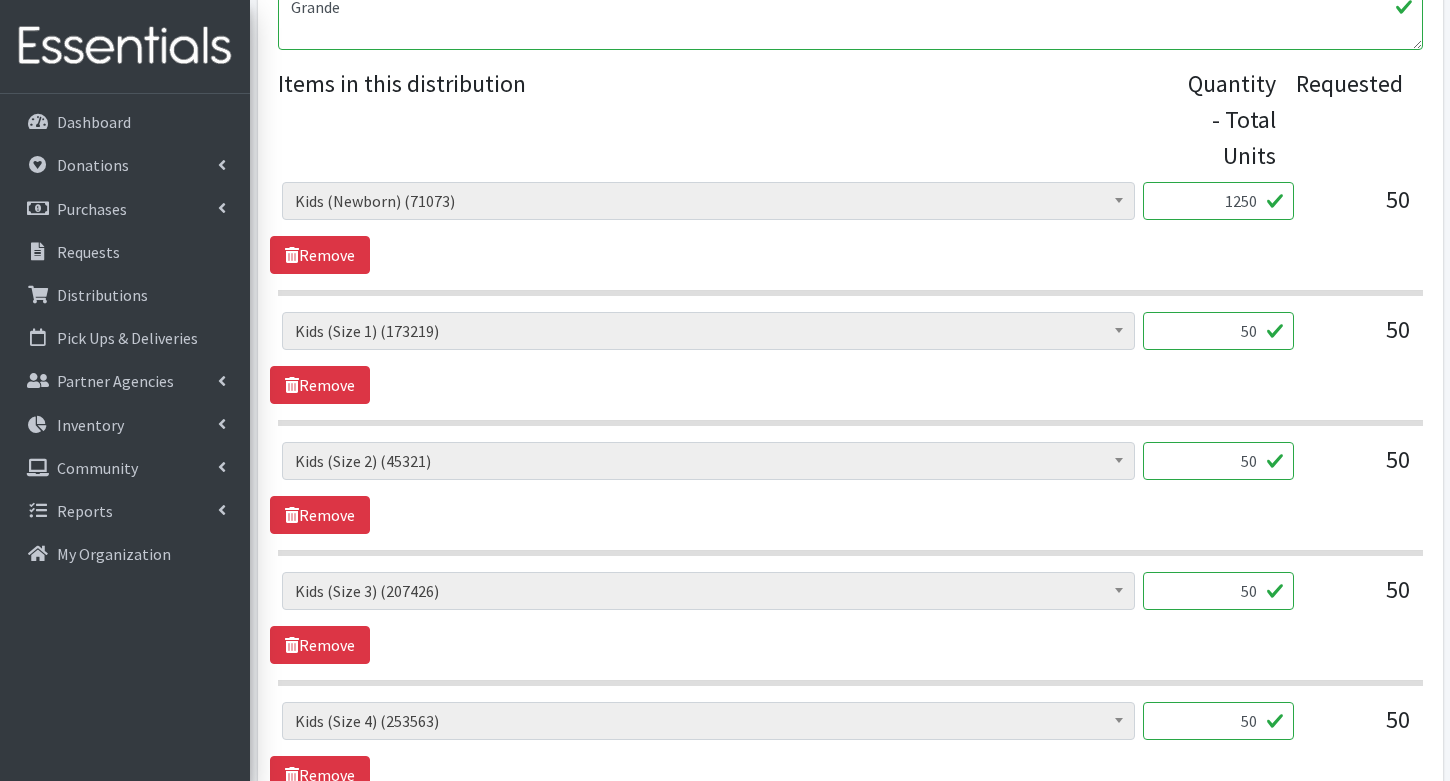 click on "50" at bounding box center [1218, 331] 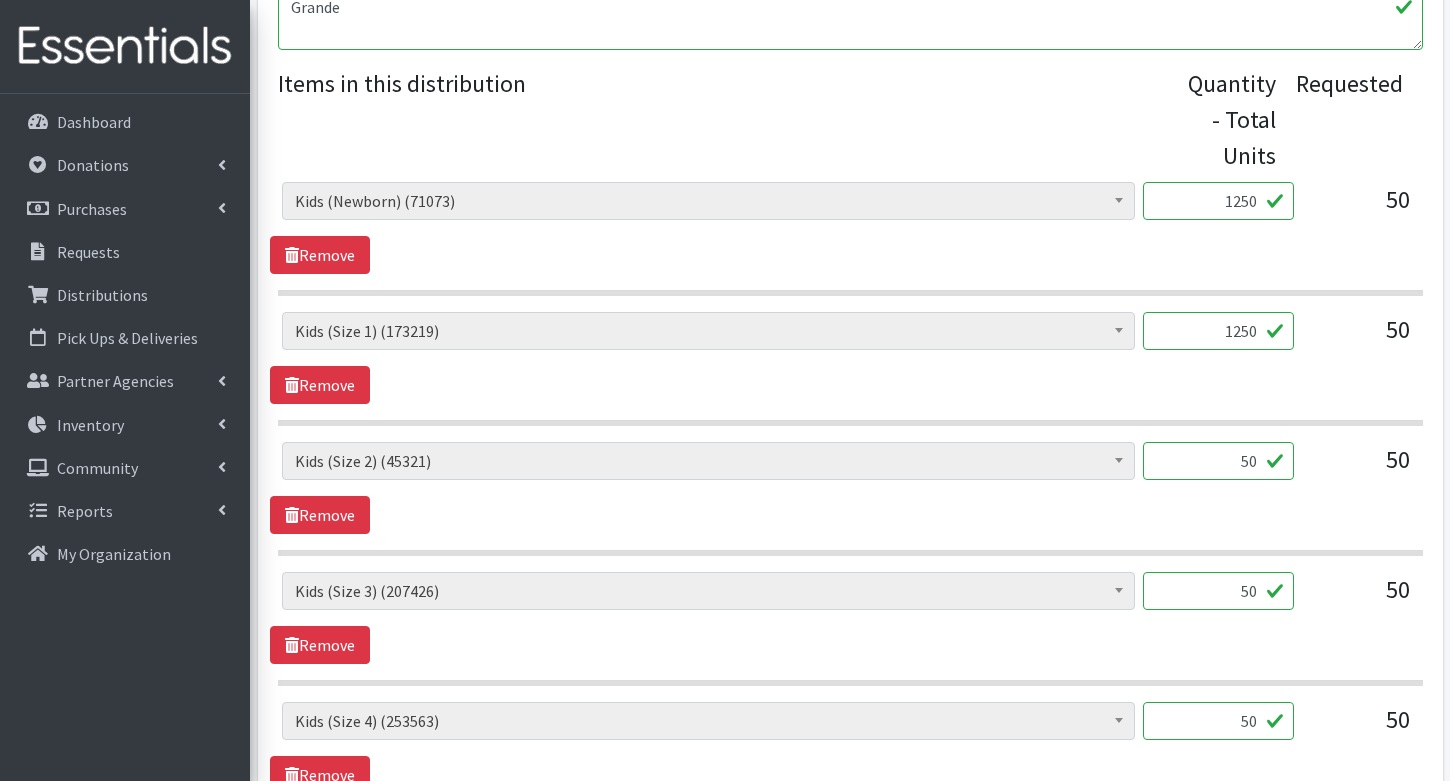type on "1250" 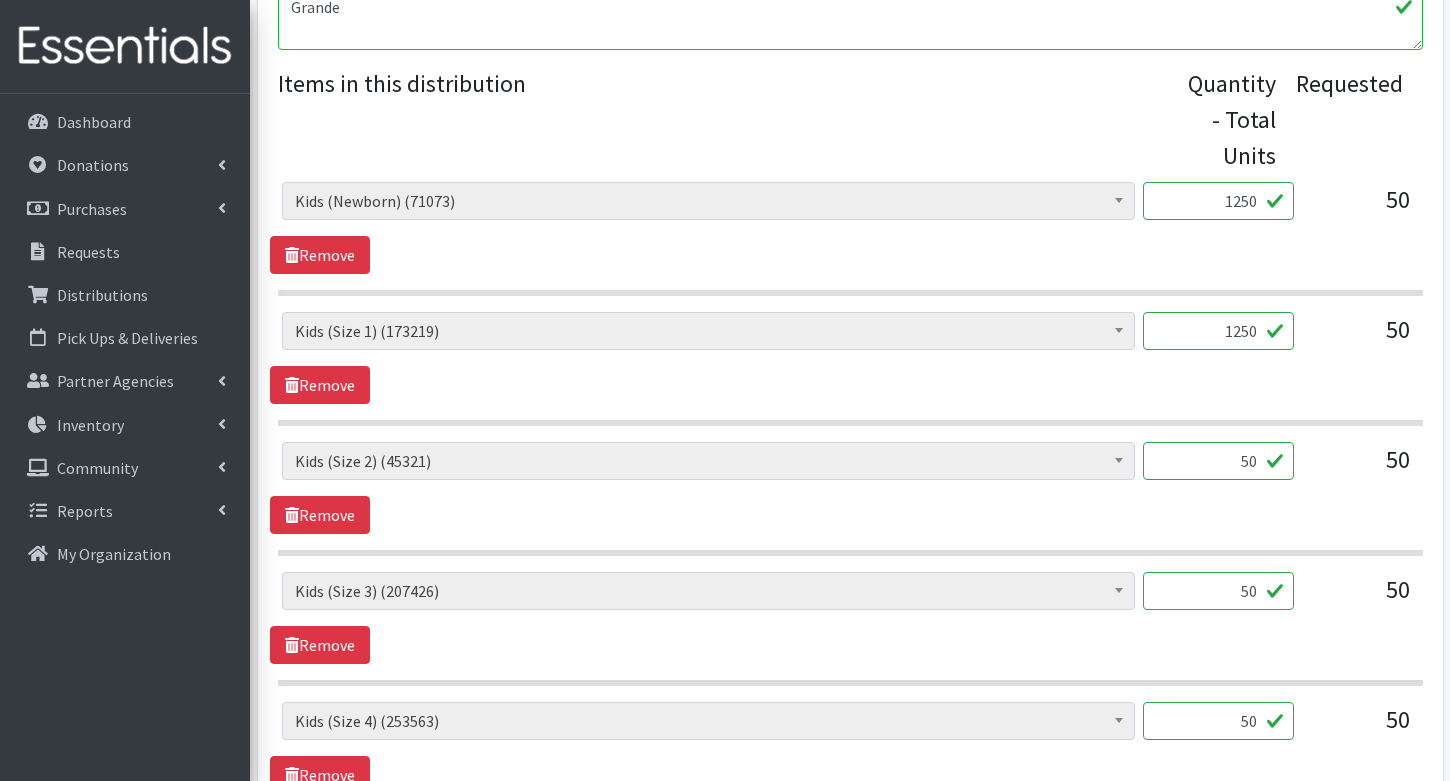 click on "50" at bounding box center (1218, 461) 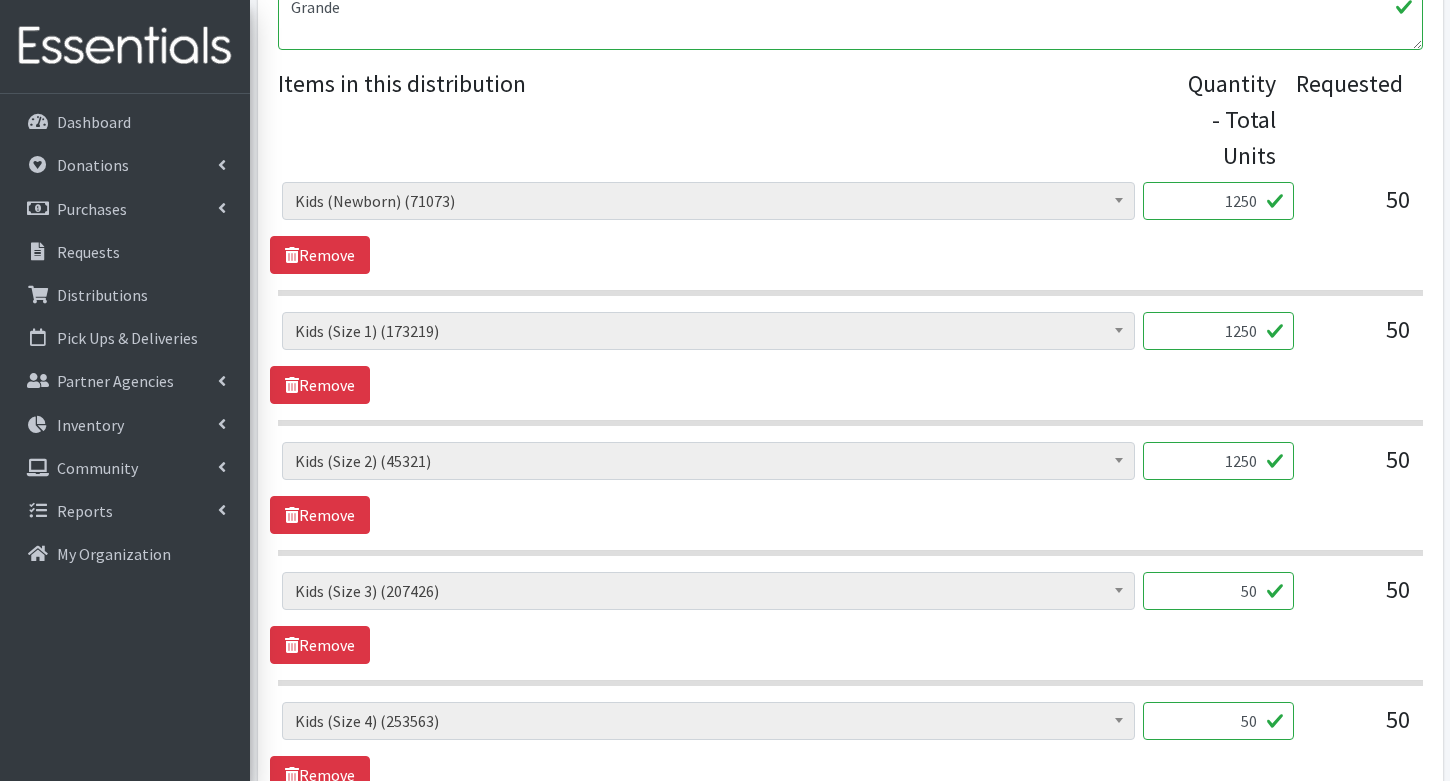 type on "1250" 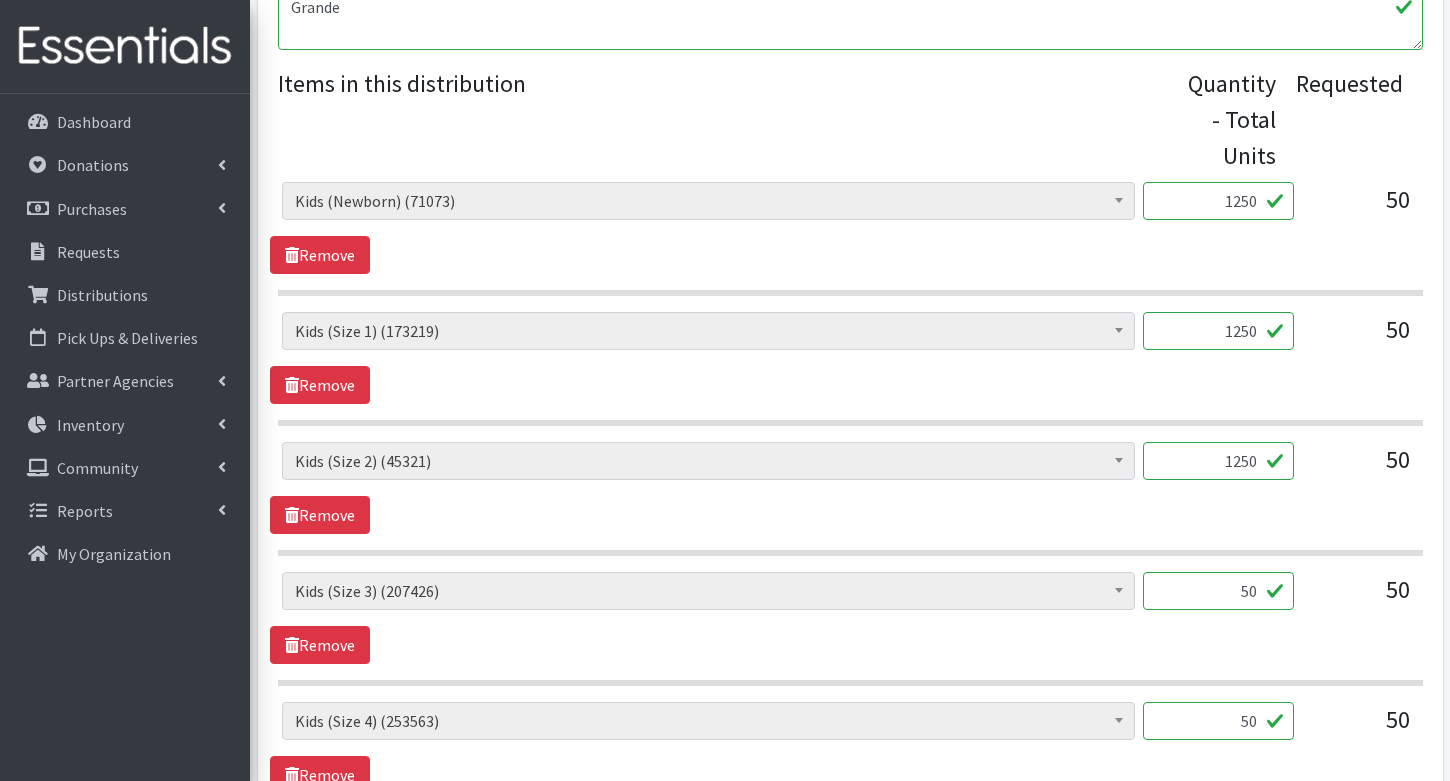 click on "50" at bounding box center [1218, 591] 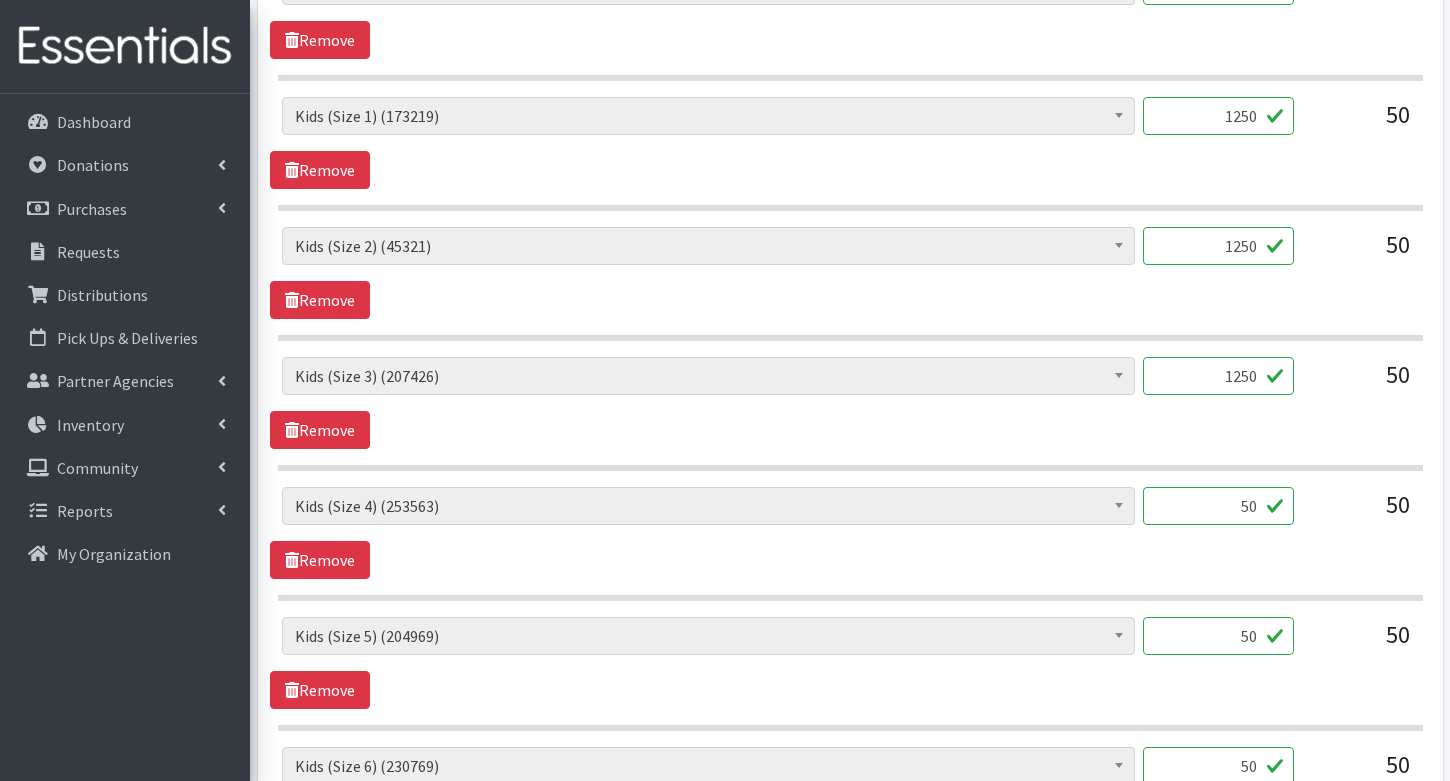 scroll, scrollTop: 942, scrollLeft: 0, axis: vertical 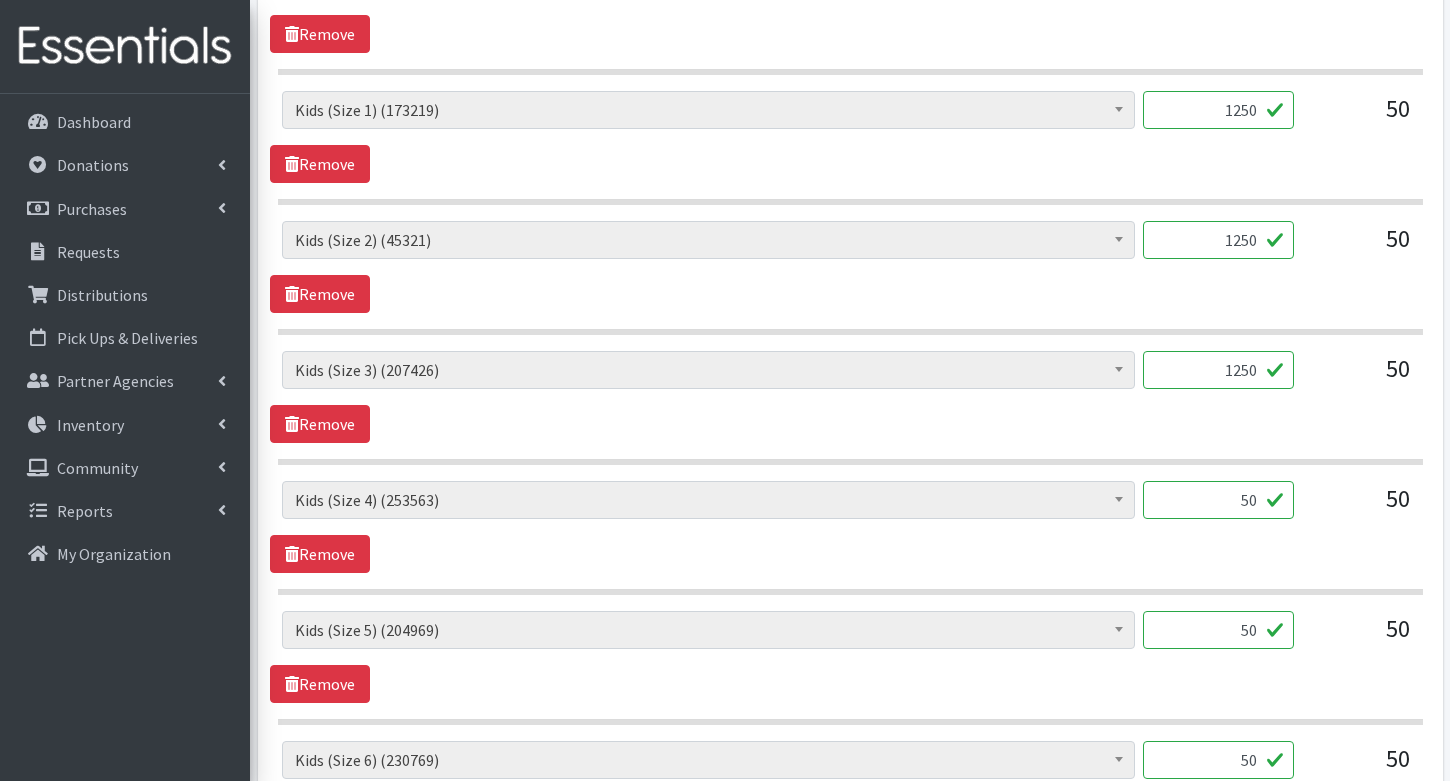 type on "1250" 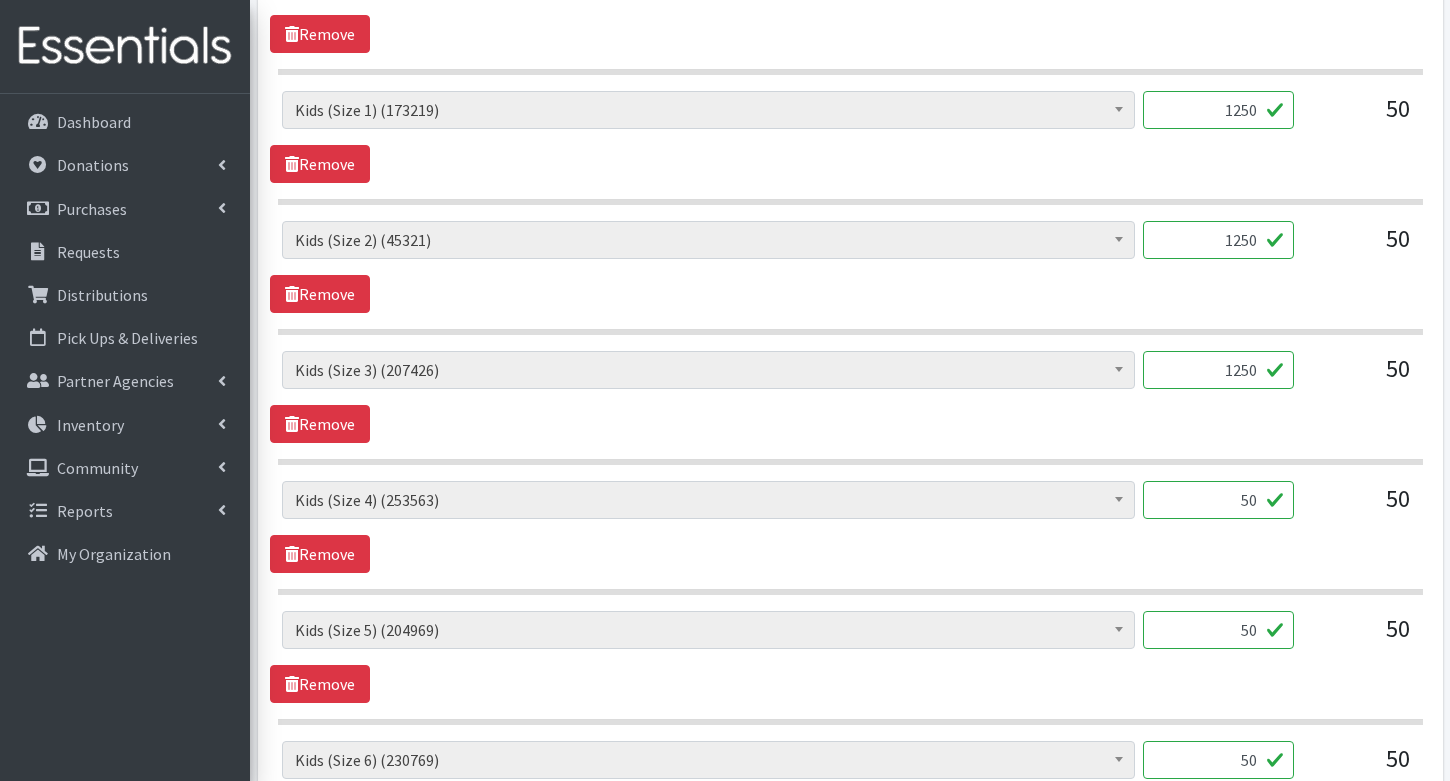 click on "50" at bounding box center (1218, 500) 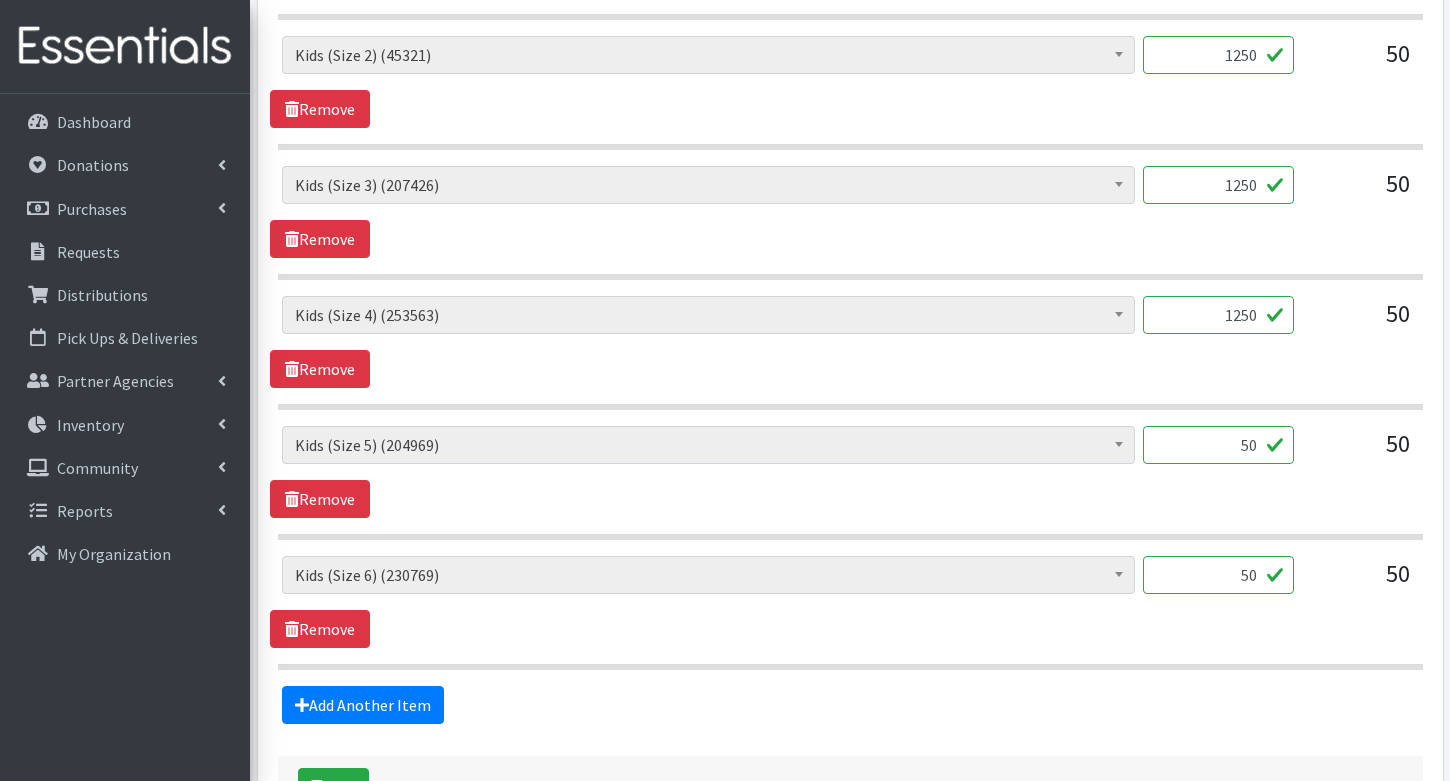 scroll, scrollTop: 1128, scrollLeft: 0, axis: vertical 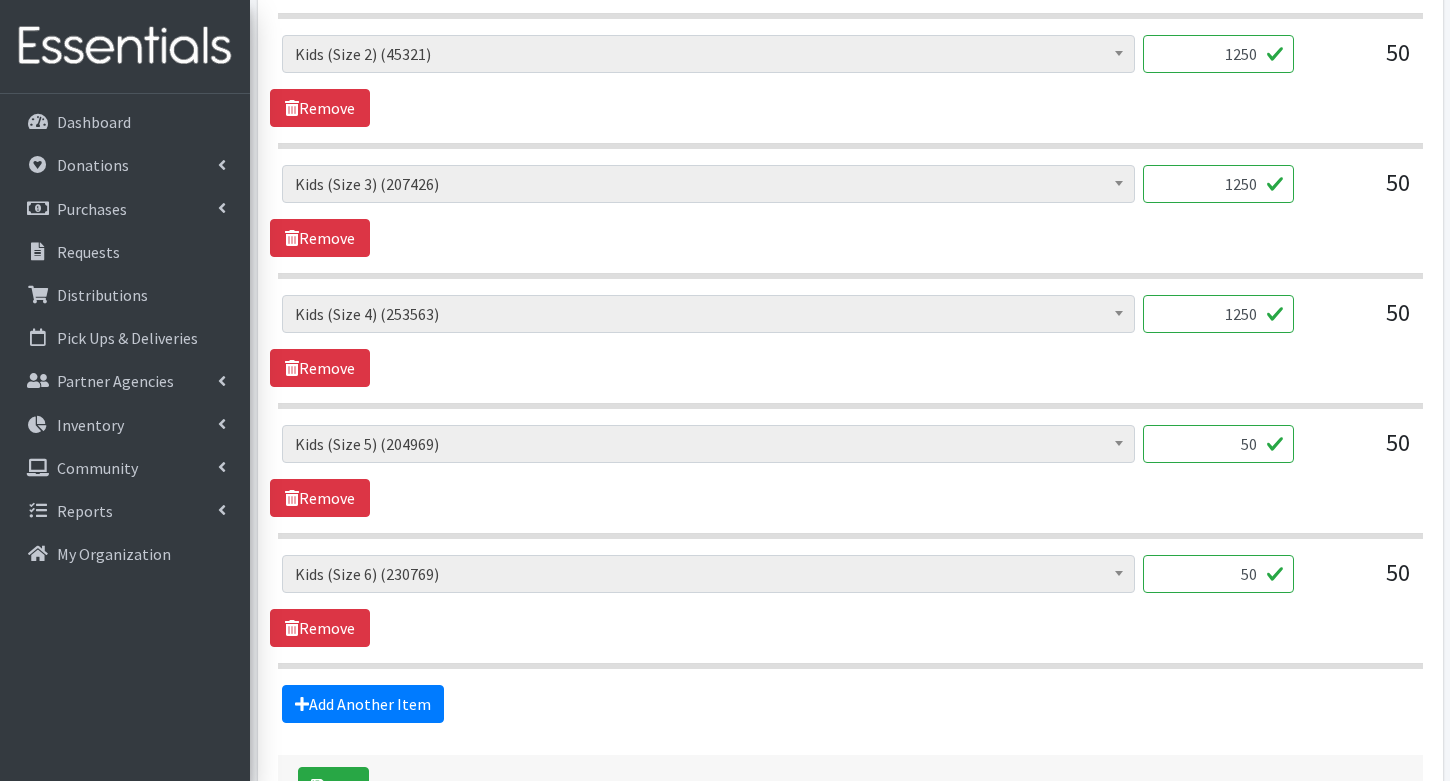 type on "1250" 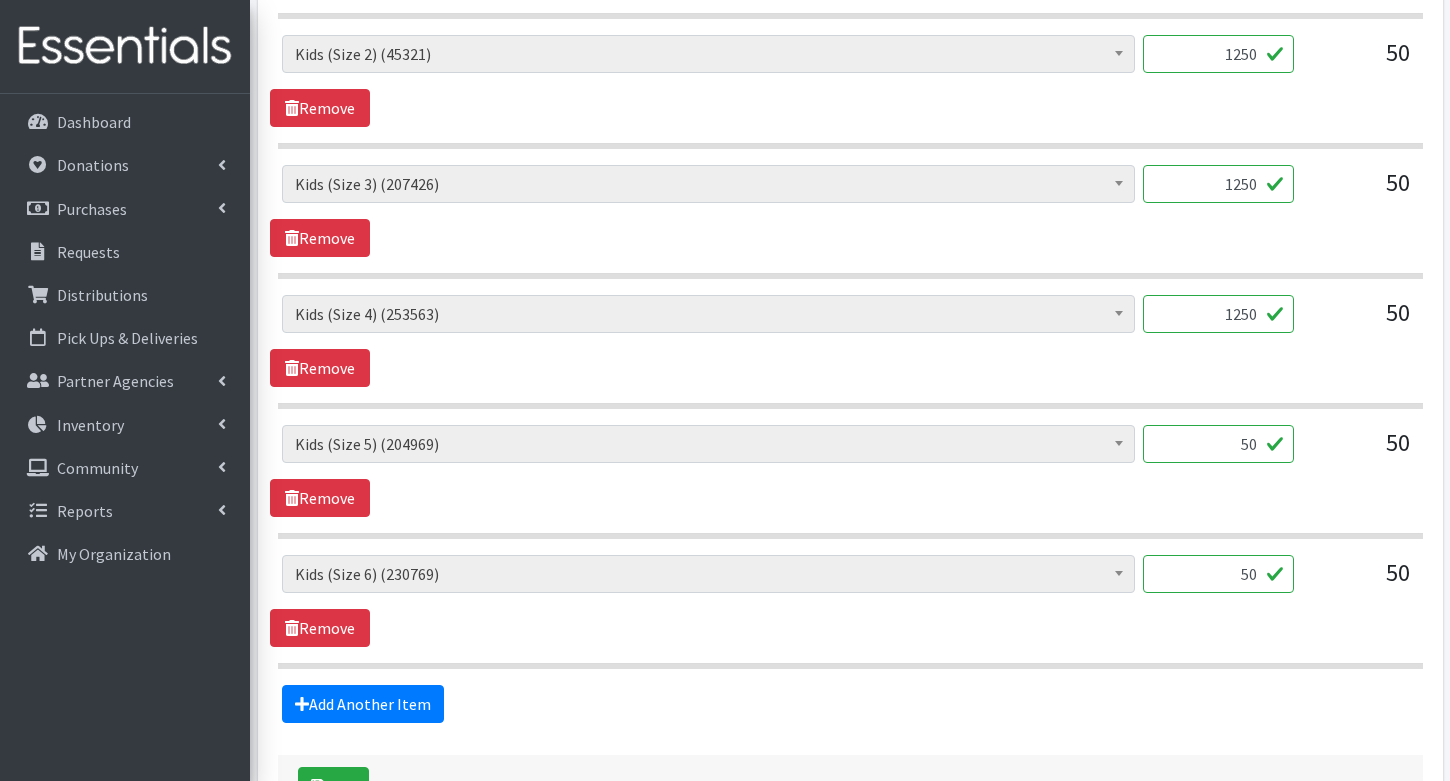 click on "50" at bounding box center [1218, 444] 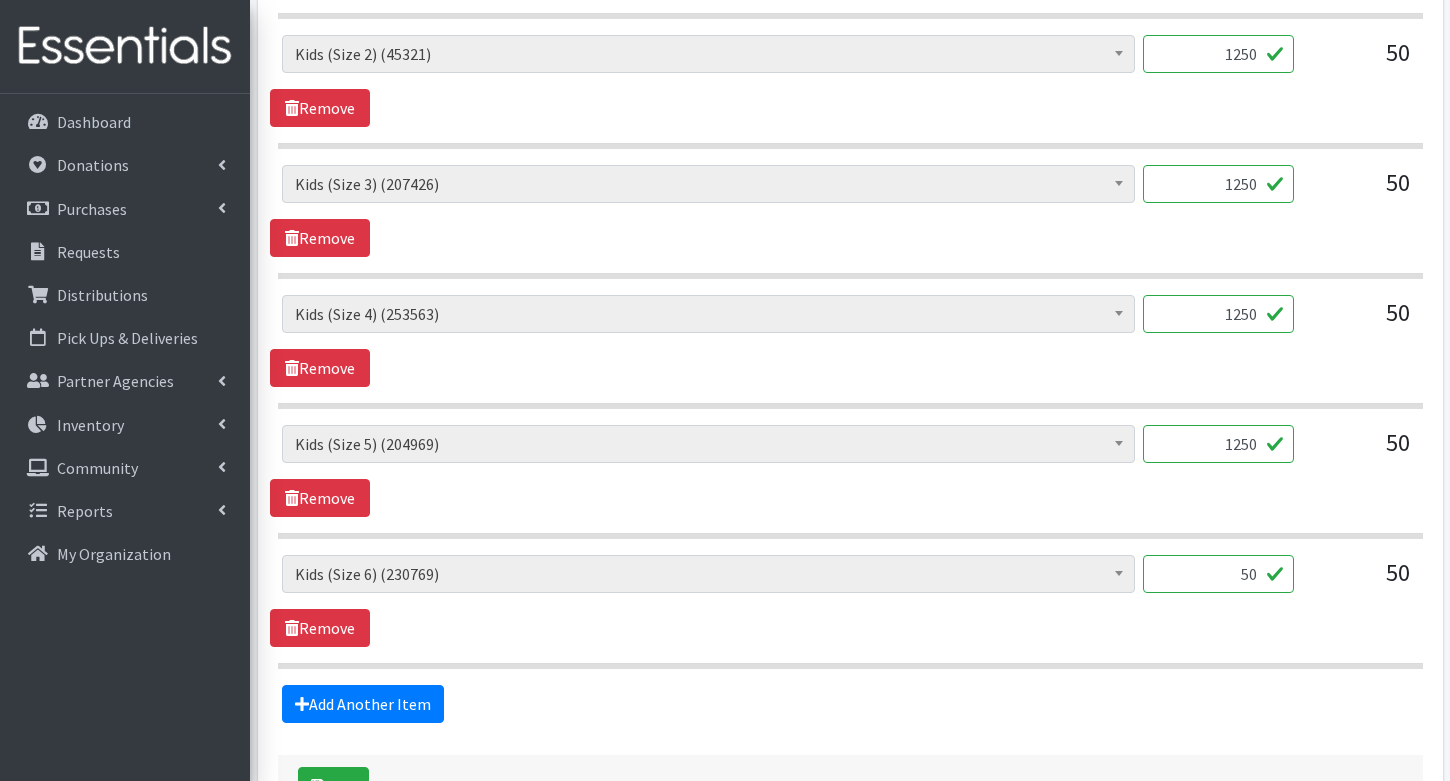 type on "1250" 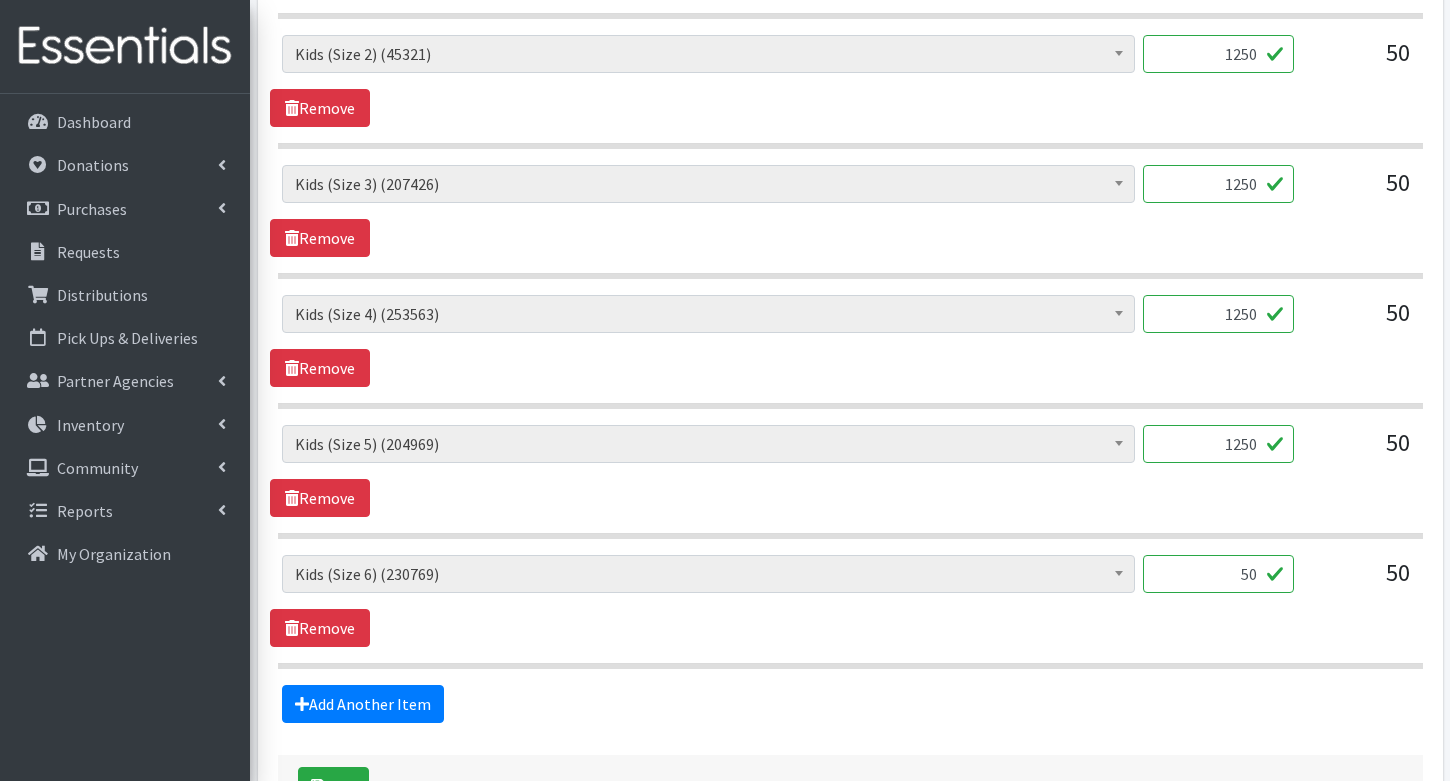 click on "50" at bounding box center (1218, 574) 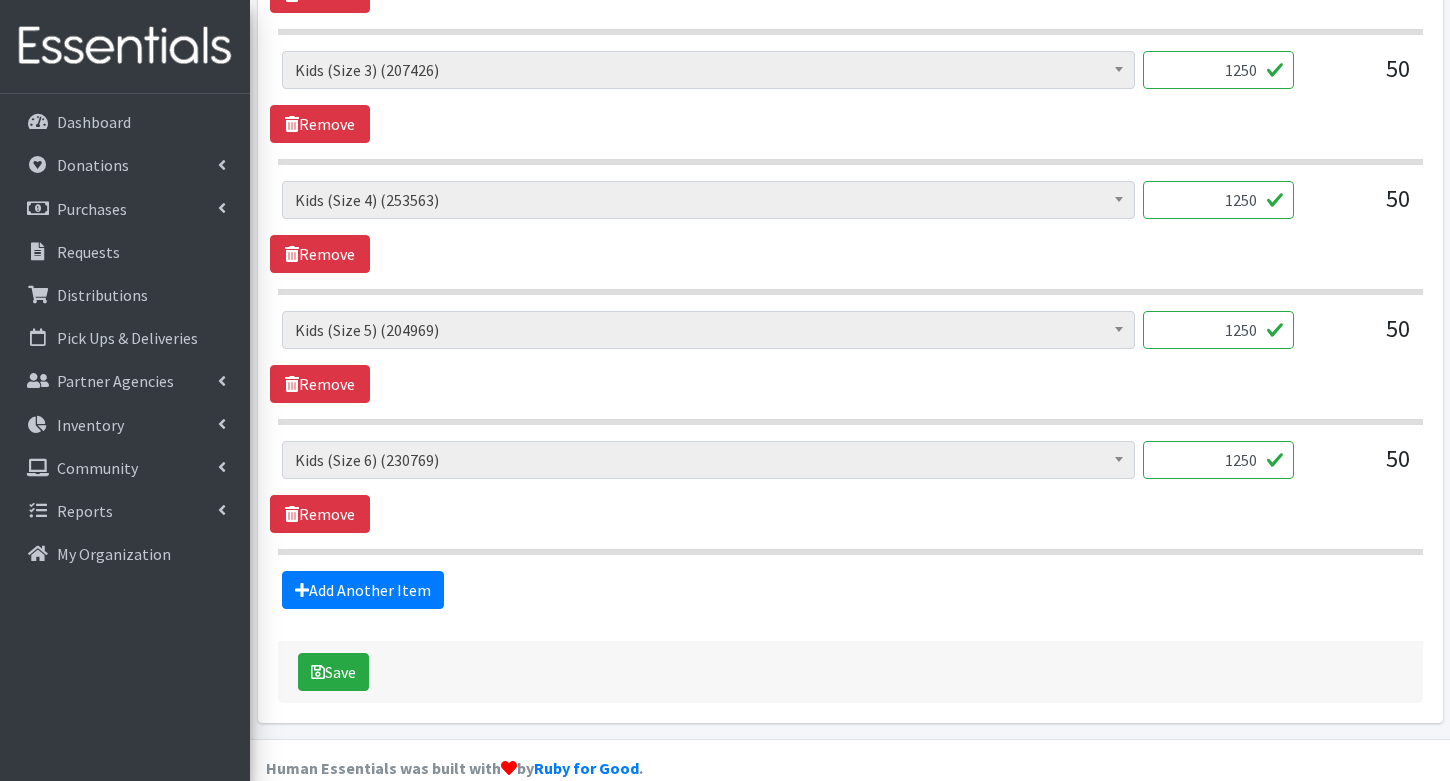 scroll, scrollTop: 1262, scrollLeft: 0, axis: vertical 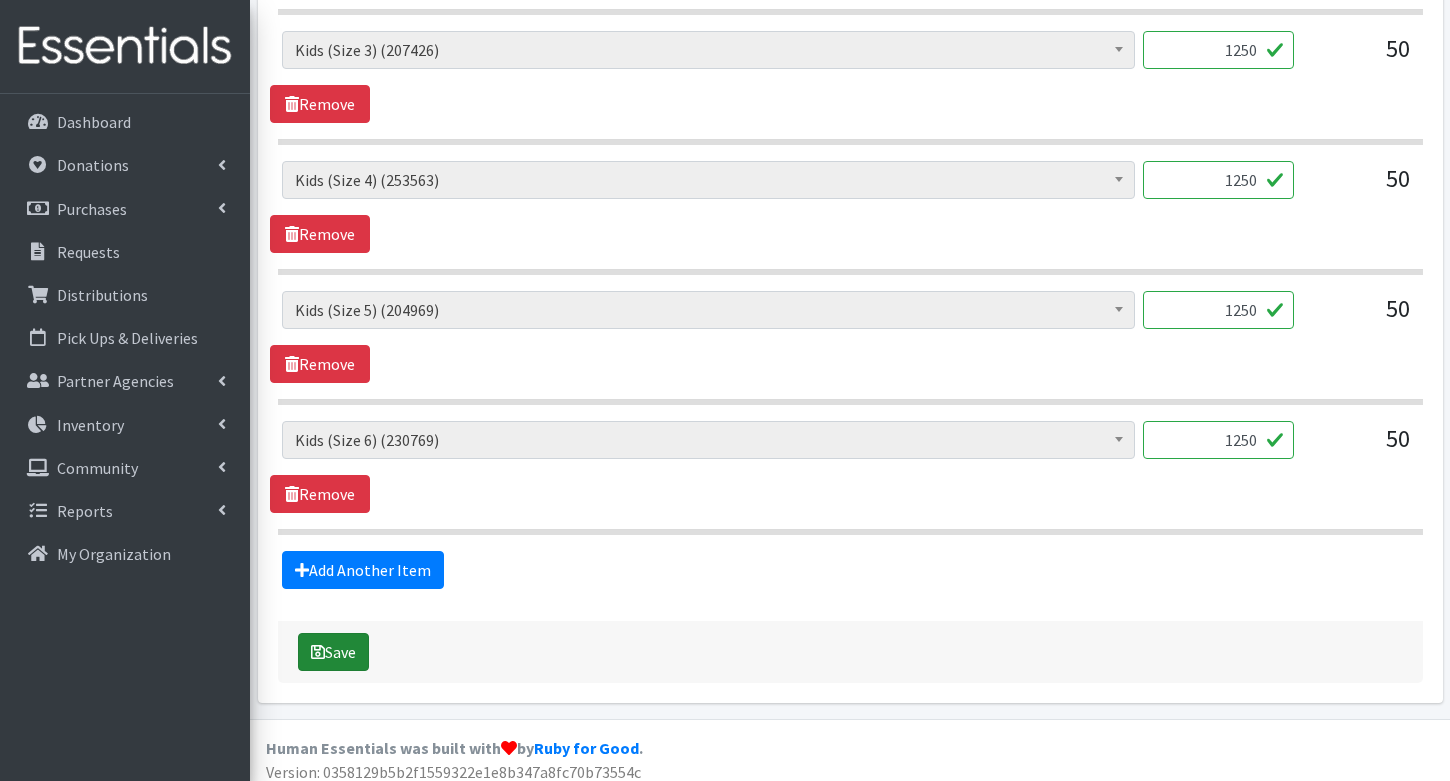 type on "1250" 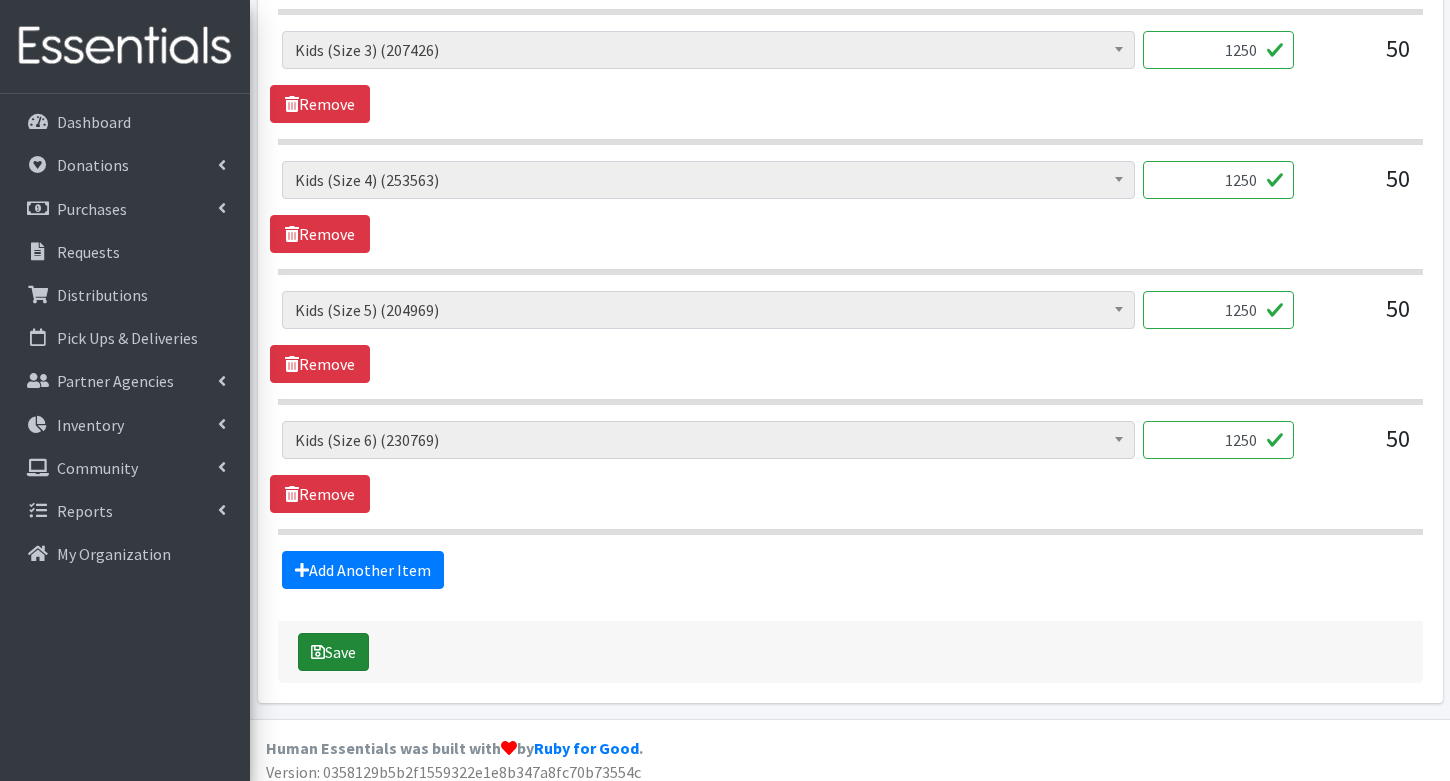 click on "Save" at bounding box center [333, 652] 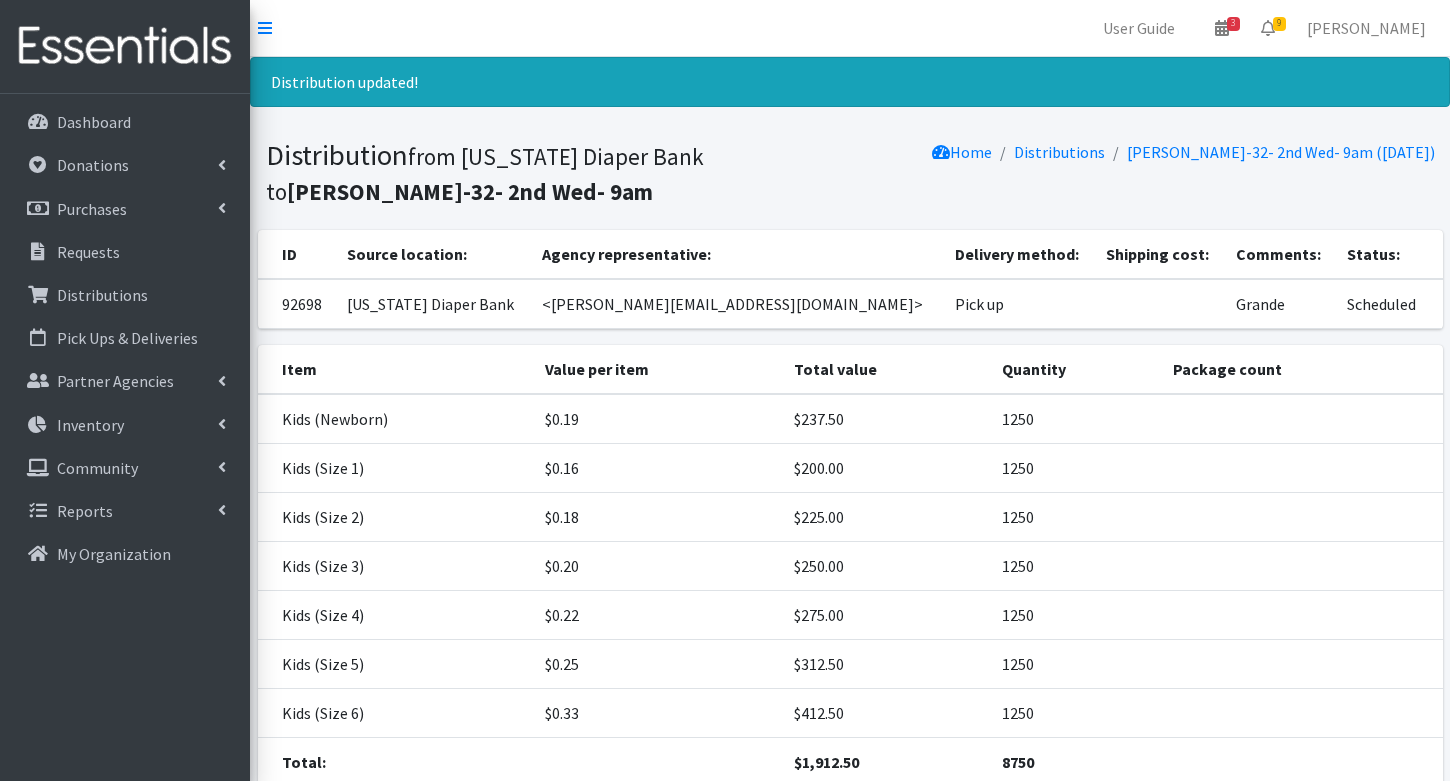 scroll, scrollTop: 152, scrollLeft: 0, axis: vertical 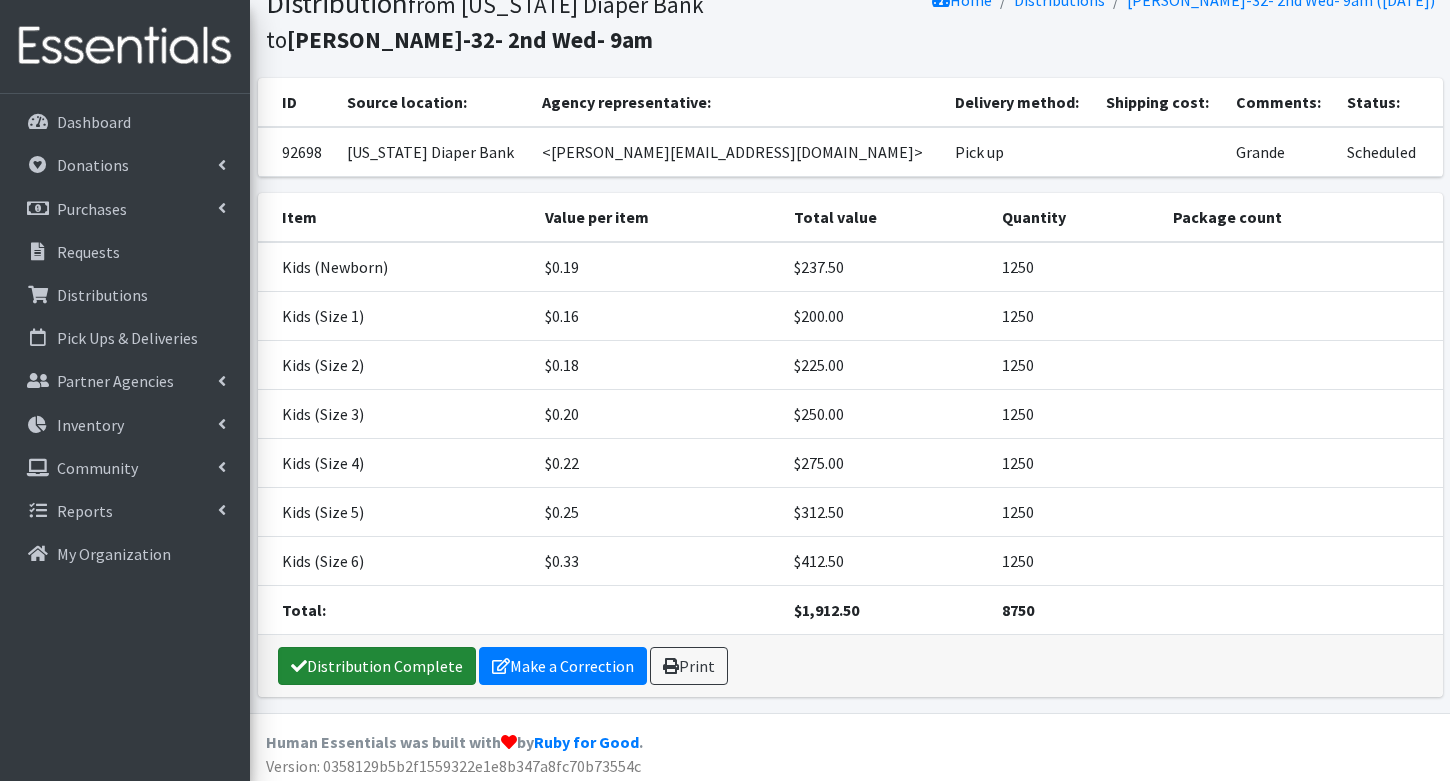 click on "Distribution Complete" at bounding box center (377, 666) 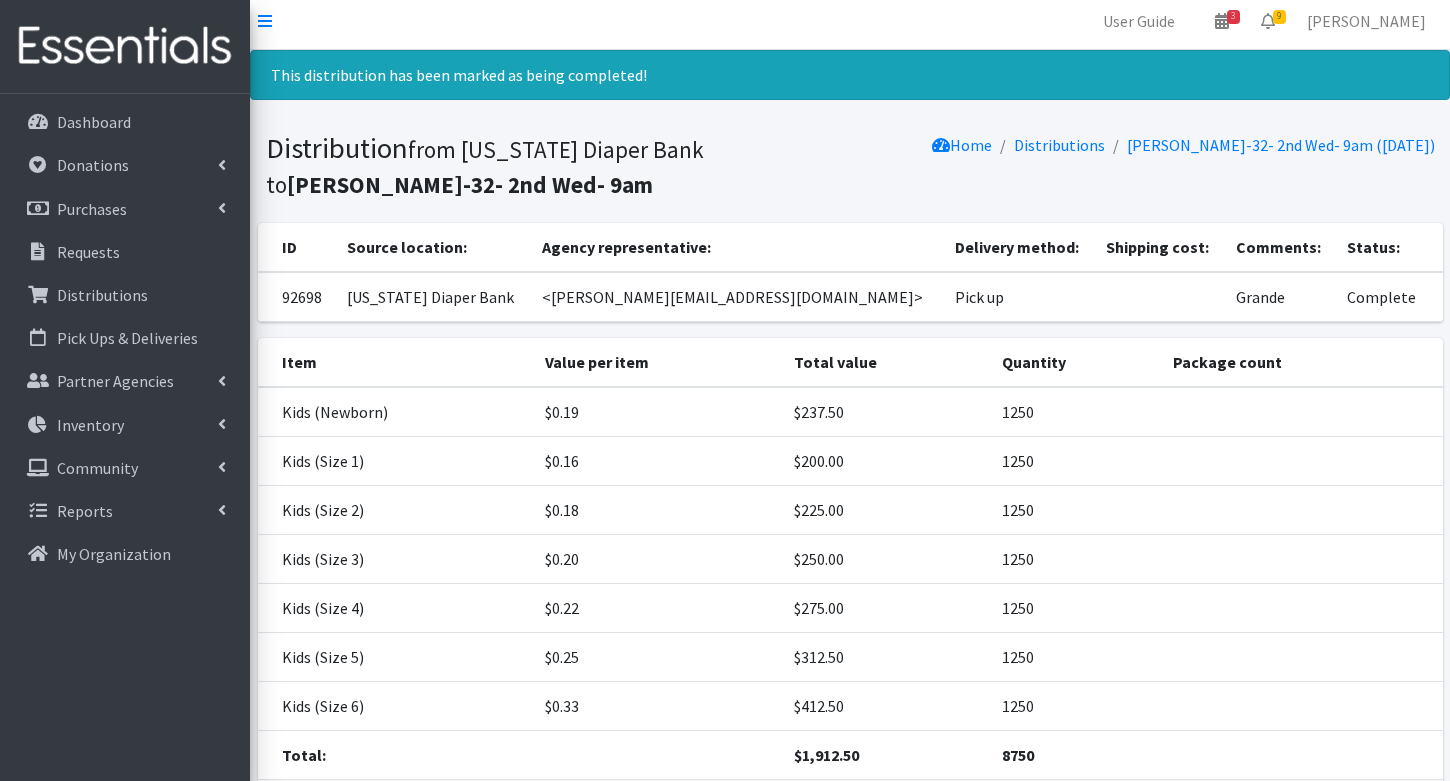 scroll, scrollTop: 0, scrollLeft: 0, axis: both 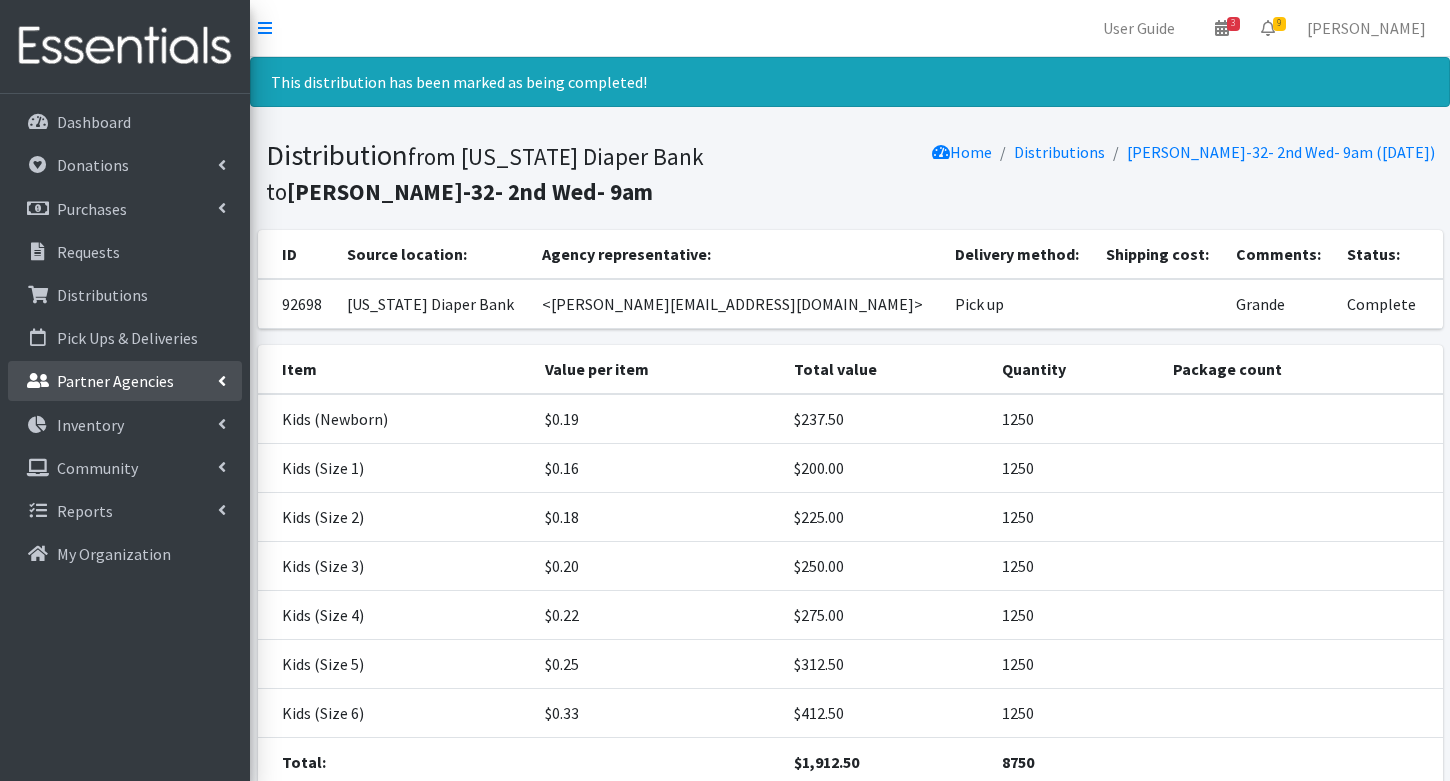 click on "Partner Agencies" at bounding box center [115, 381] 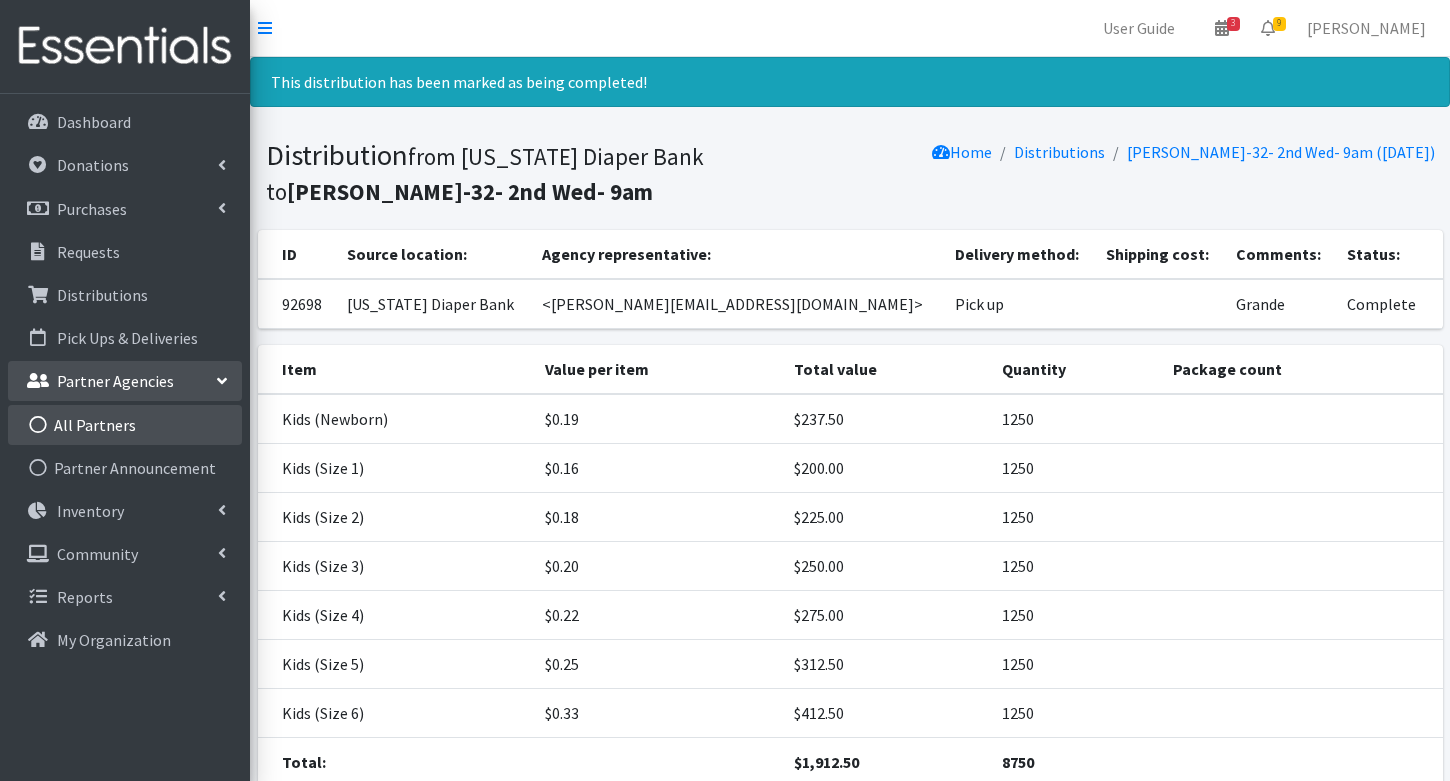 click on "All Partners" at bounding box center (125, 425) 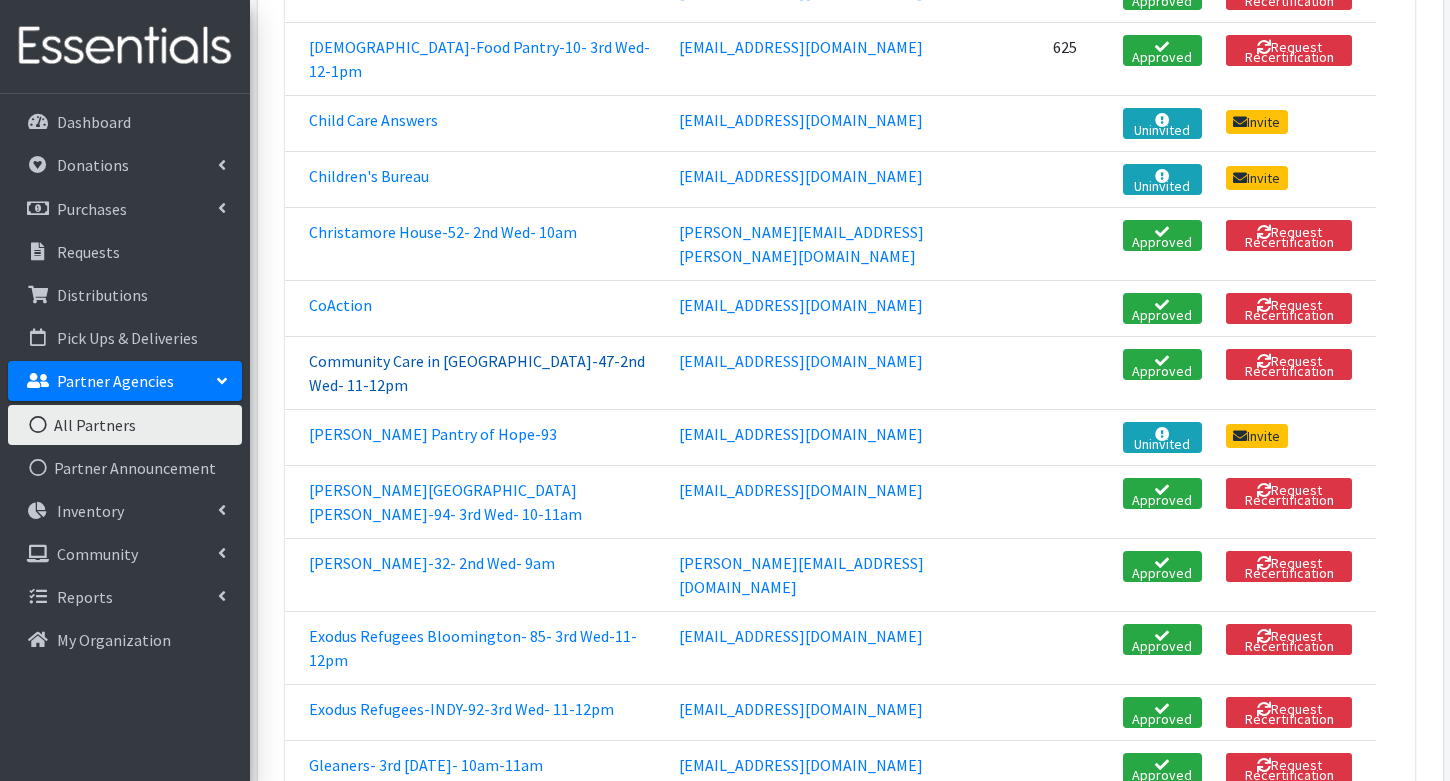 scroll, scrollTop: 935, scrollLeft: 0, axis: vertical 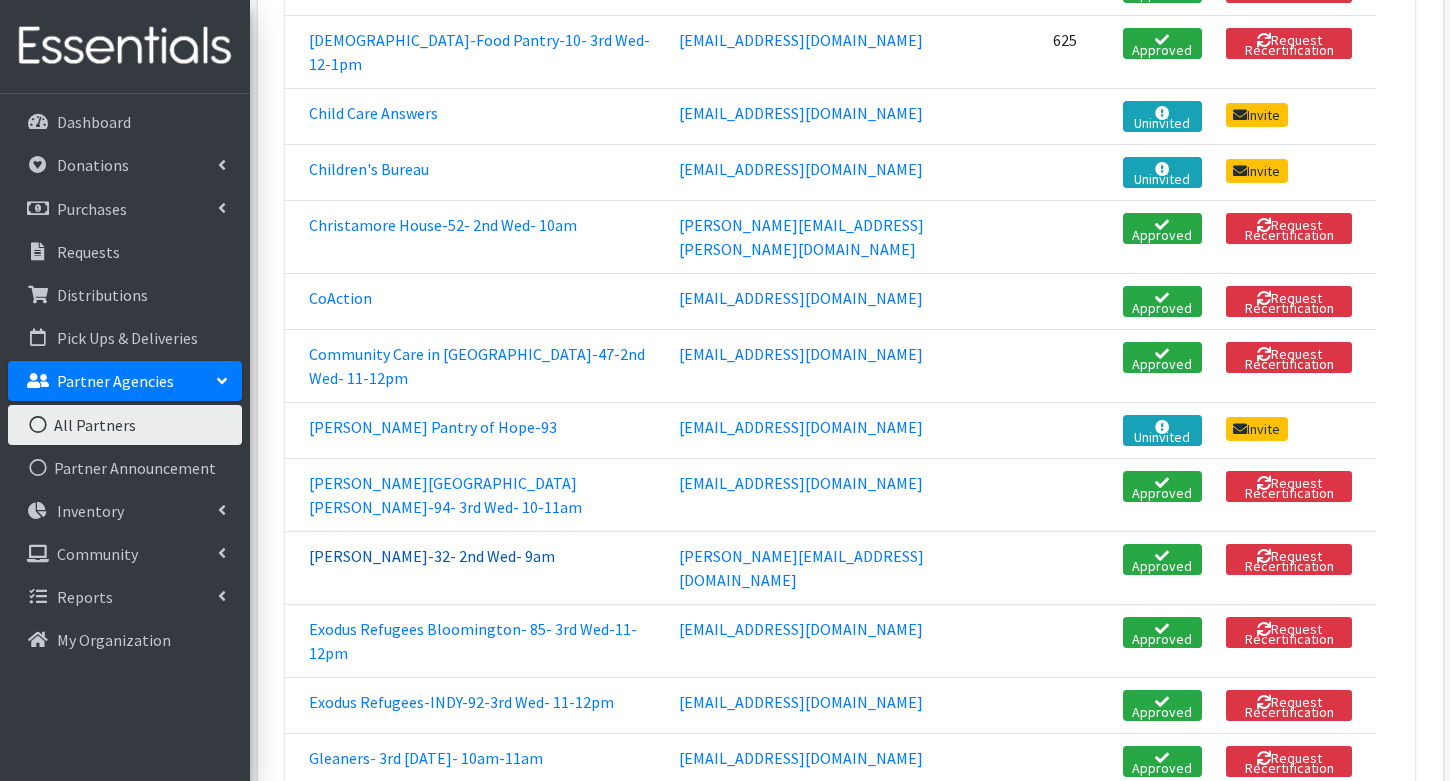 click on "[PERSON_NAME]-32- 2nd  Wed- 9am" at bounding box center [432, 556] 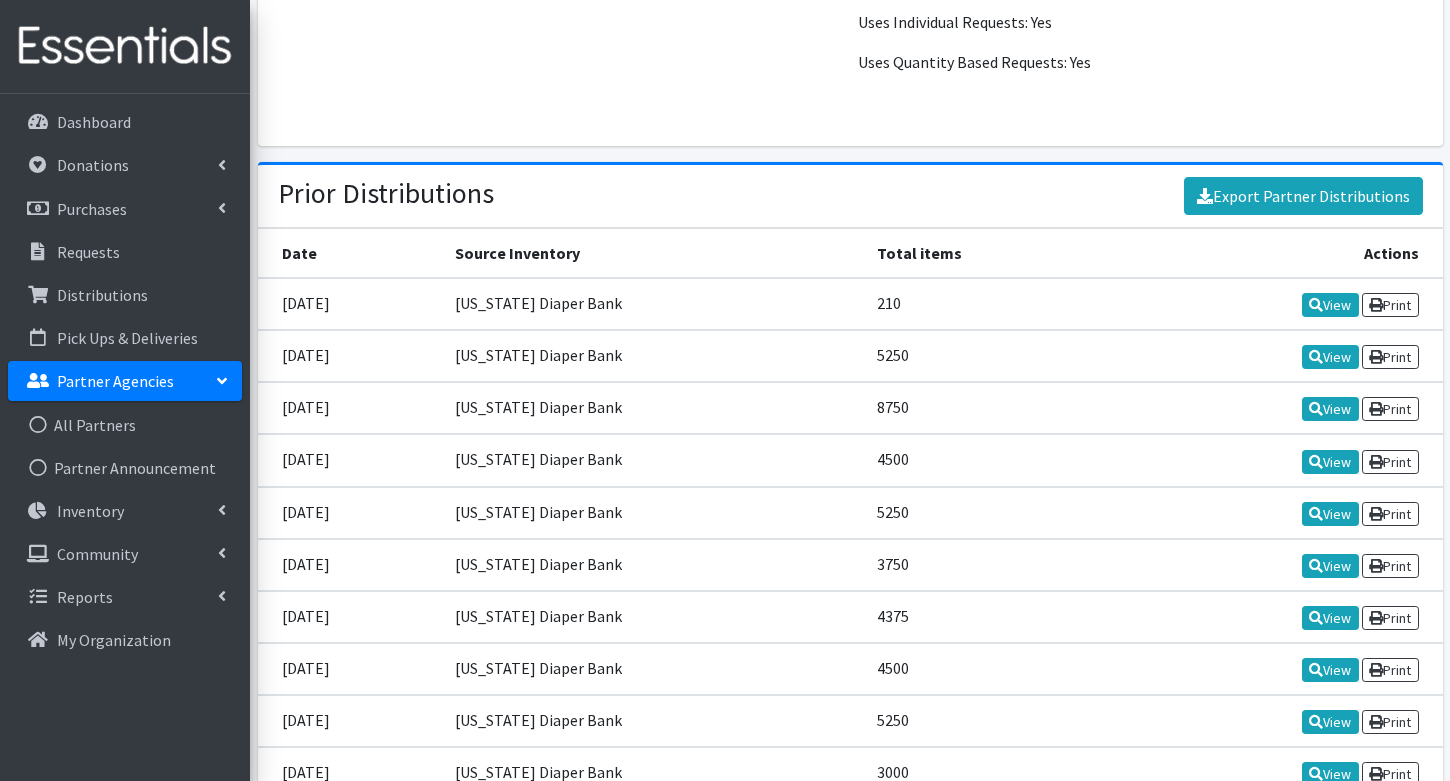 scroll, scrollTop: 2333, scrollLeft: 0, axis: vertical 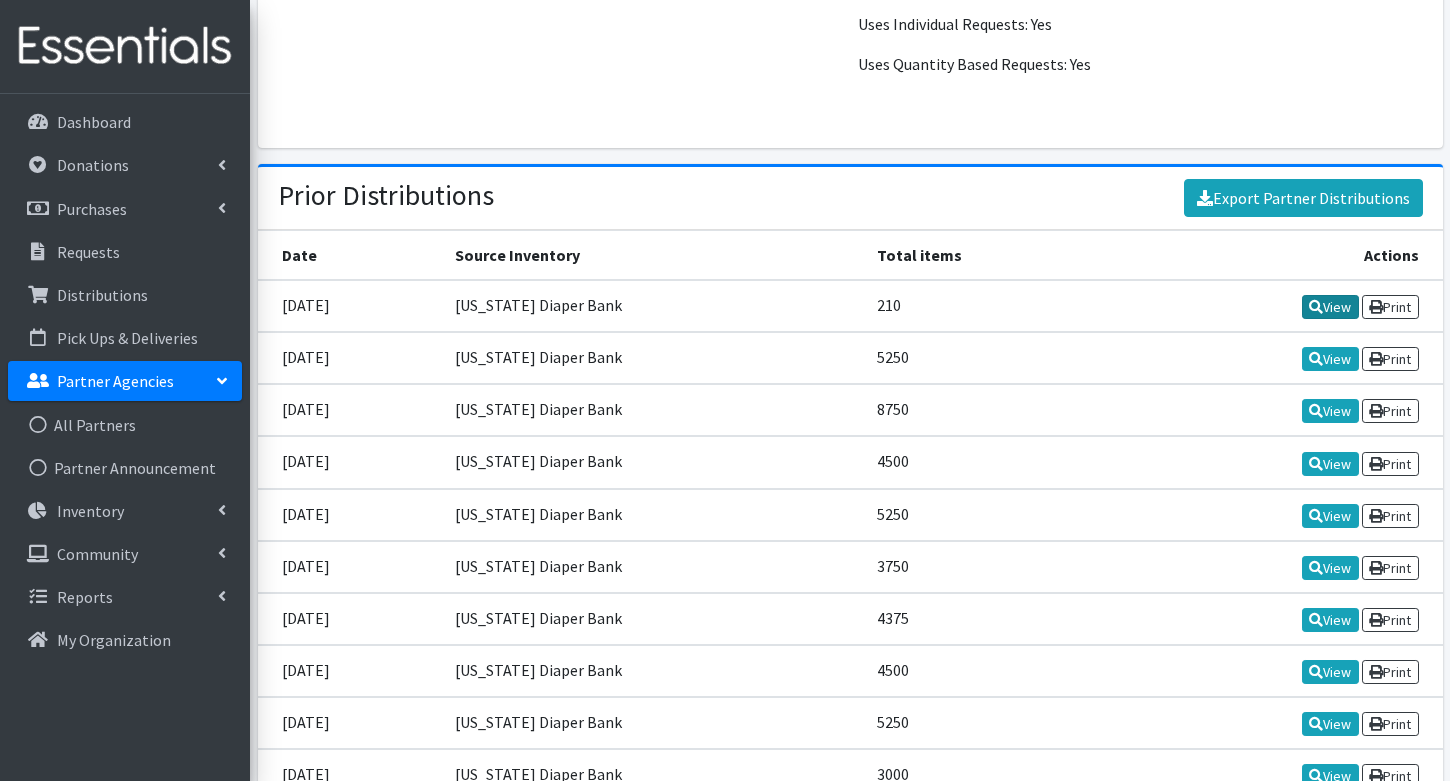 click on "View" at bounding box center (1330, 307) 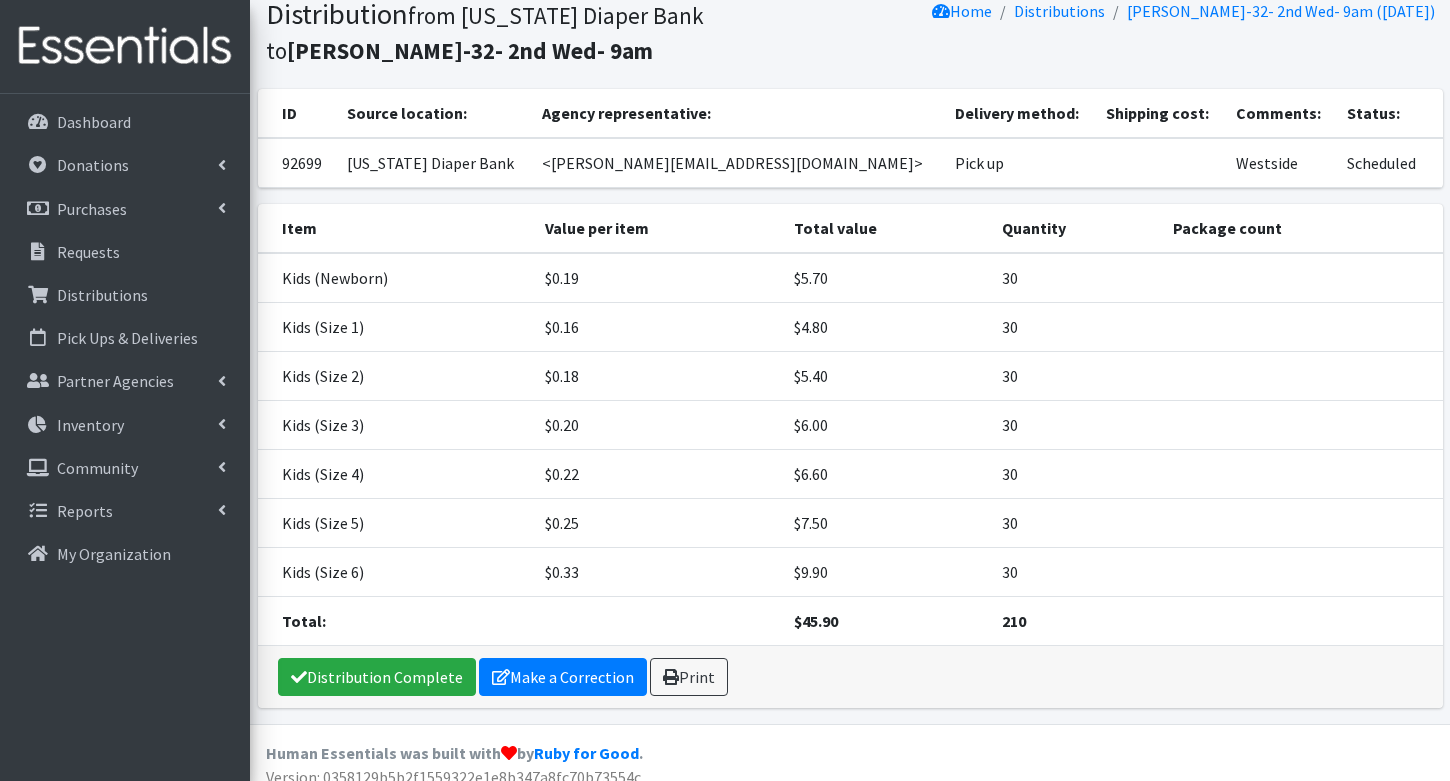 scroll, scrollTop: 87, scrollLeft: 0, axis: vertical 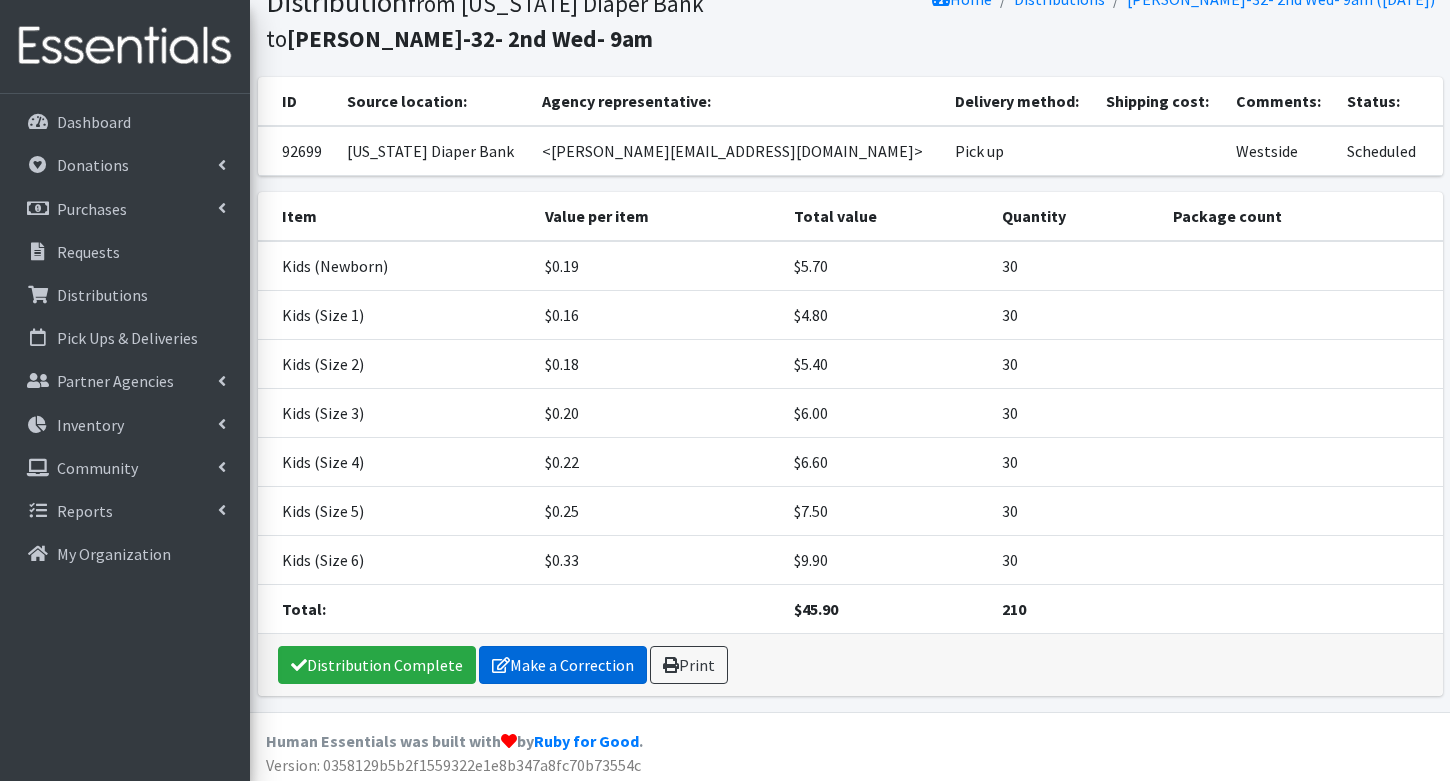 click on "Make a Correction" at bounding box center (563, 665) 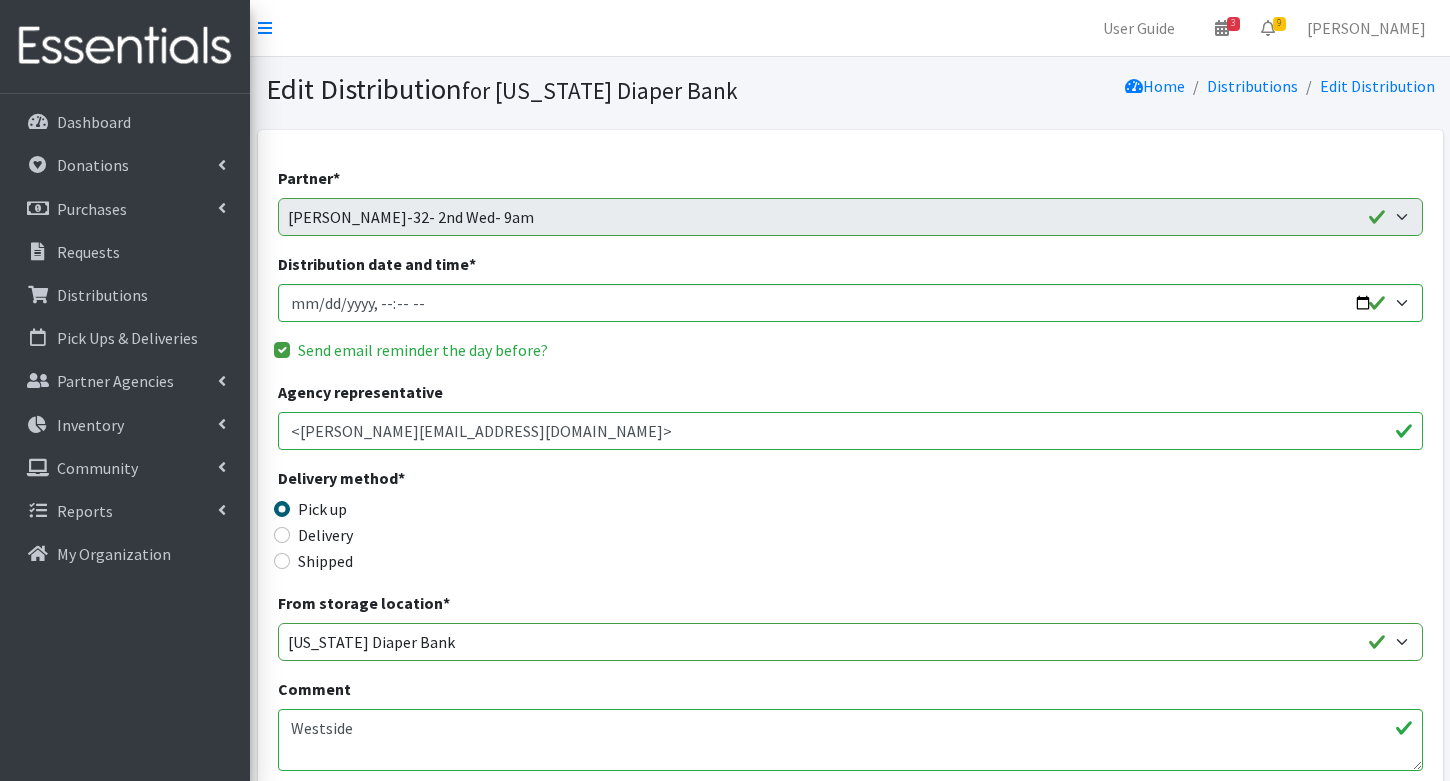 scroll, scrollTop: 0, scrollLeft: 0, axis: both 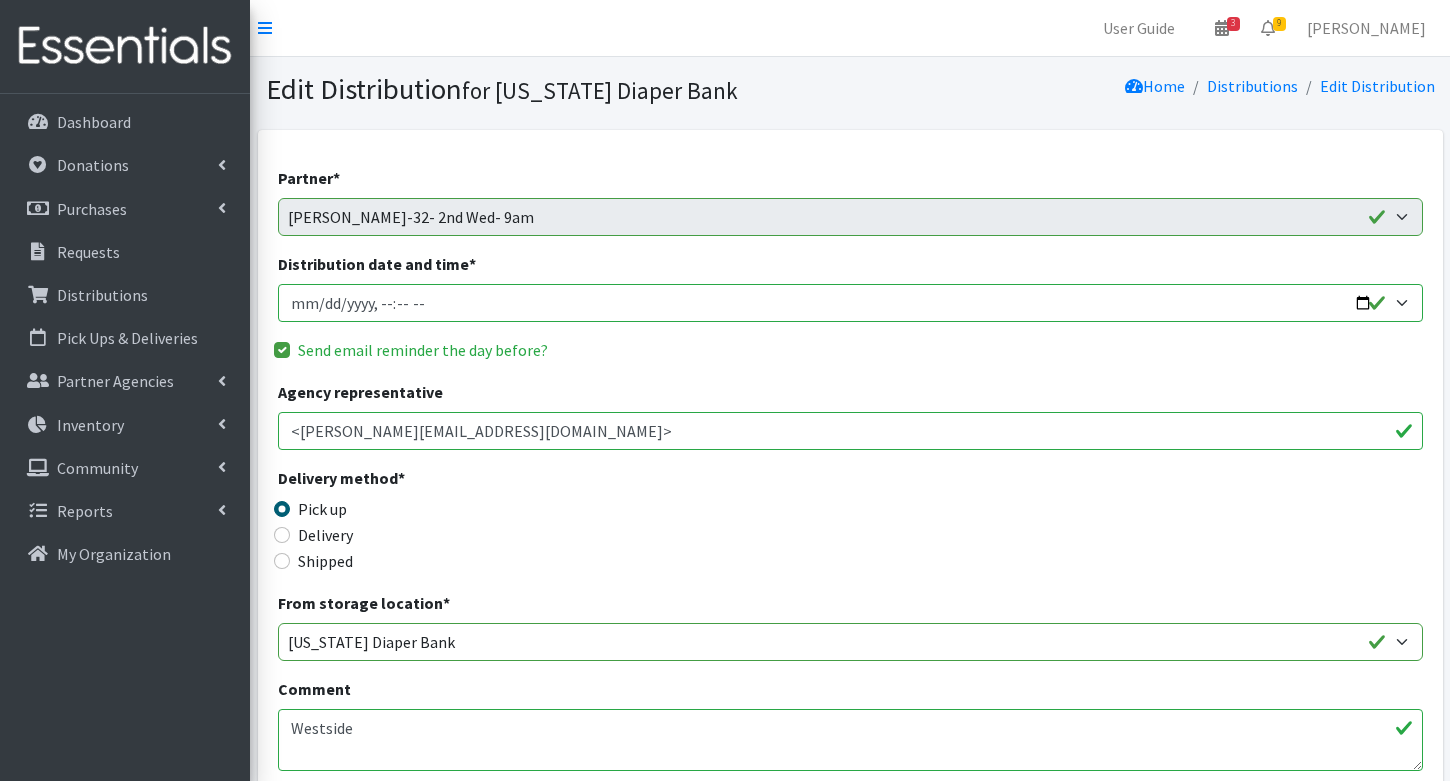 click on "Distribution date and time  *" at bounding box center (850, 303) 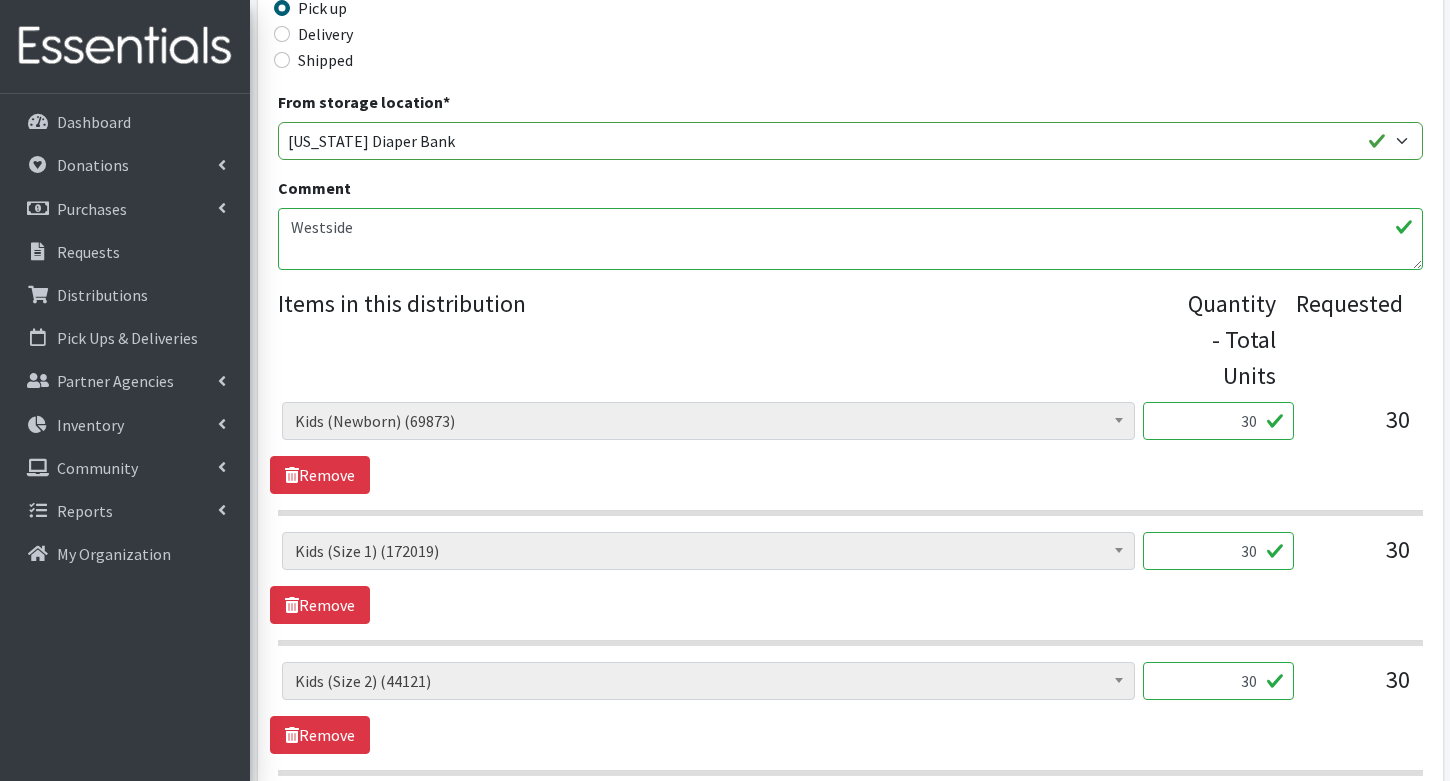 scroll, scrollTop: 514, scrollLeft: 0, axis: vertical 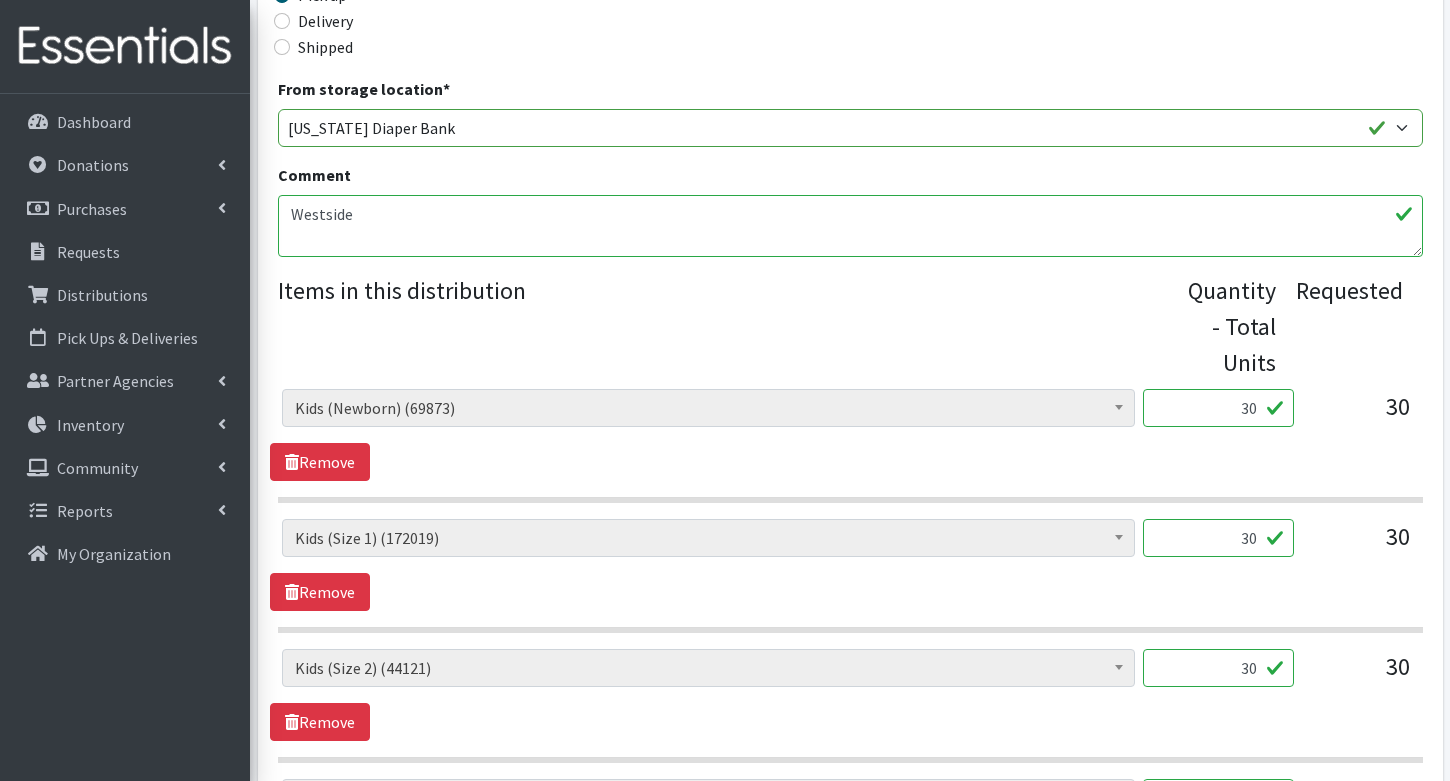 click on "30" at bounding box center (1218, 408) 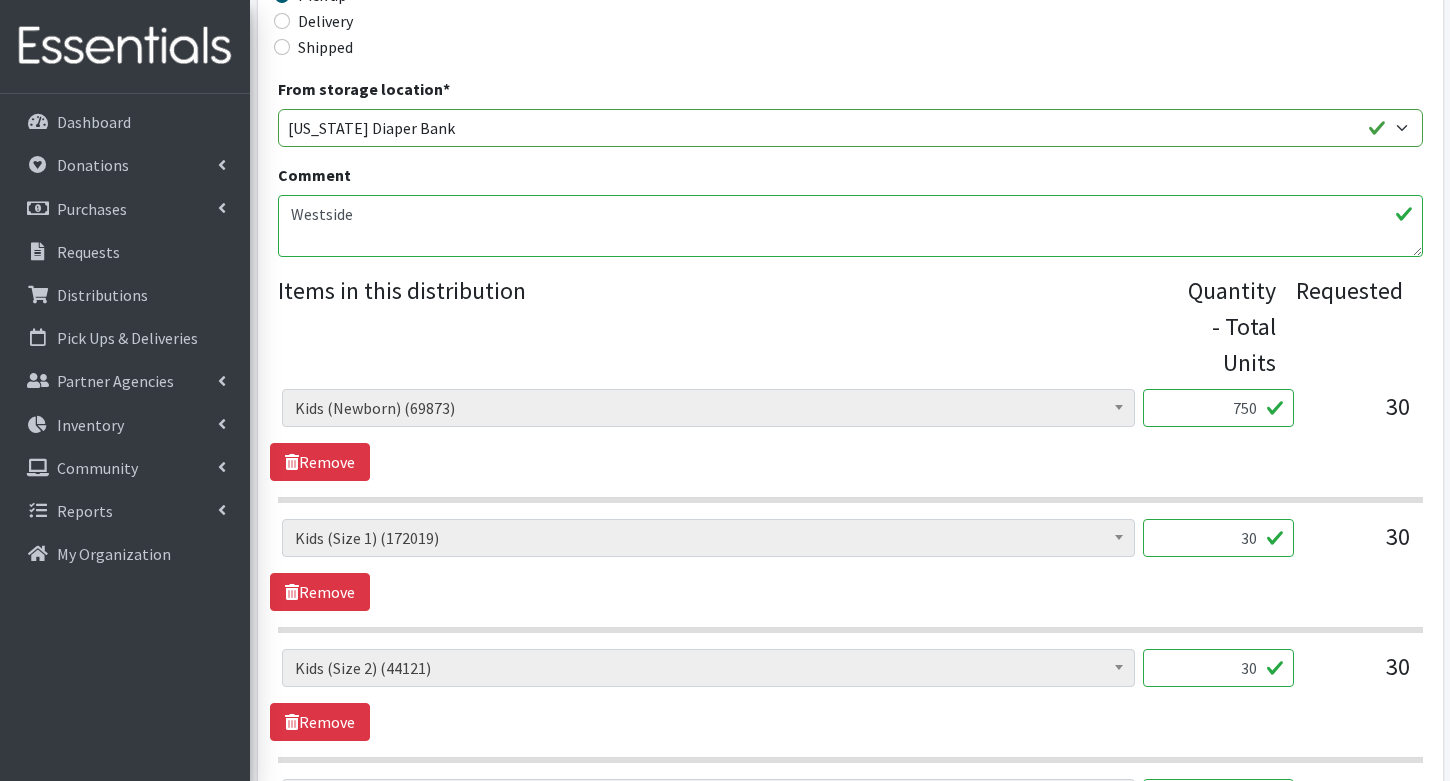 type on "750" 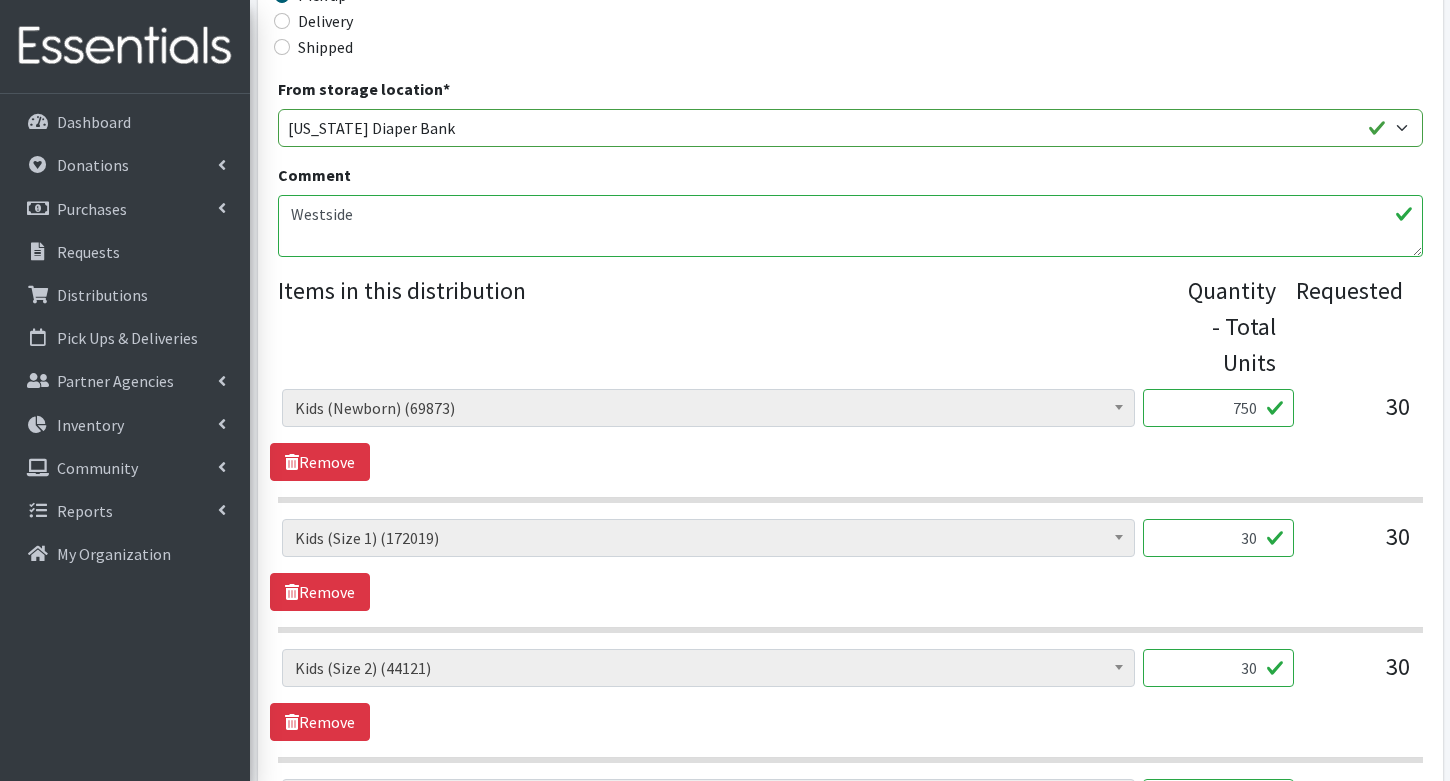 click on "30" at bounding box center [1218, 538] 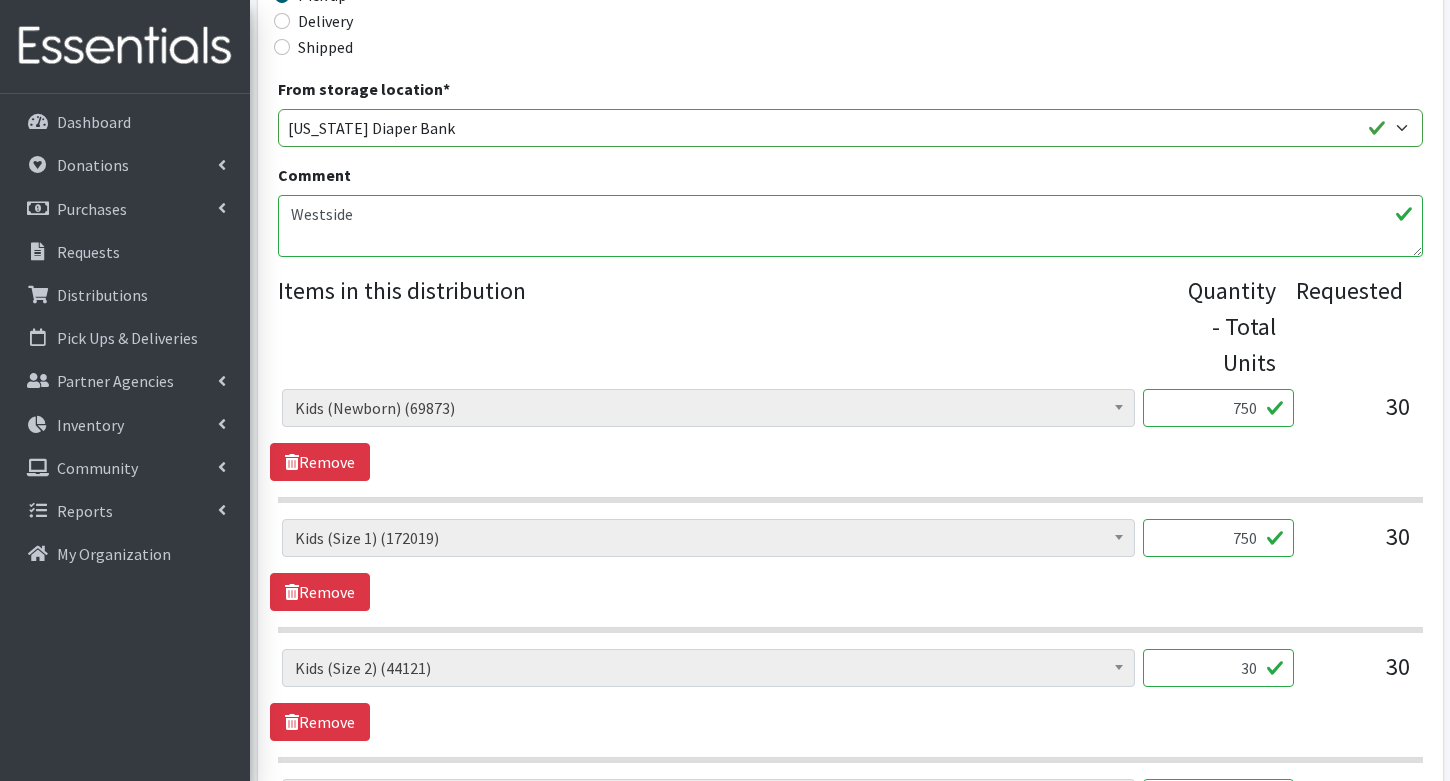 type on "750" 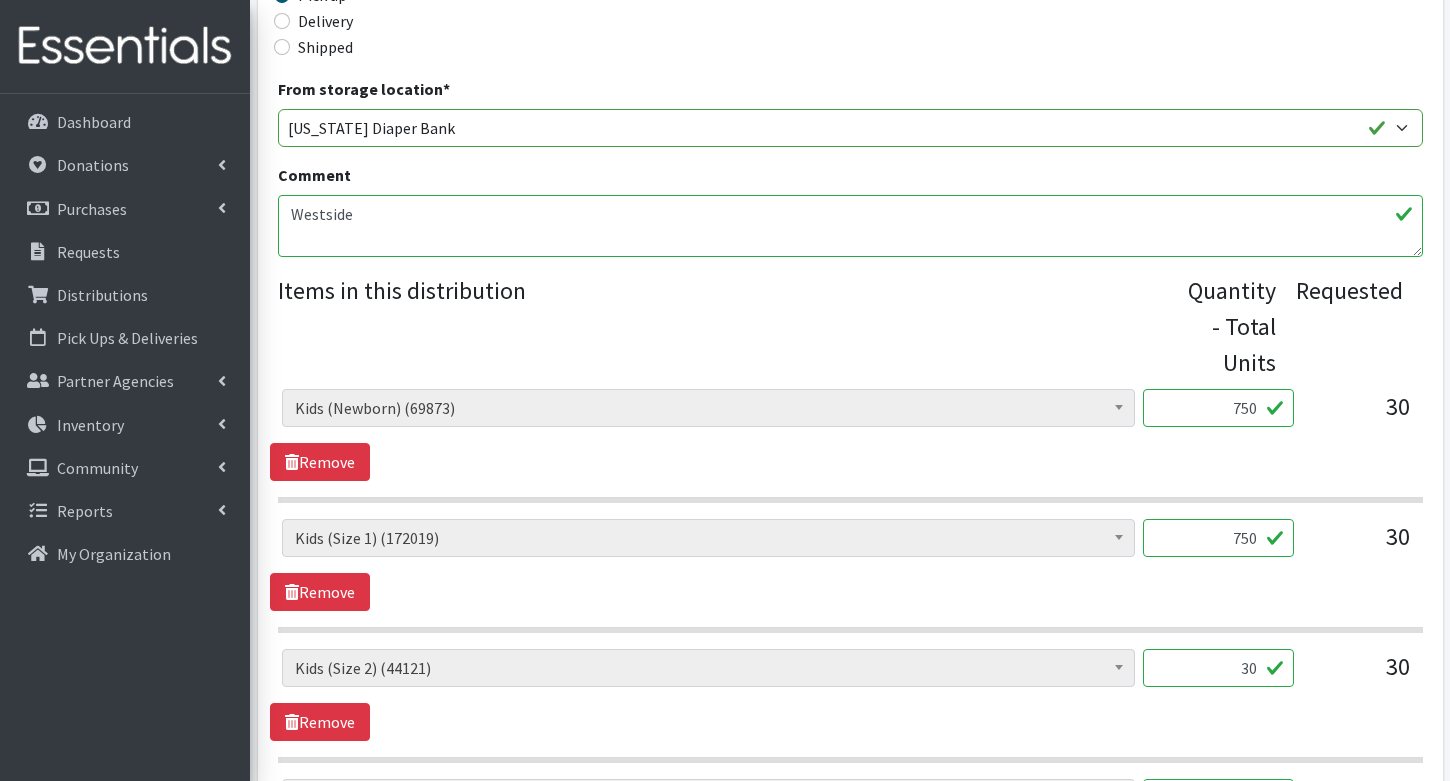 click on "30" at bounding box center (1218, 668) 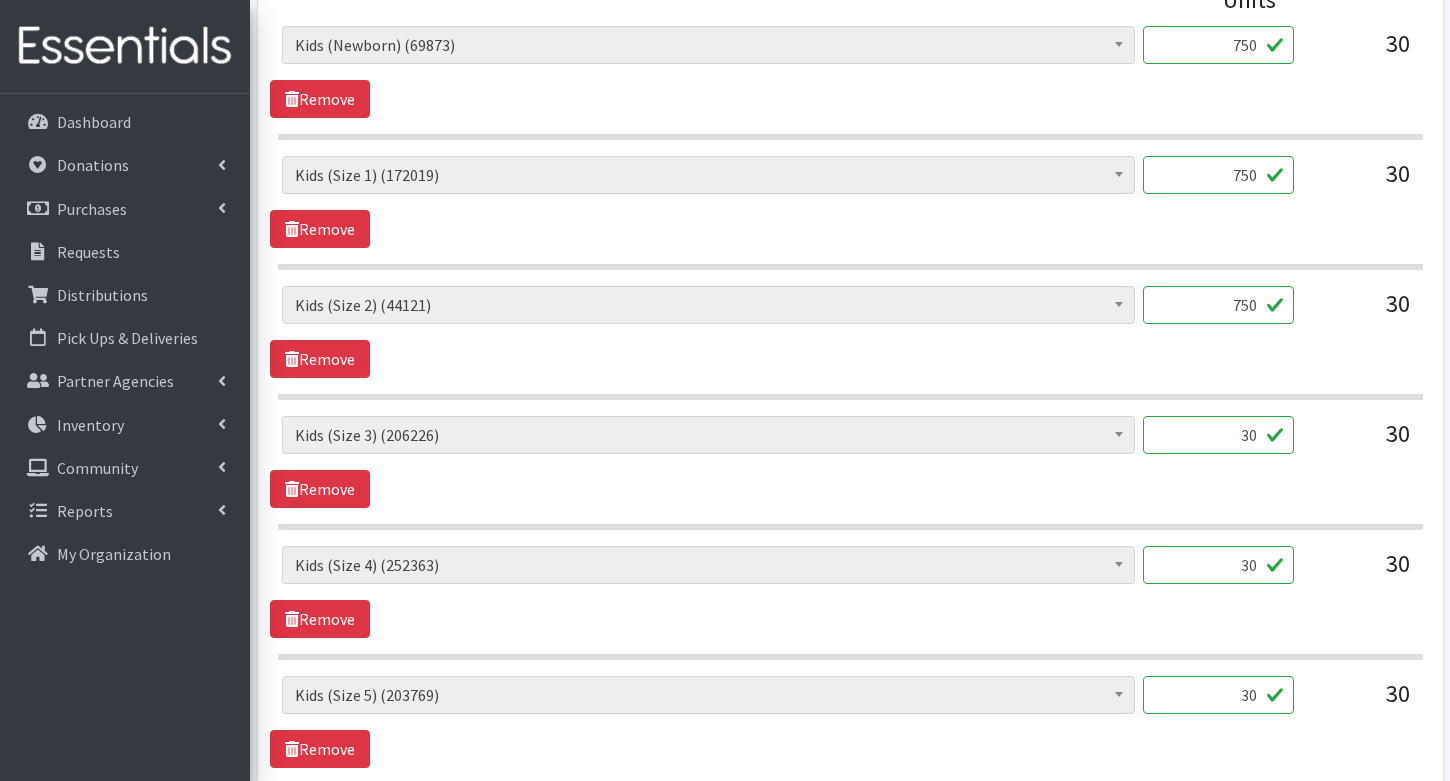 scroll, scrollTop: 885, scrollLeft: 0, axis: vertical 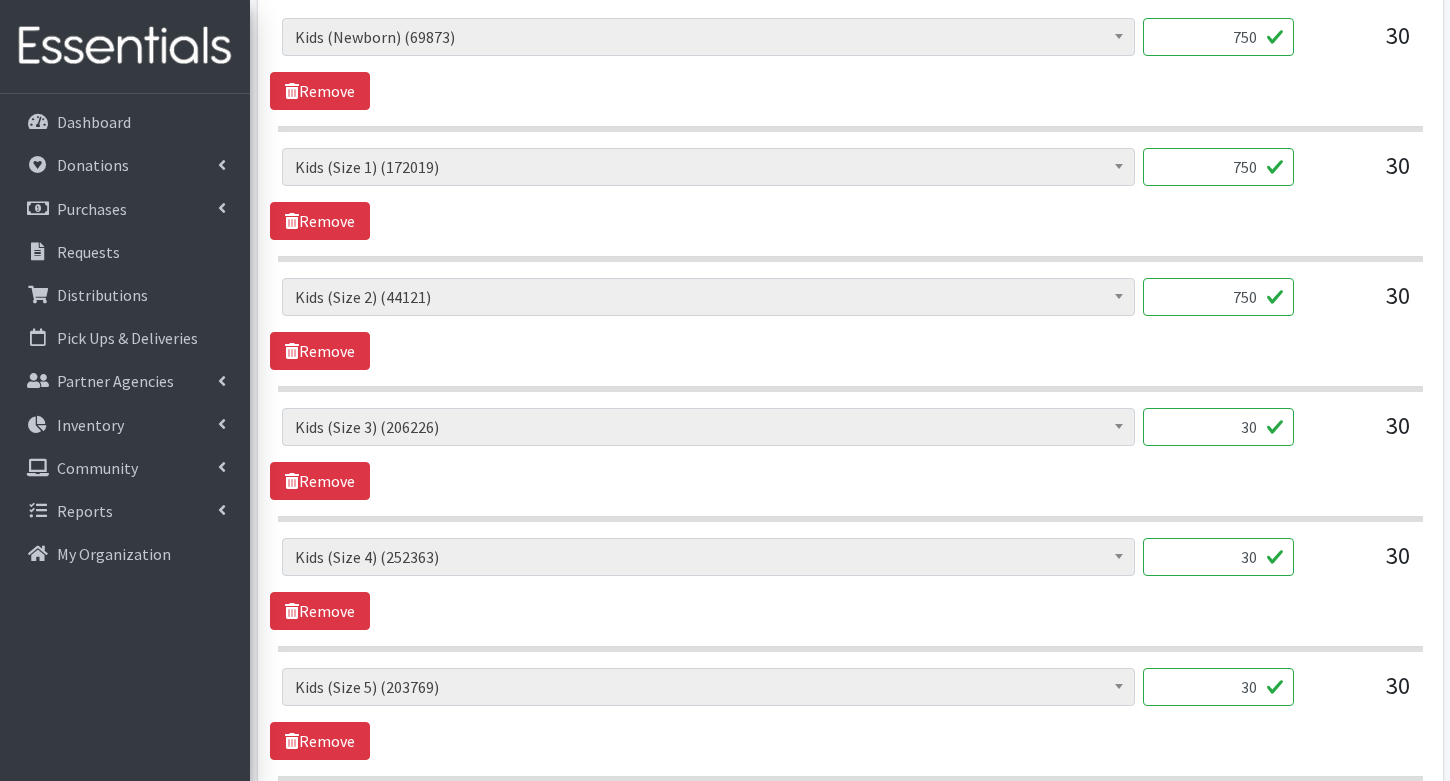 type on "750" 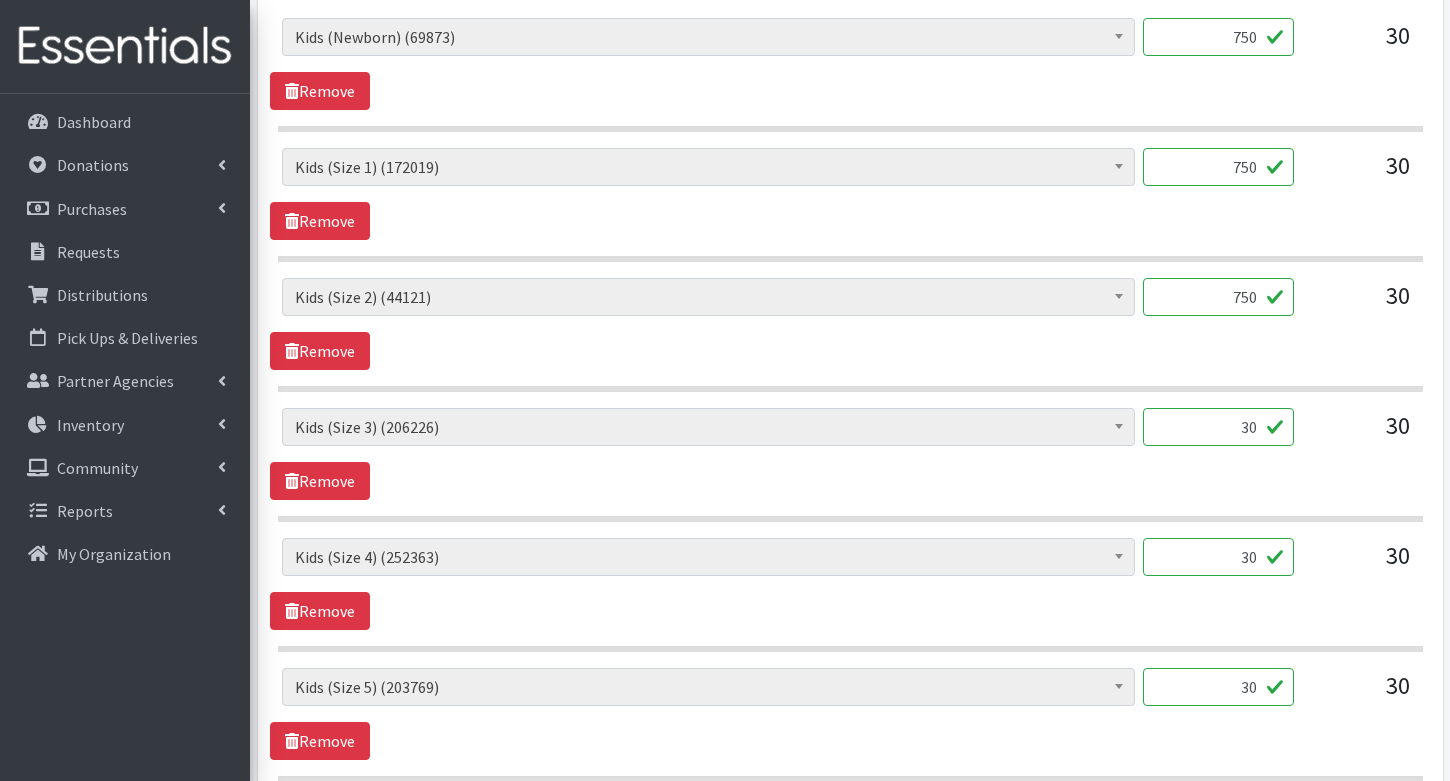 click on "30" at bounding box center (1218, 427) 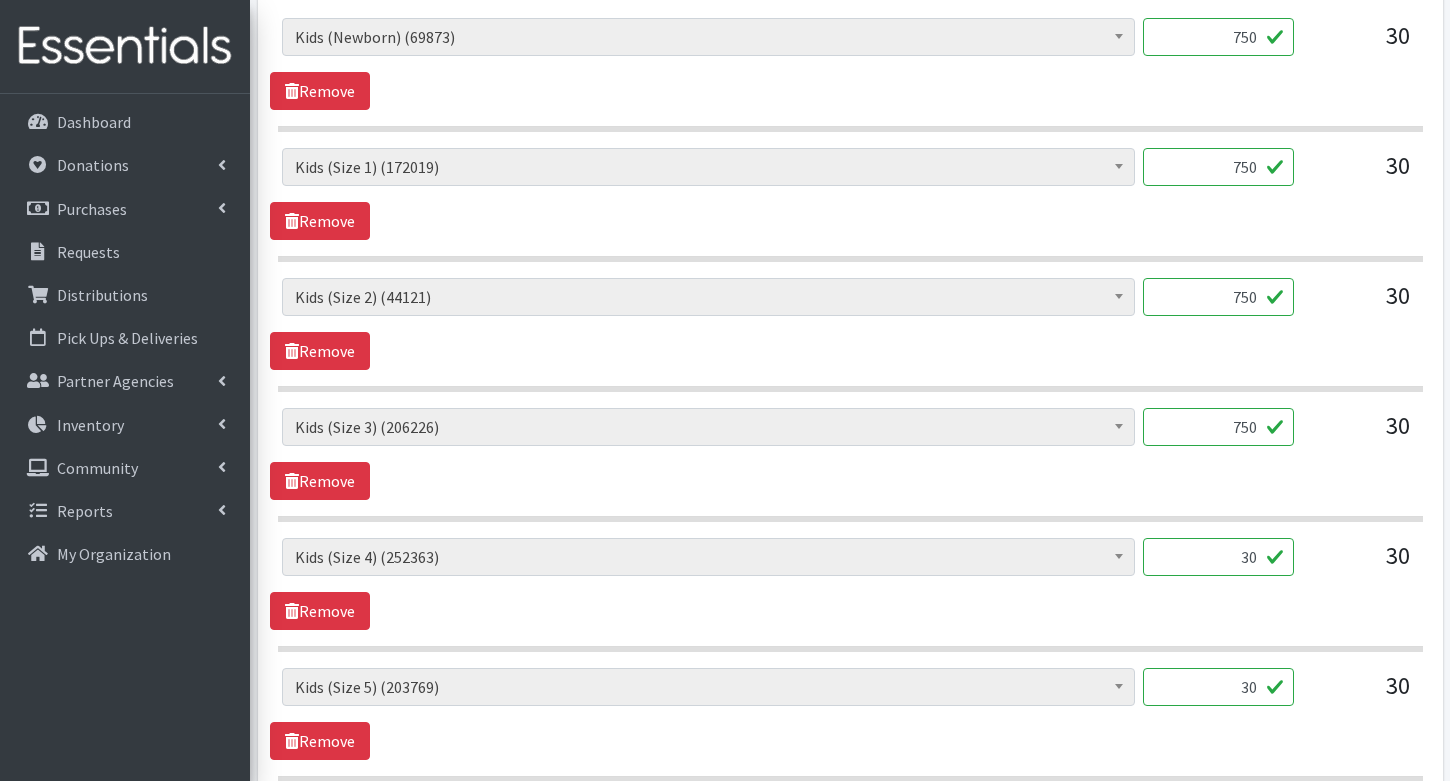 type on "750" 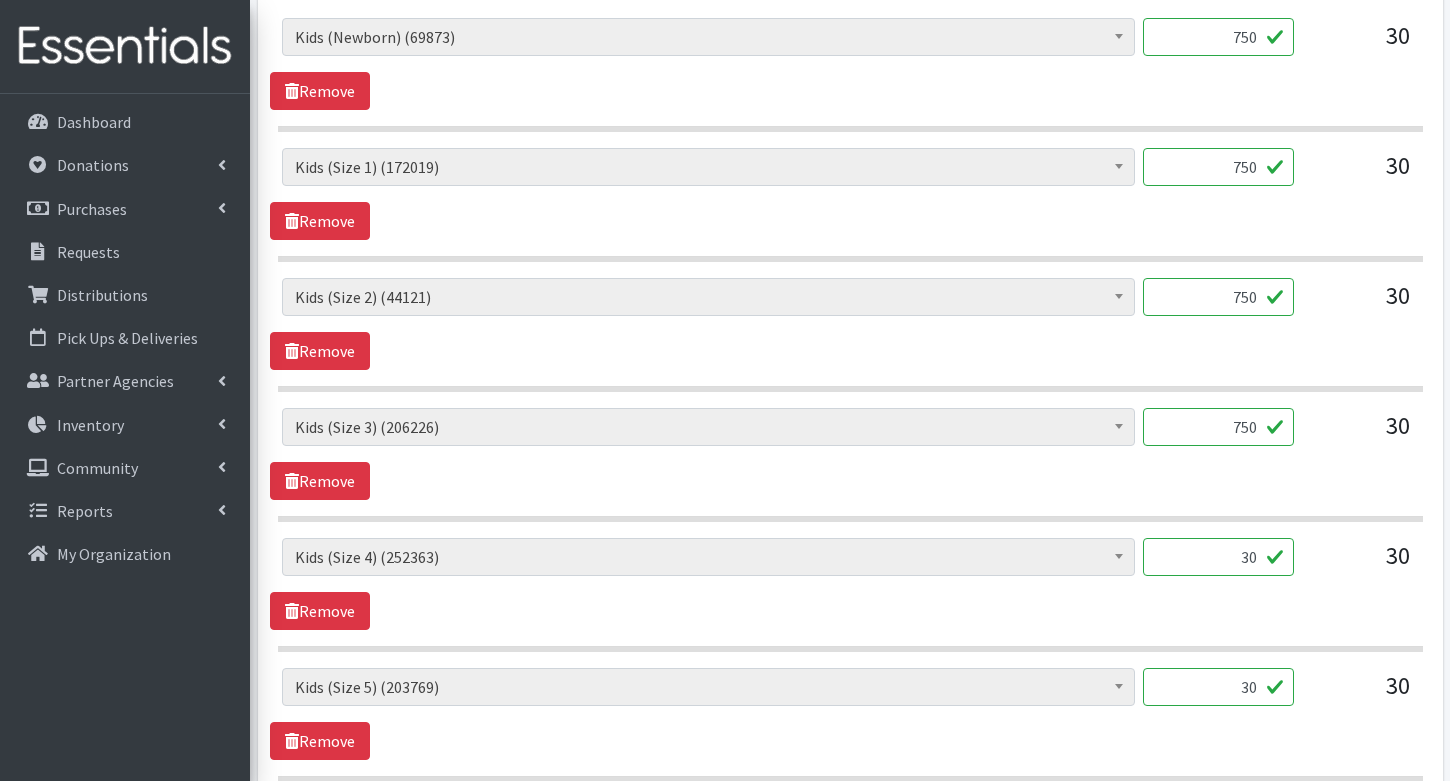 click on "30" at bounding box center [1218, 557] 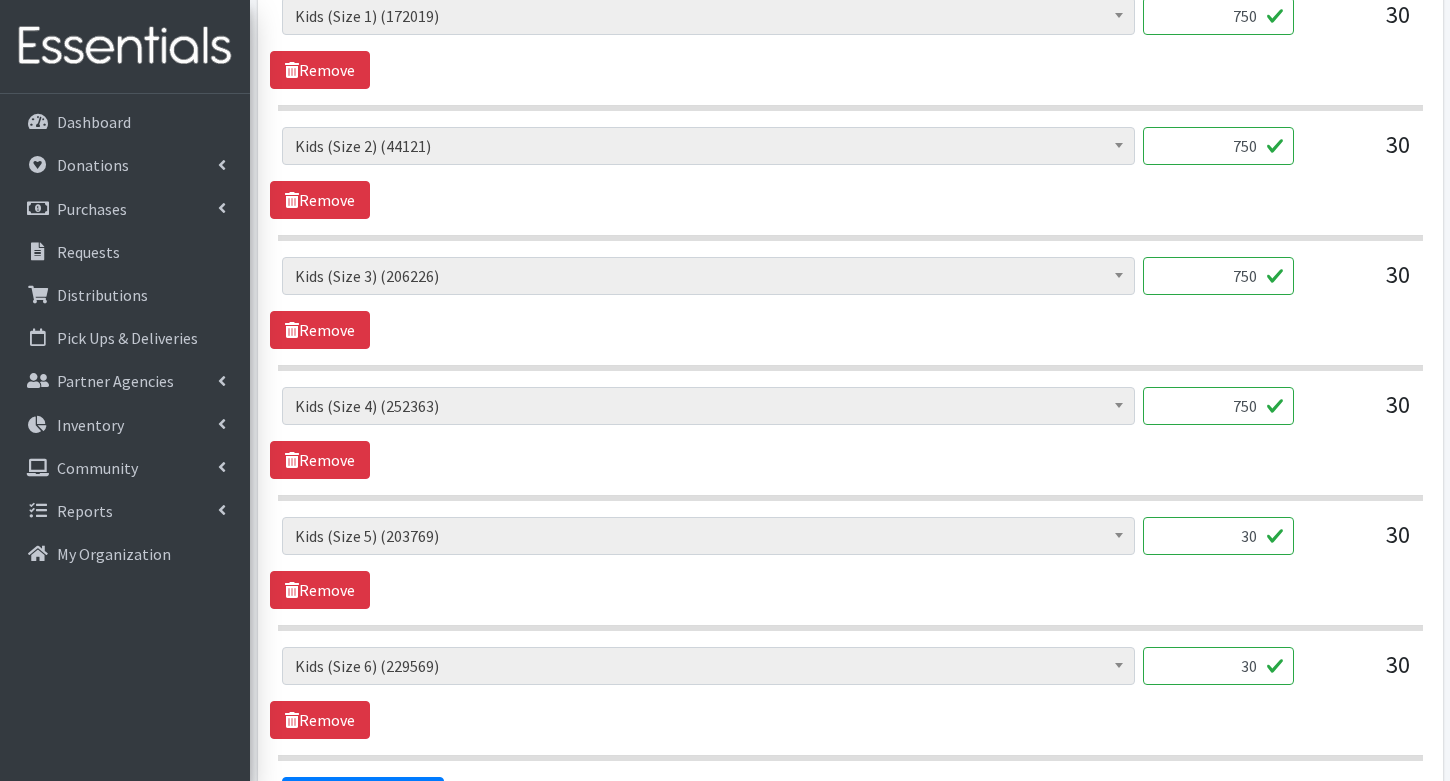 scroll, scrollTop: 1080, scrollLeft: 0, axis: vertical 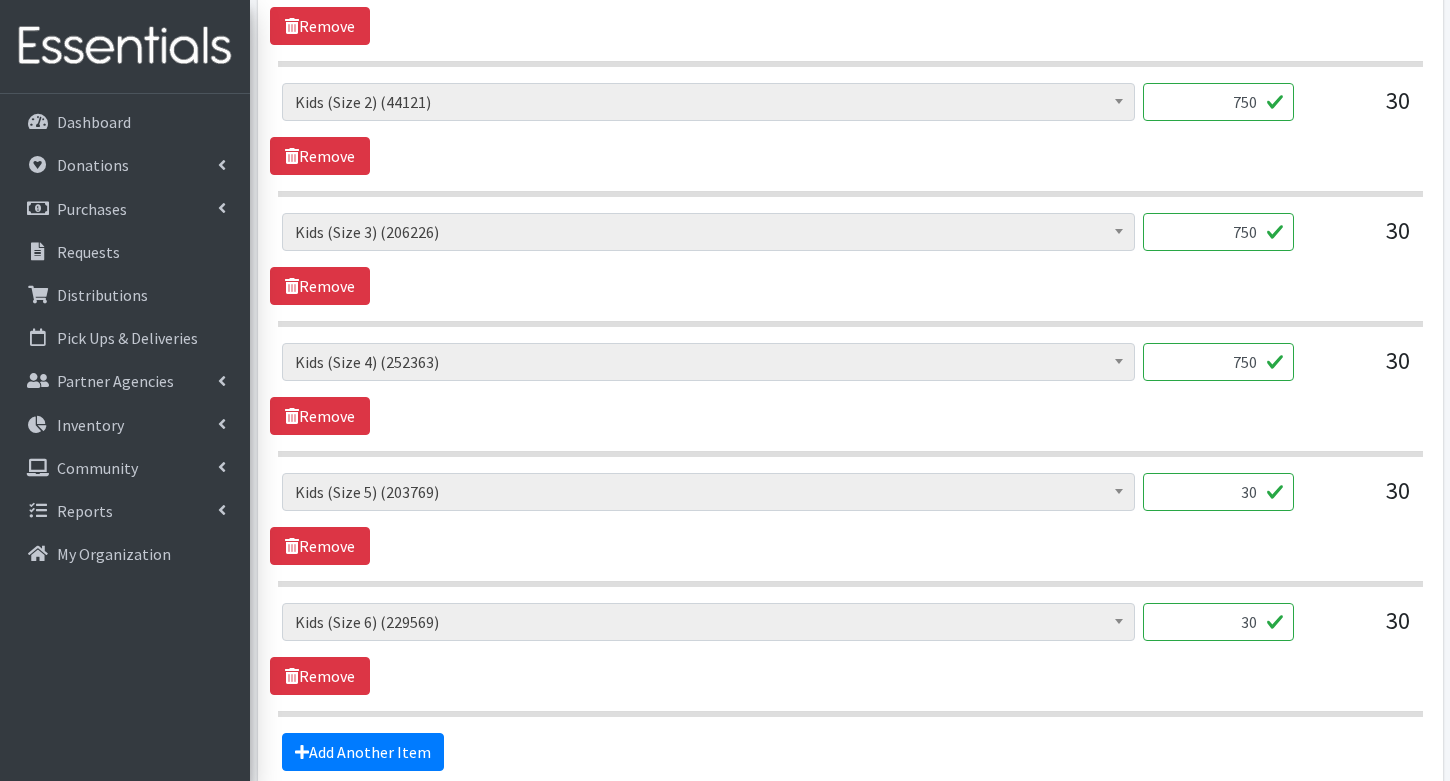 type on "750" 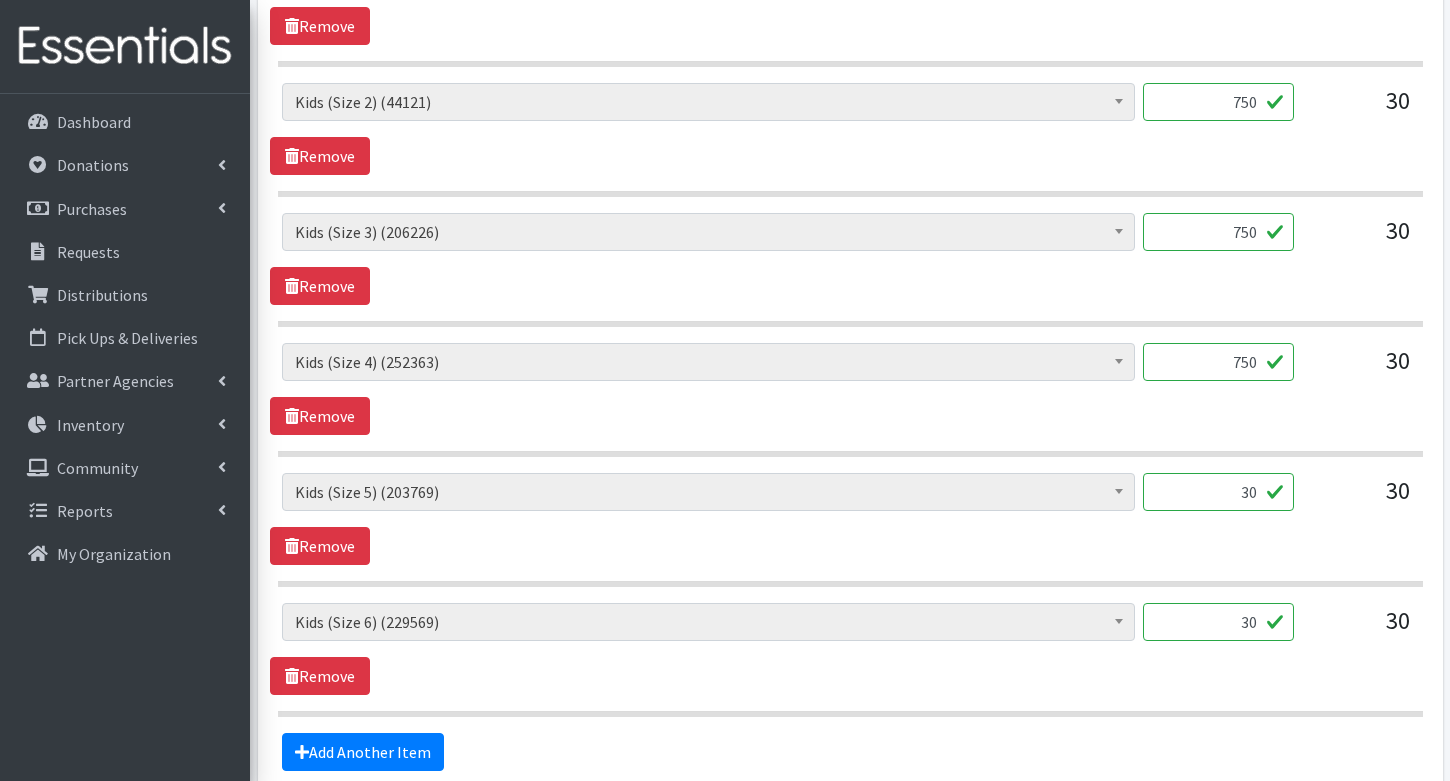 click on "30" at bounding box center [1218, 492] 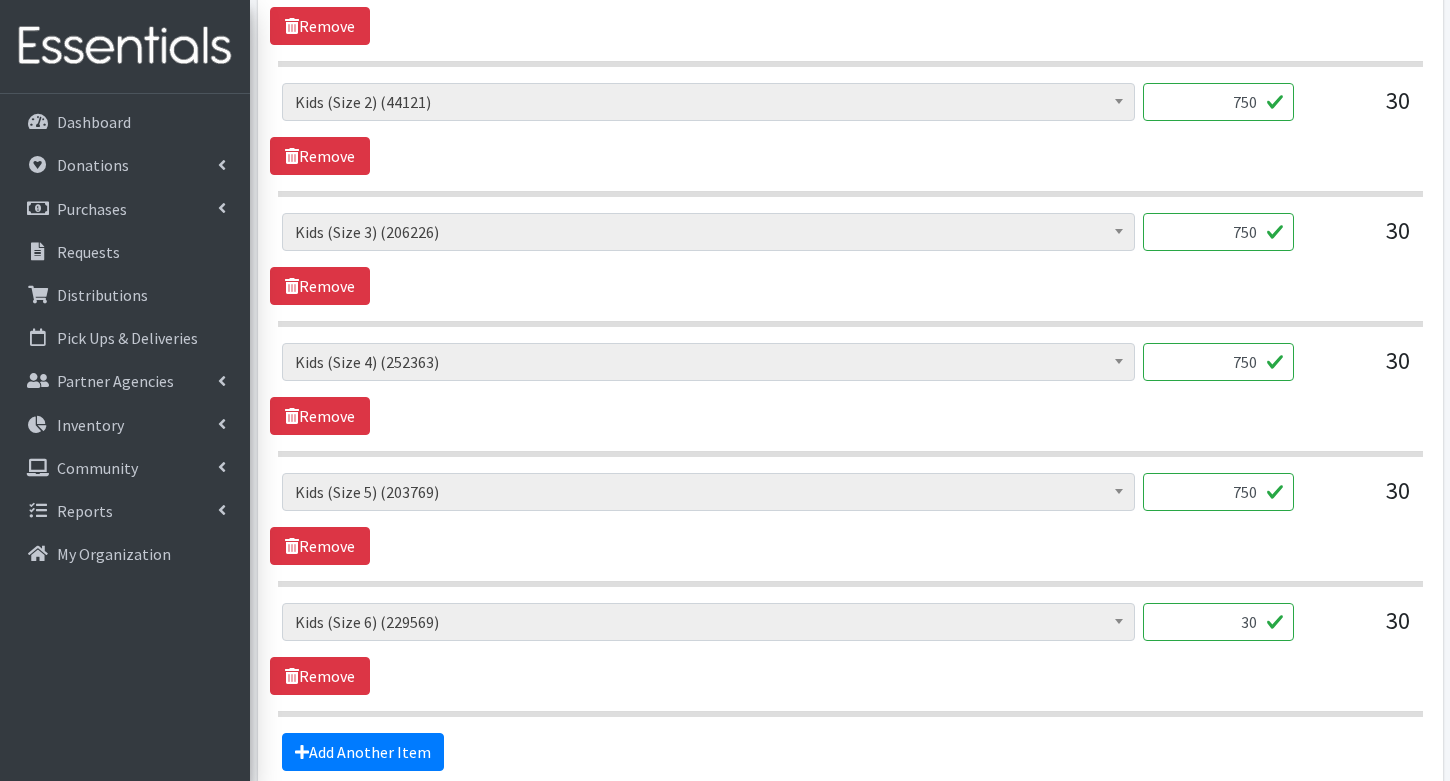 type on "750" 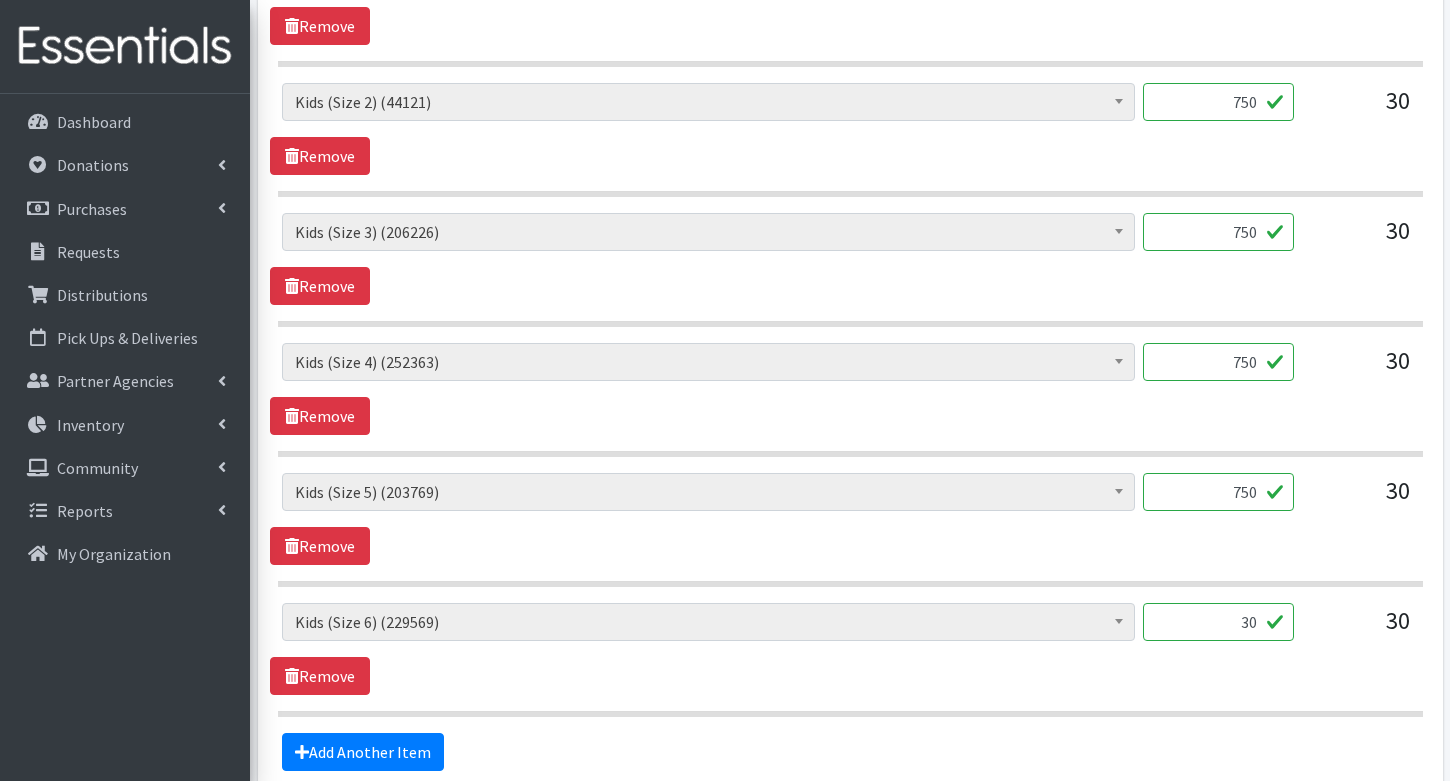 click on "30" at bounding box center (1218, 622) 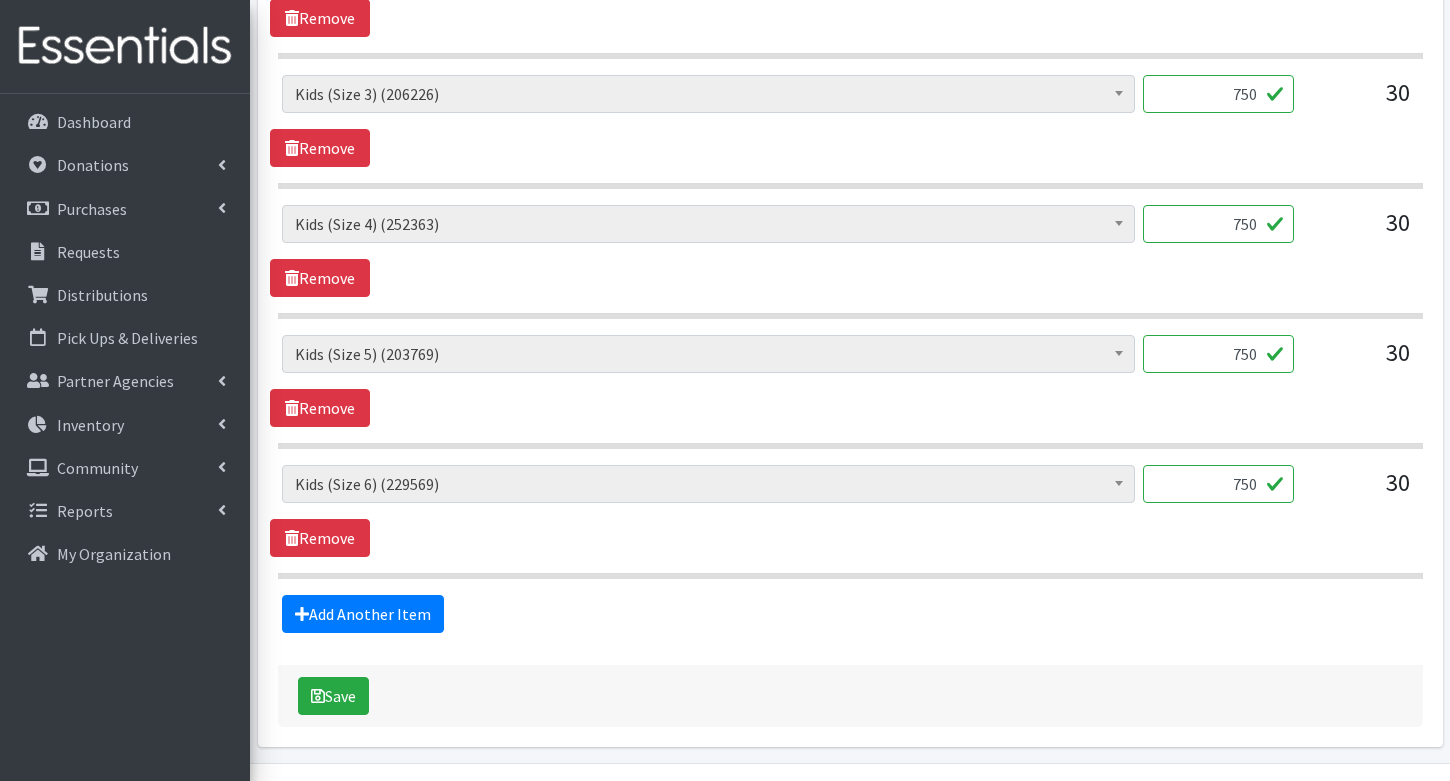 scroll, scrollTop: 1262, scrollLeft: 0, axis: vertical 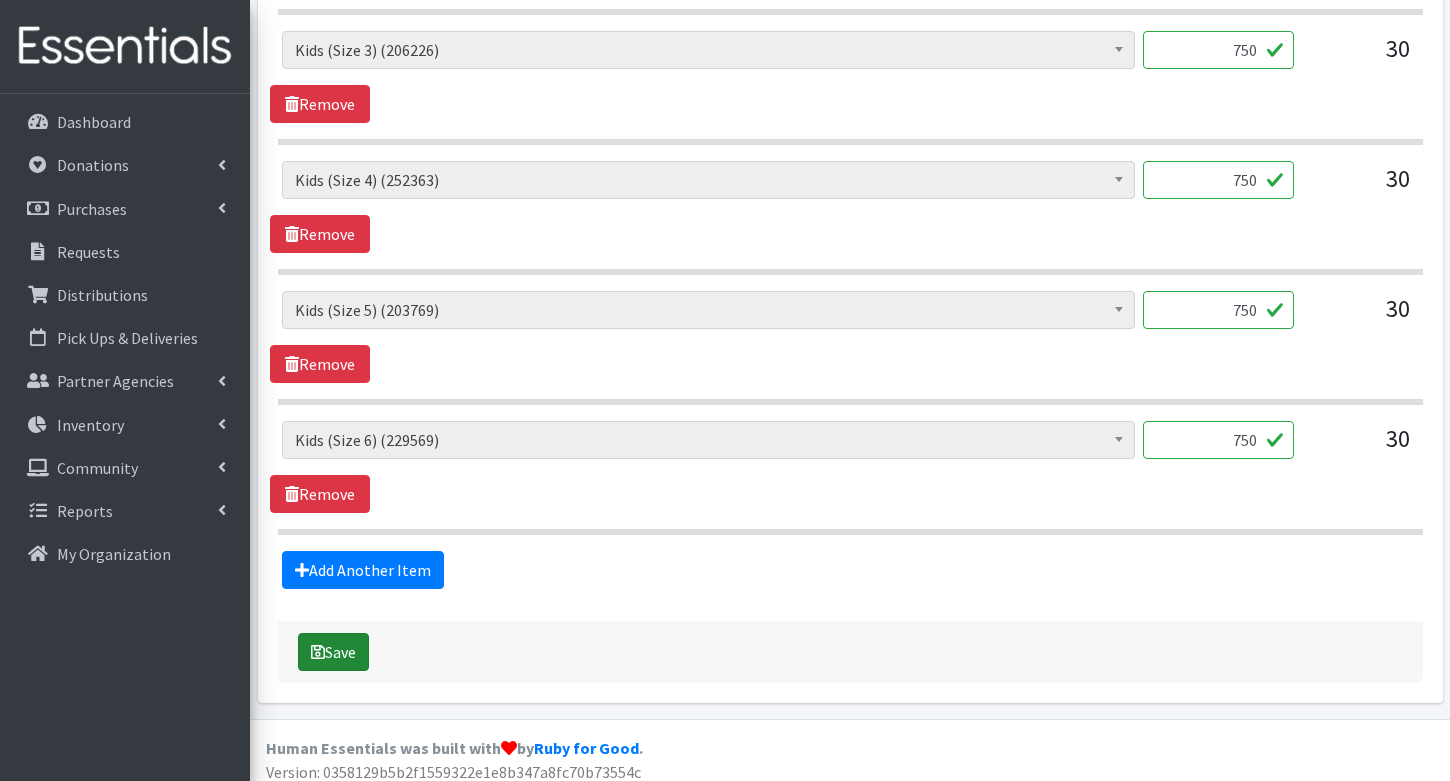 type on "750" 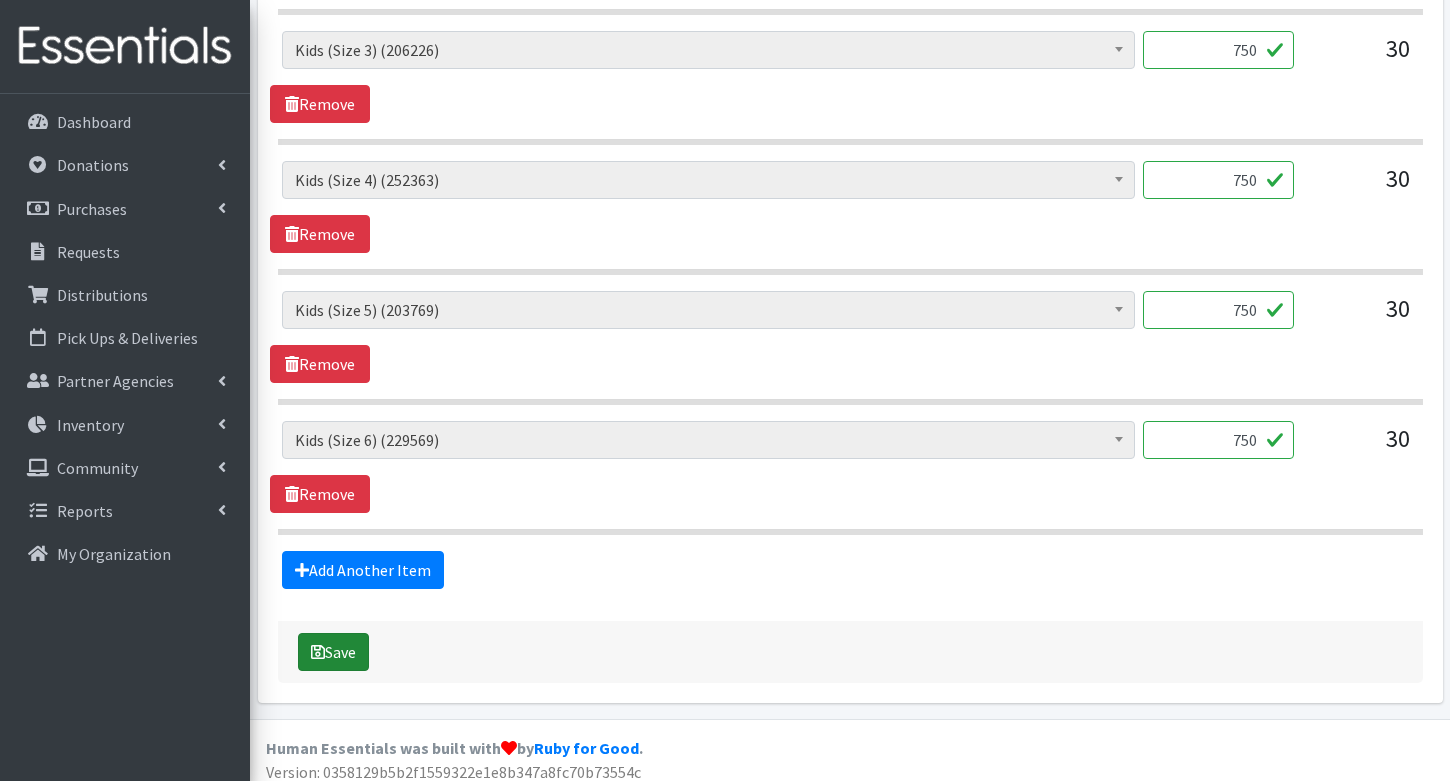 click on "Save" at bounding box center (333, 652) 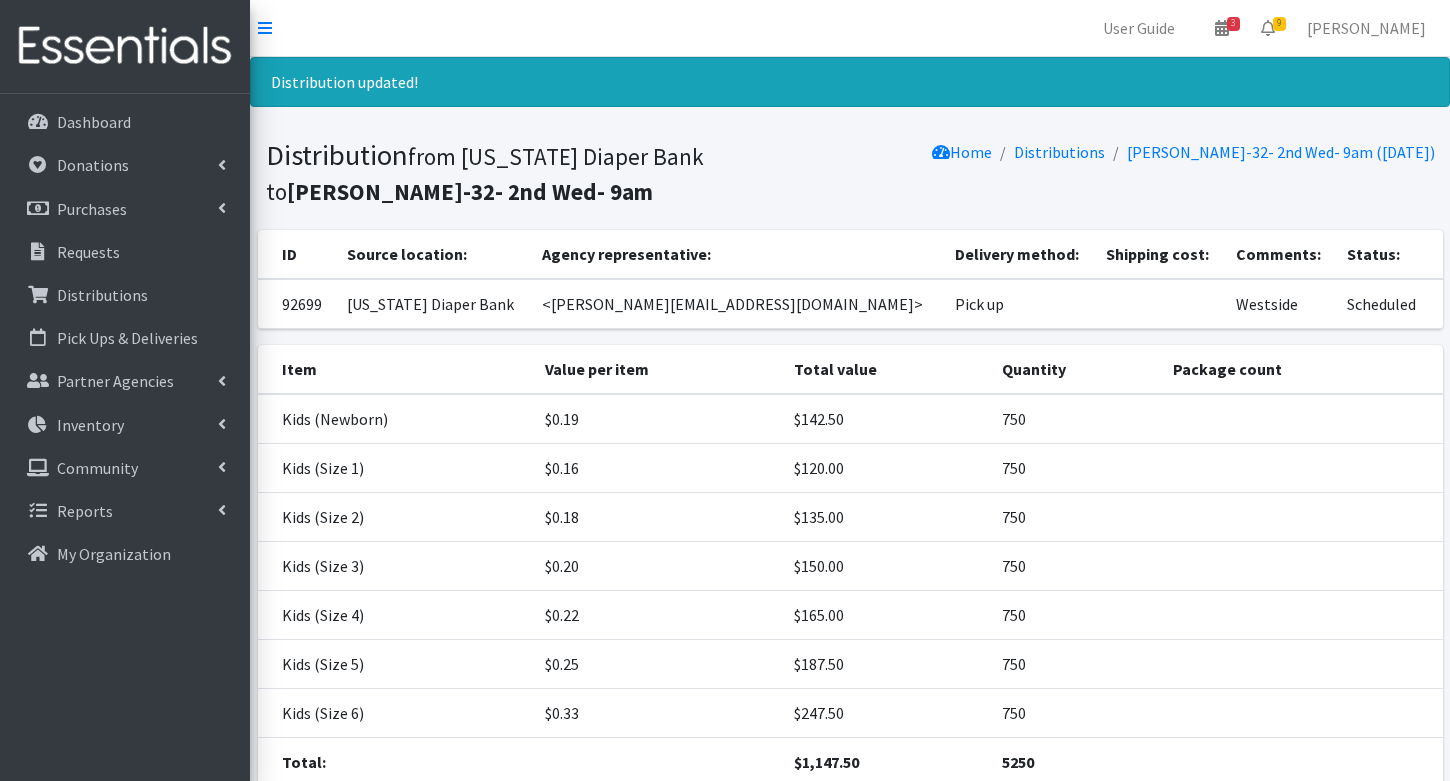scroll, scrollTop: 152, scrollLeft: 0, axis: vertical 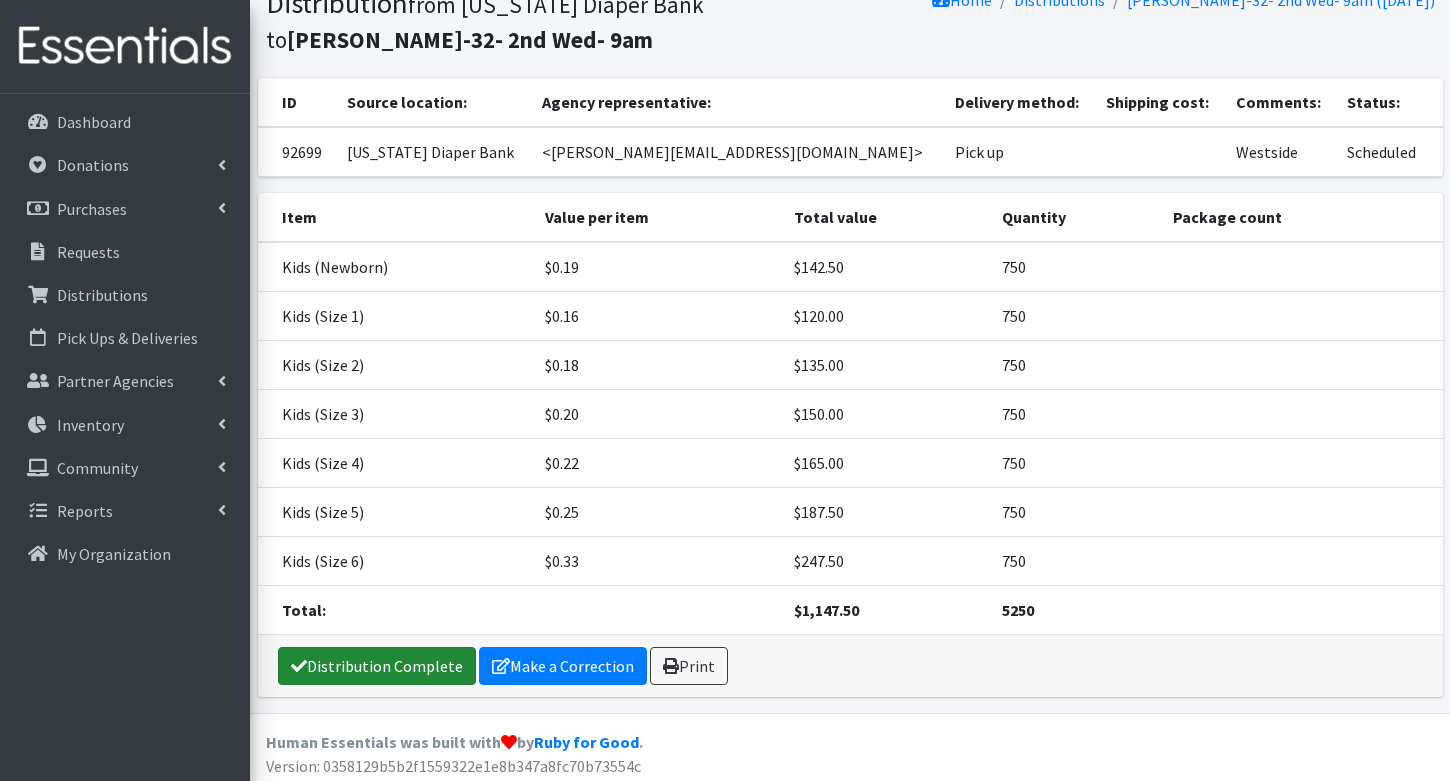 click on "Distribution Complete" at bounding box center (377, 666) 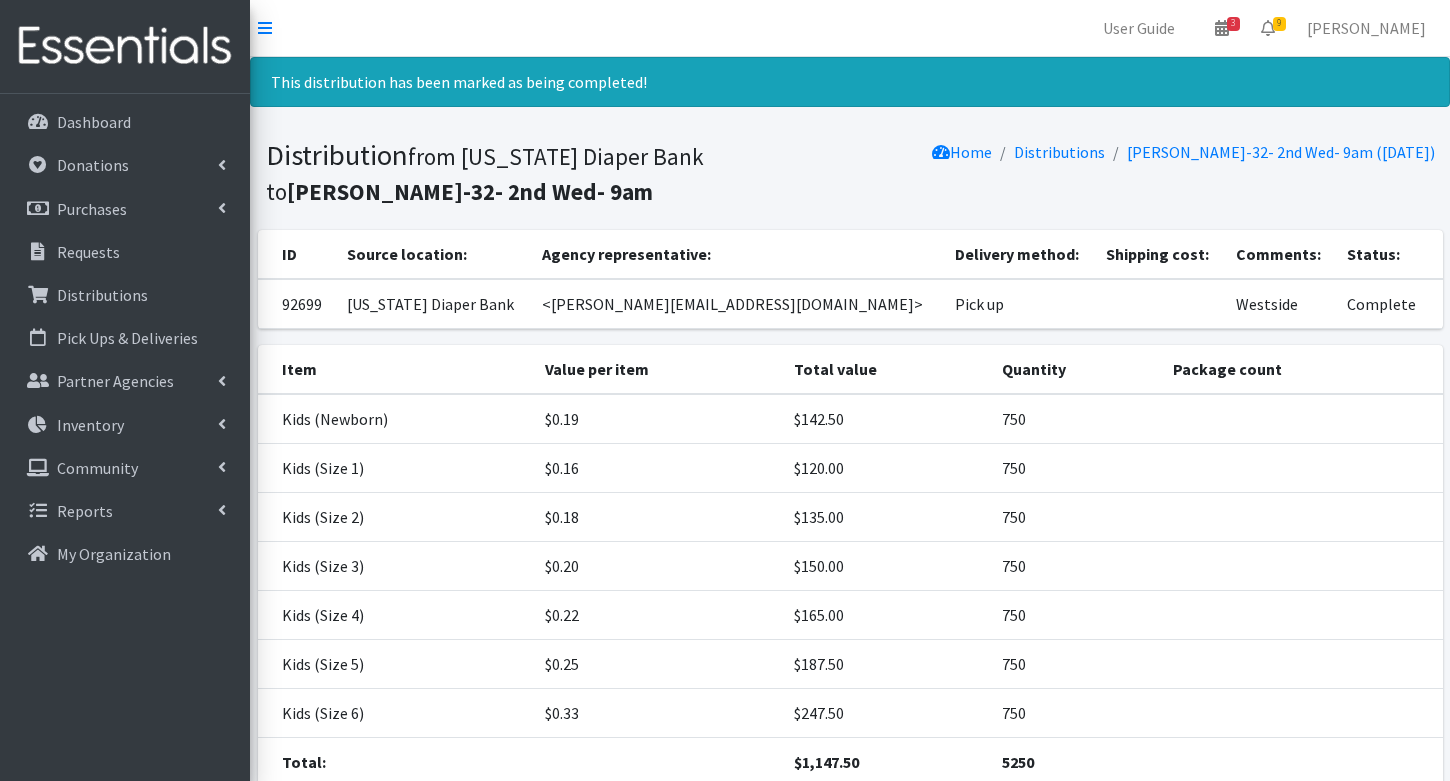 scroll, scrollTop: 152, scrollLeft: 0, axis: vertical 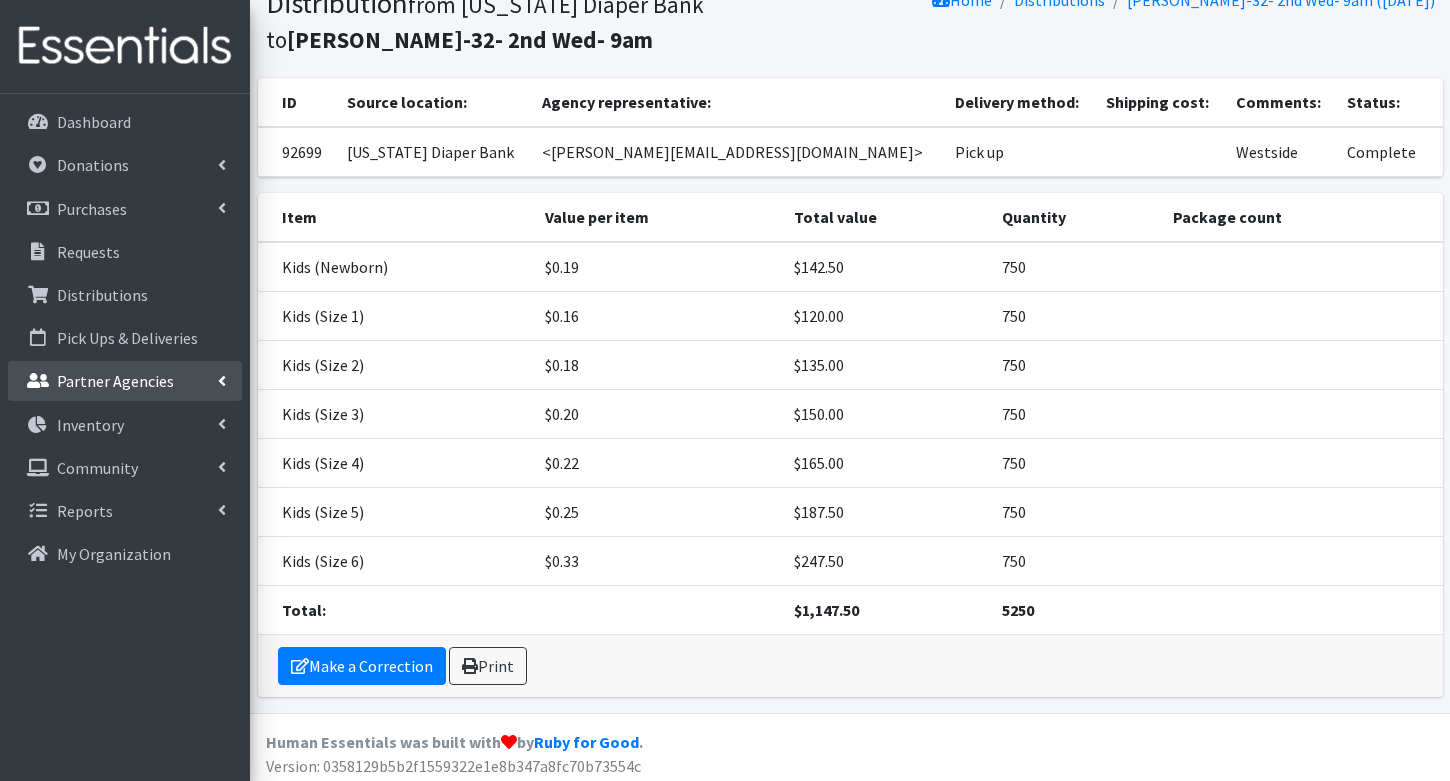 click on "Partner Agencies" at bounding box center (115, 381) 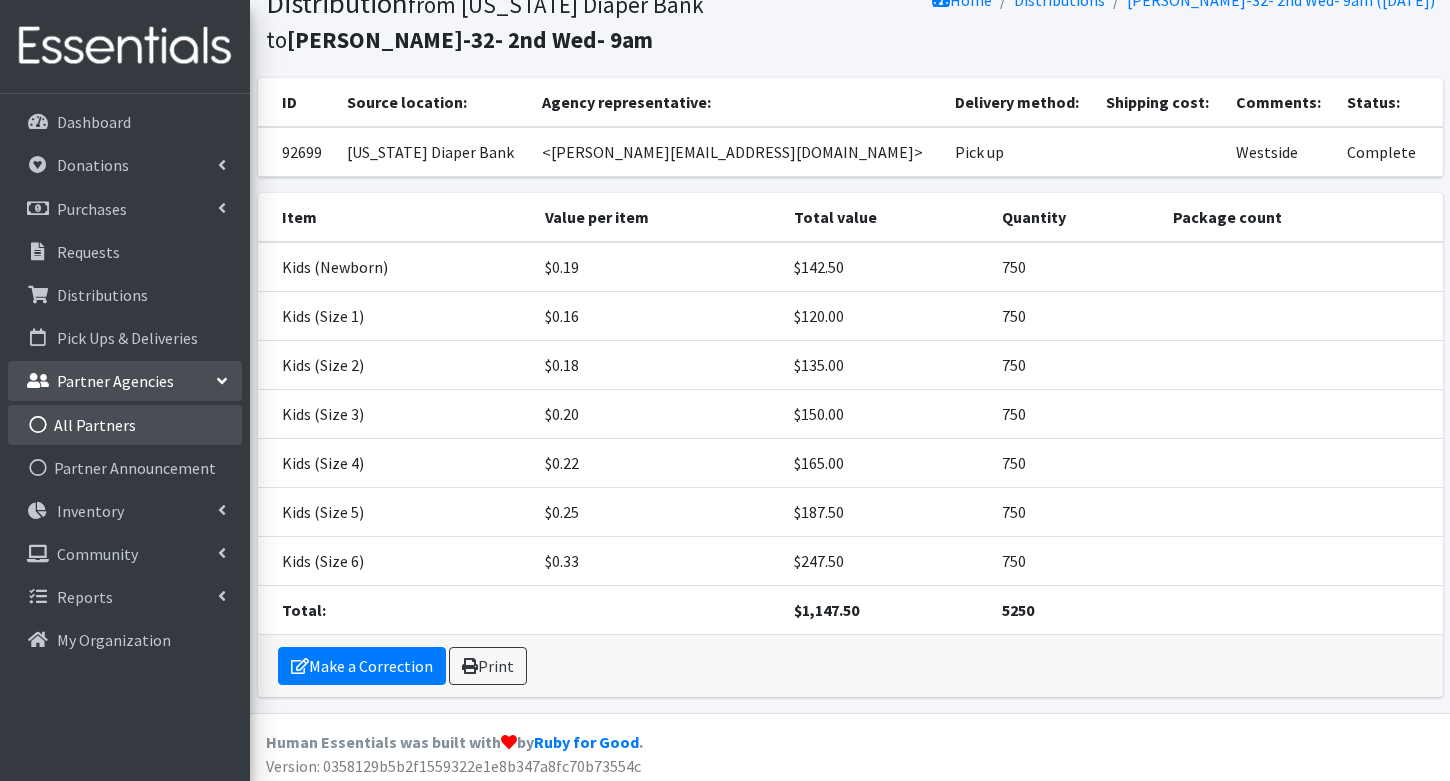 click on "All Partners" at bounding box center (125, 425) 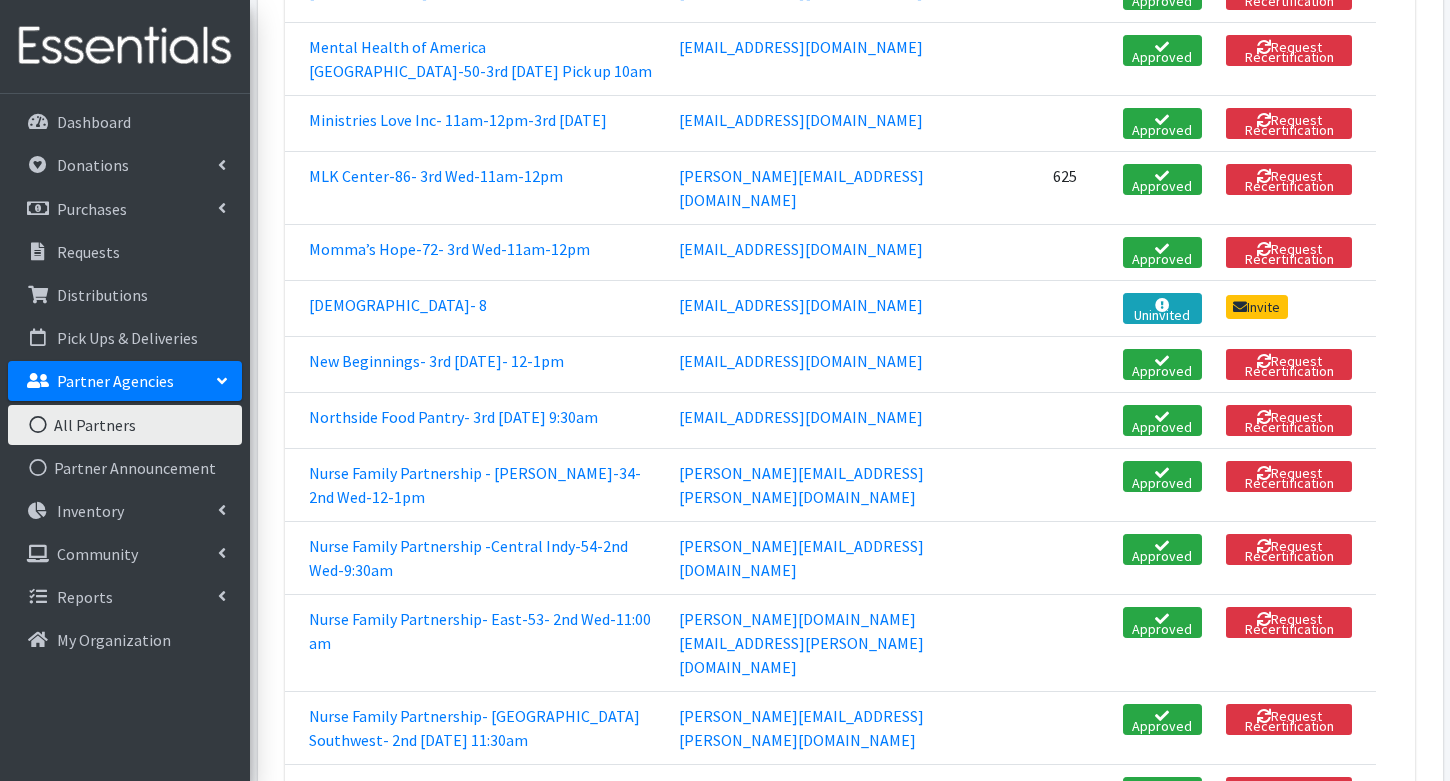 scroll, scrollTop: 2881, scrollLeft: 0, axis: vertical 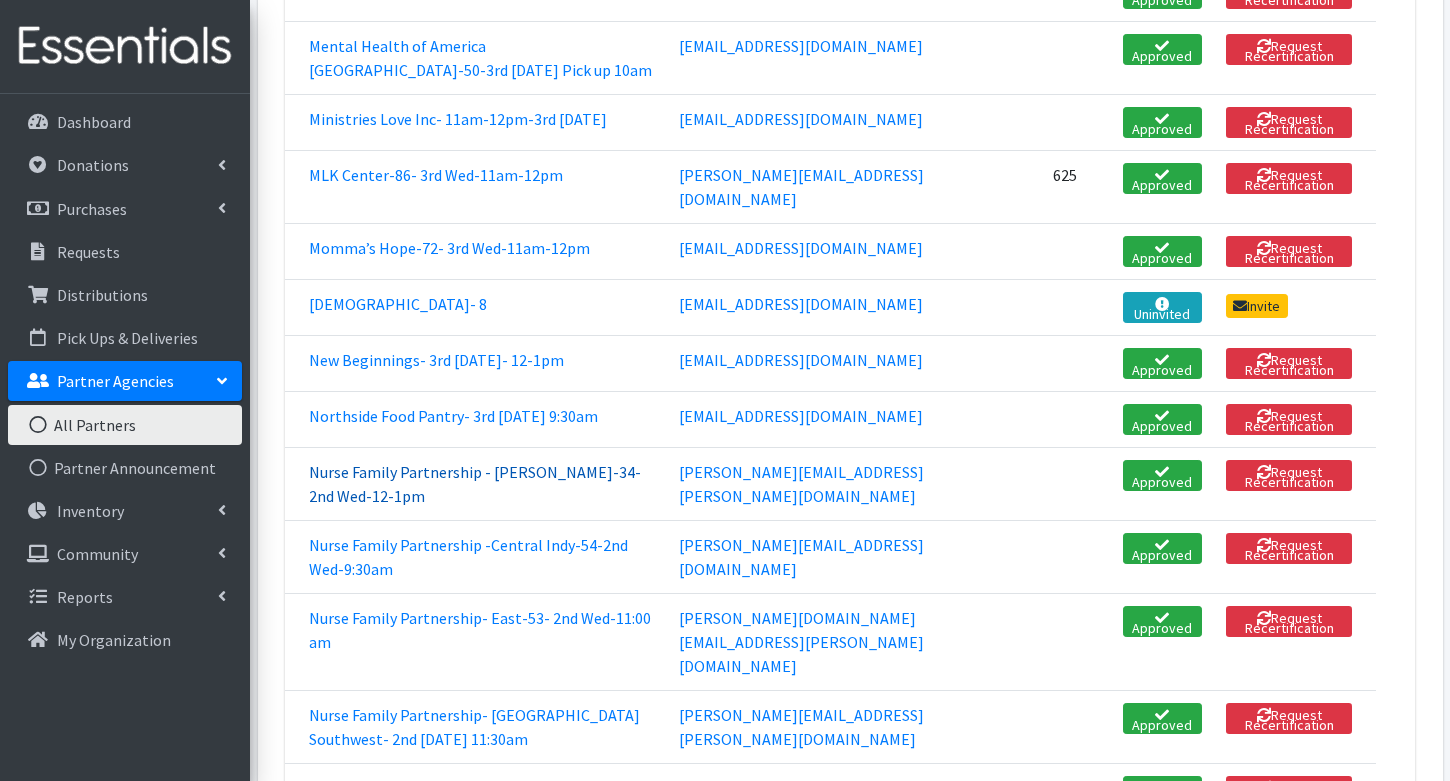 click on "Nurse Family Partnership - [PERSON_NAME]-34-2nd Wed-12-1pm" at bounding box center (475, 484) 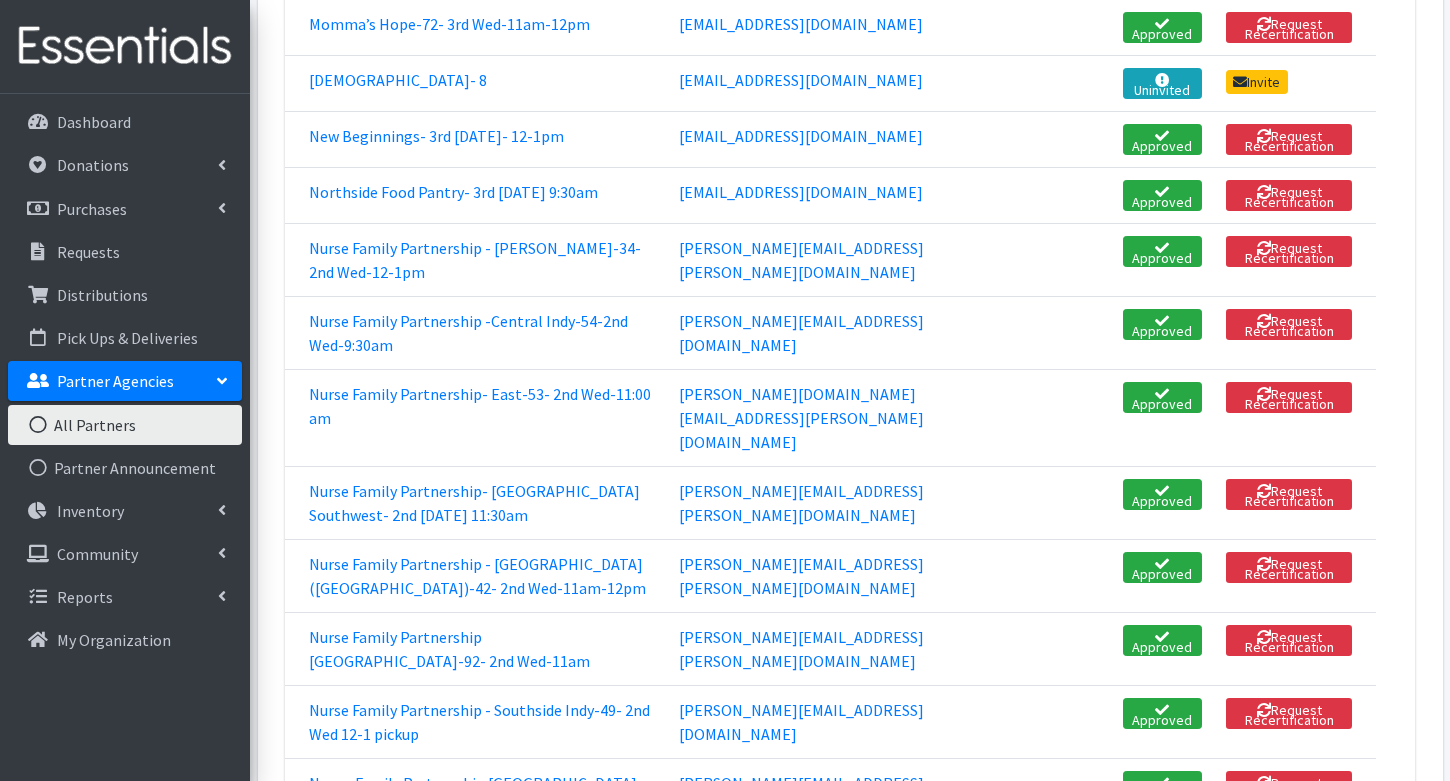 scroll, scrollTop: 3111, scrollLeft: 0, axis: vertical 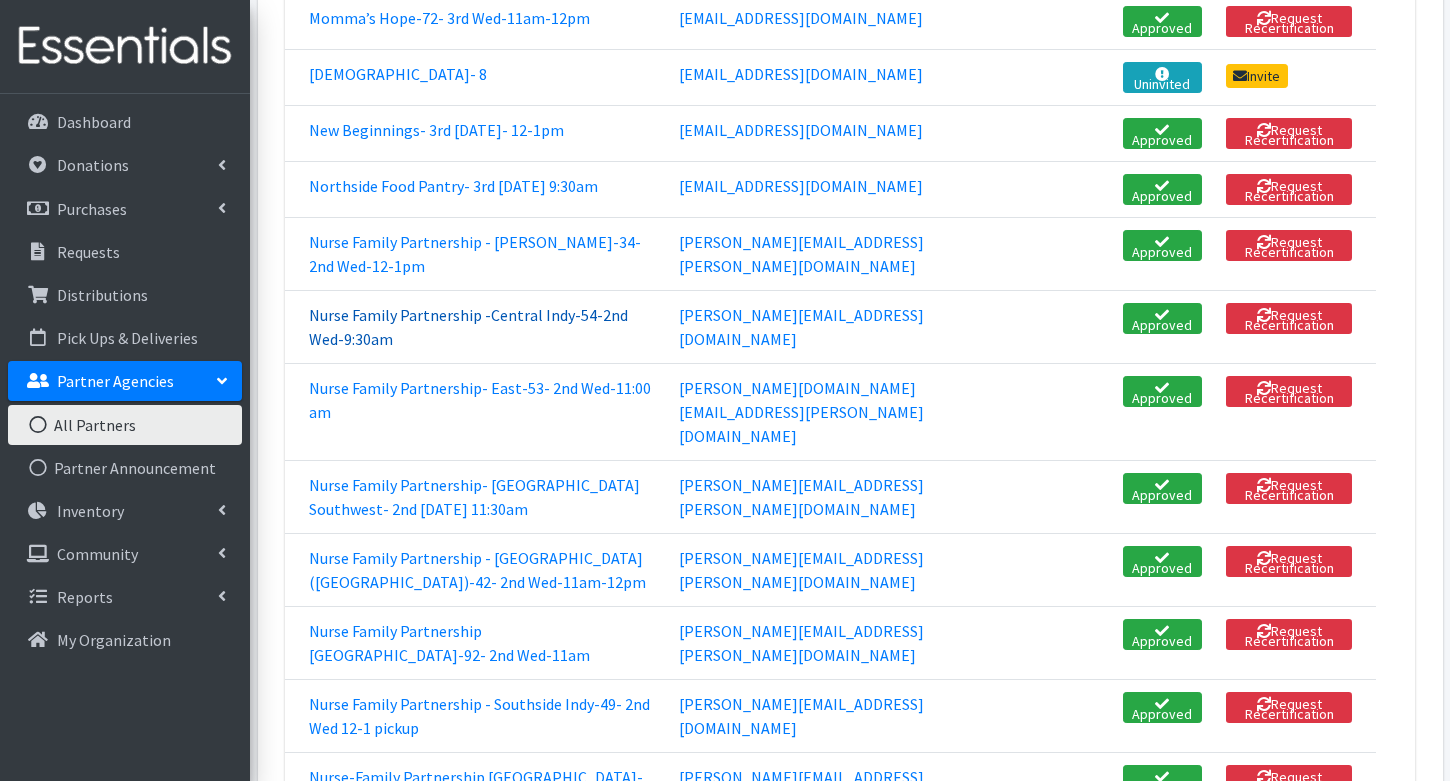 click on "Nurse Family Partnership -Central Indy-54-2nd Wed-9:30am" at bounding box center [468, 327] 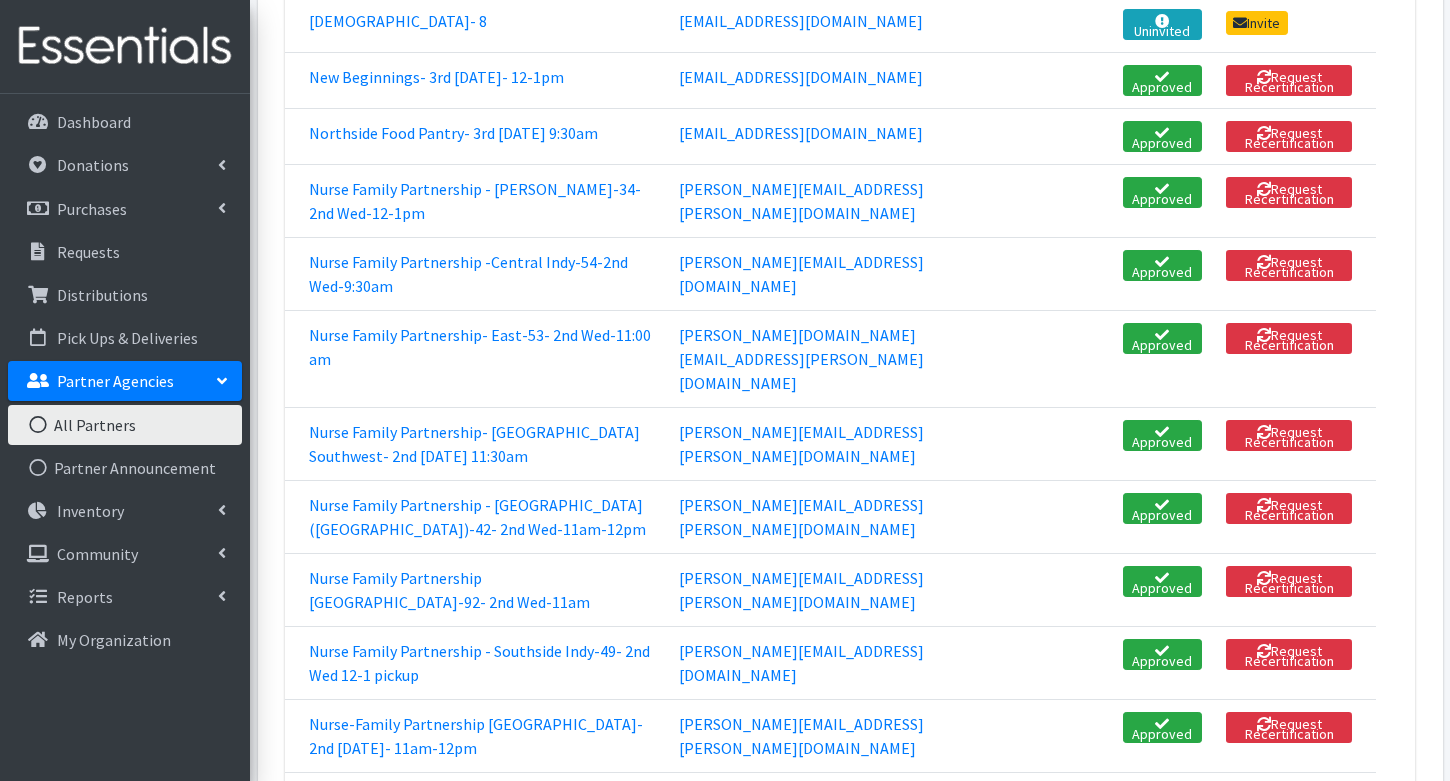 scroll, scrollTop: 3167, scrollLeft: 0, axis: vertical 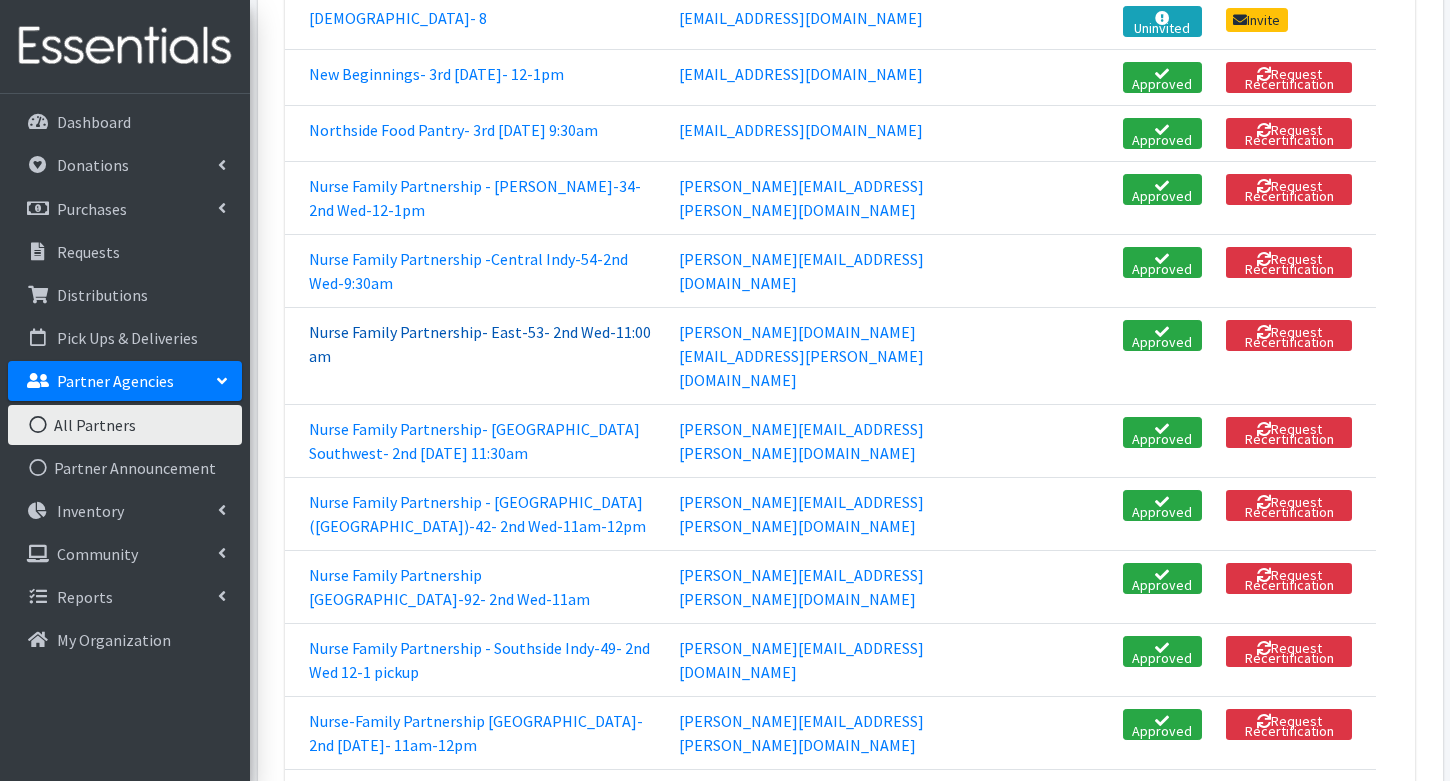 click on "Nurse Family Partnership- East-53- 2nd Wed-11:00 am" at bounding box center [480, 344] 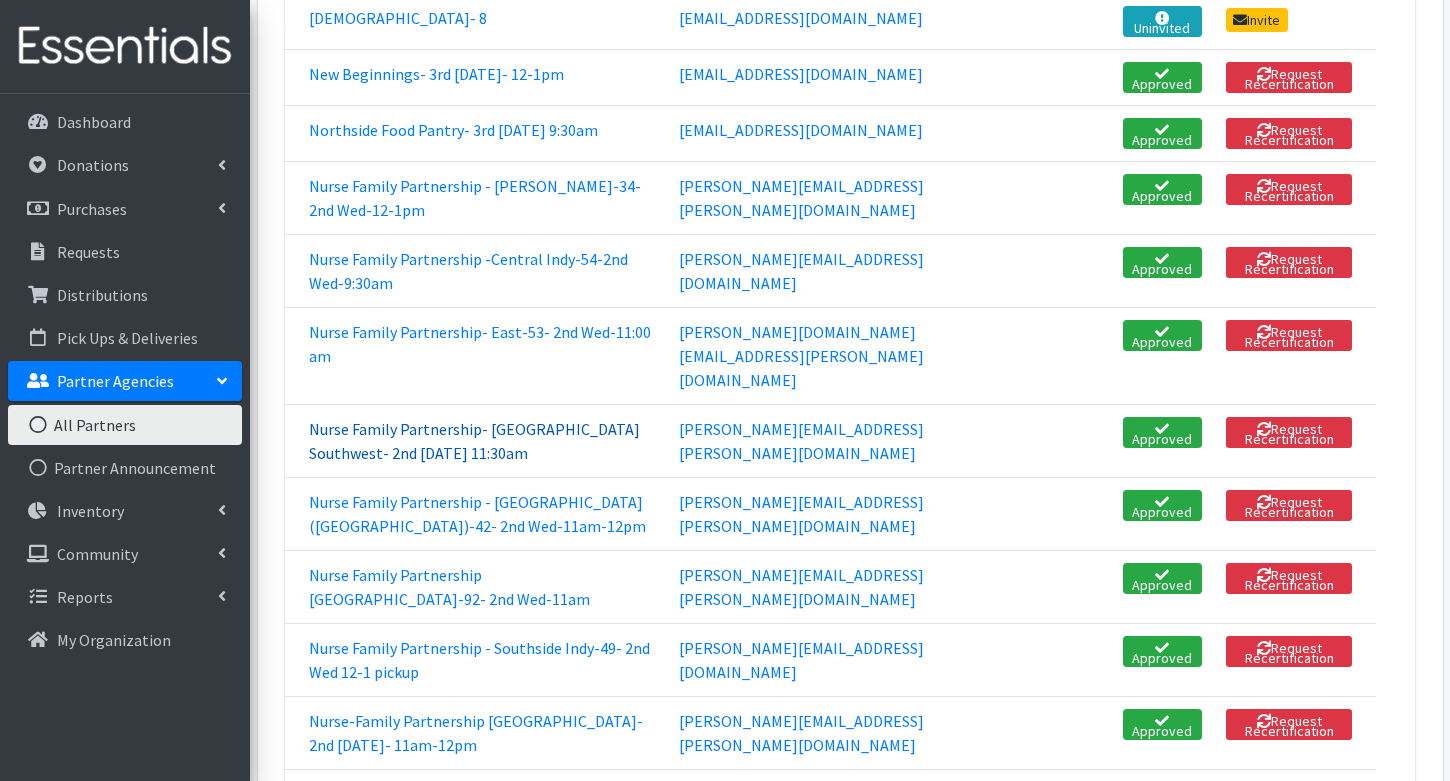 click on "Nurse Family Partnership- Goodwill Southwest- 2nd Wednesday 11:30am" at bounding box center [474, 441] 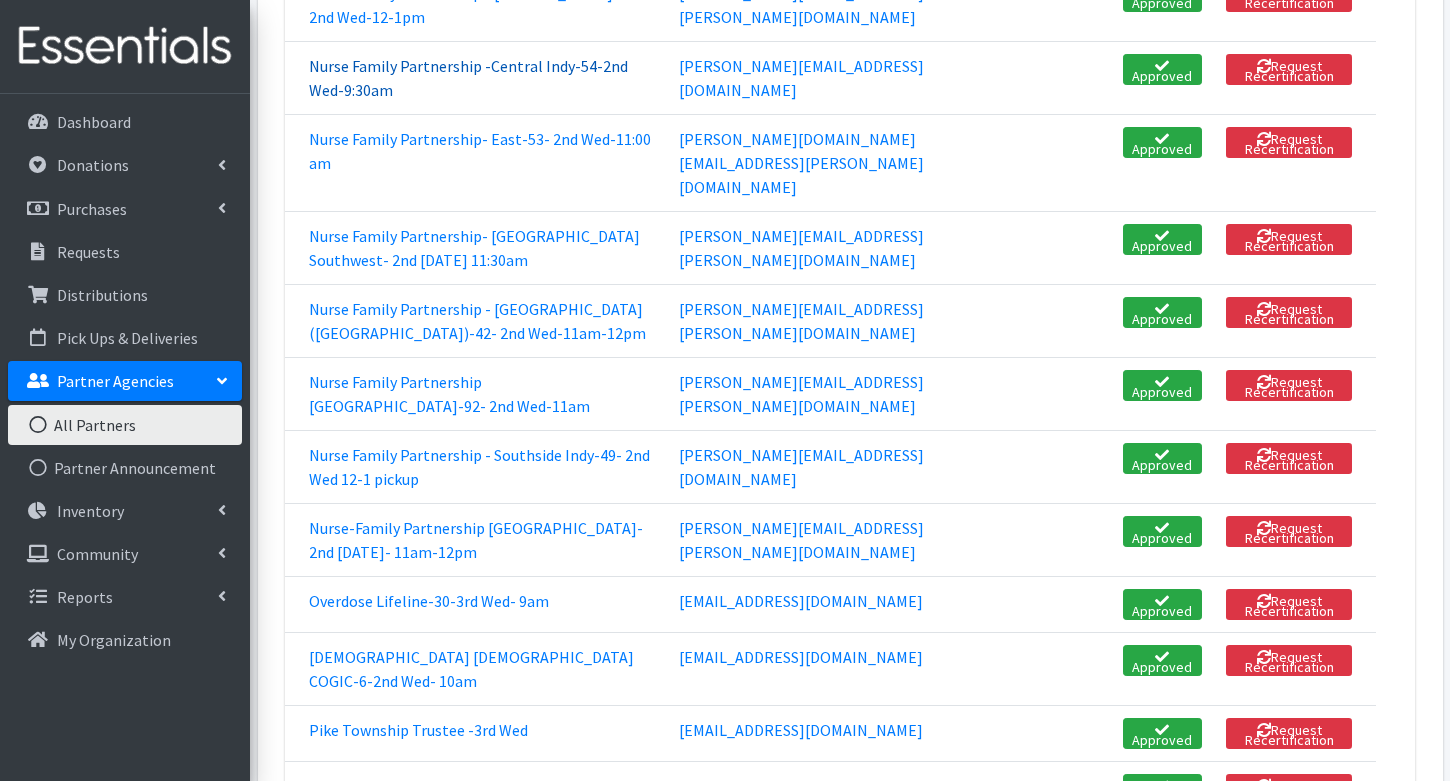 scroll, scrollTop: 3368, scrollLeft: 0, axis: vertical 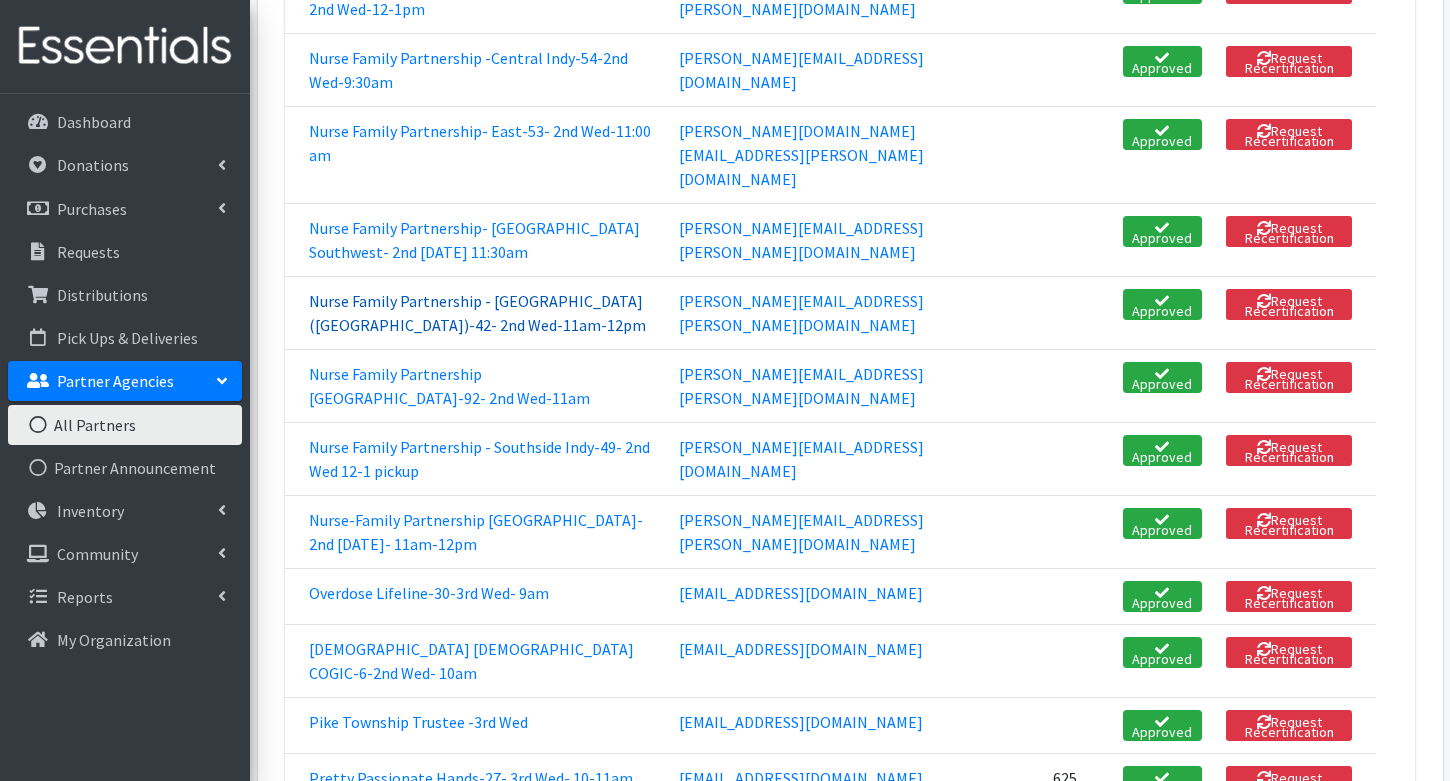 click on "Nurse Family Partnership - North West (Lafayette)-42- 2nd Wed-11am-12pm" at bounding box center (477, 313) 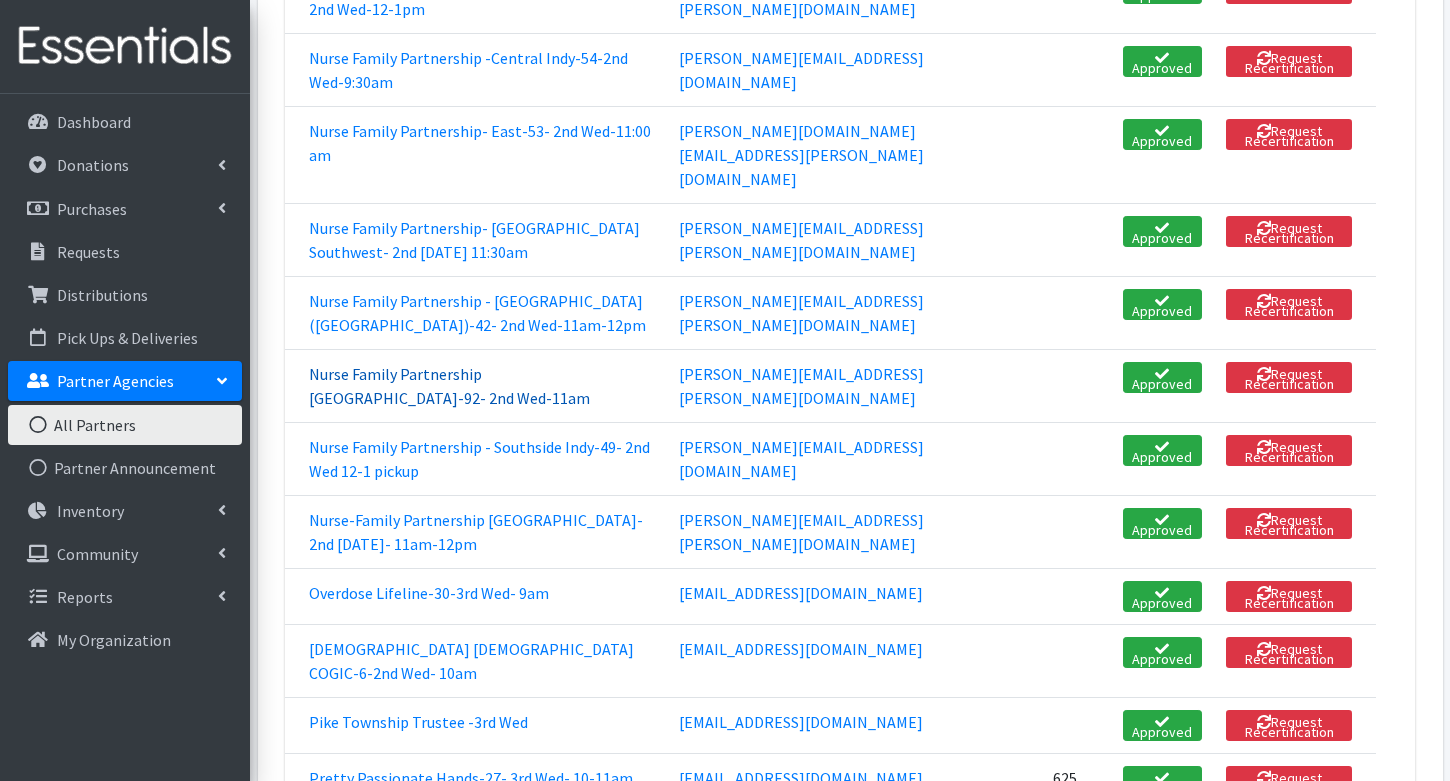 click on "Nurse Family Partnership Southeast Region-92- 2nd Wed-11am" at bounding box center (449, 386) 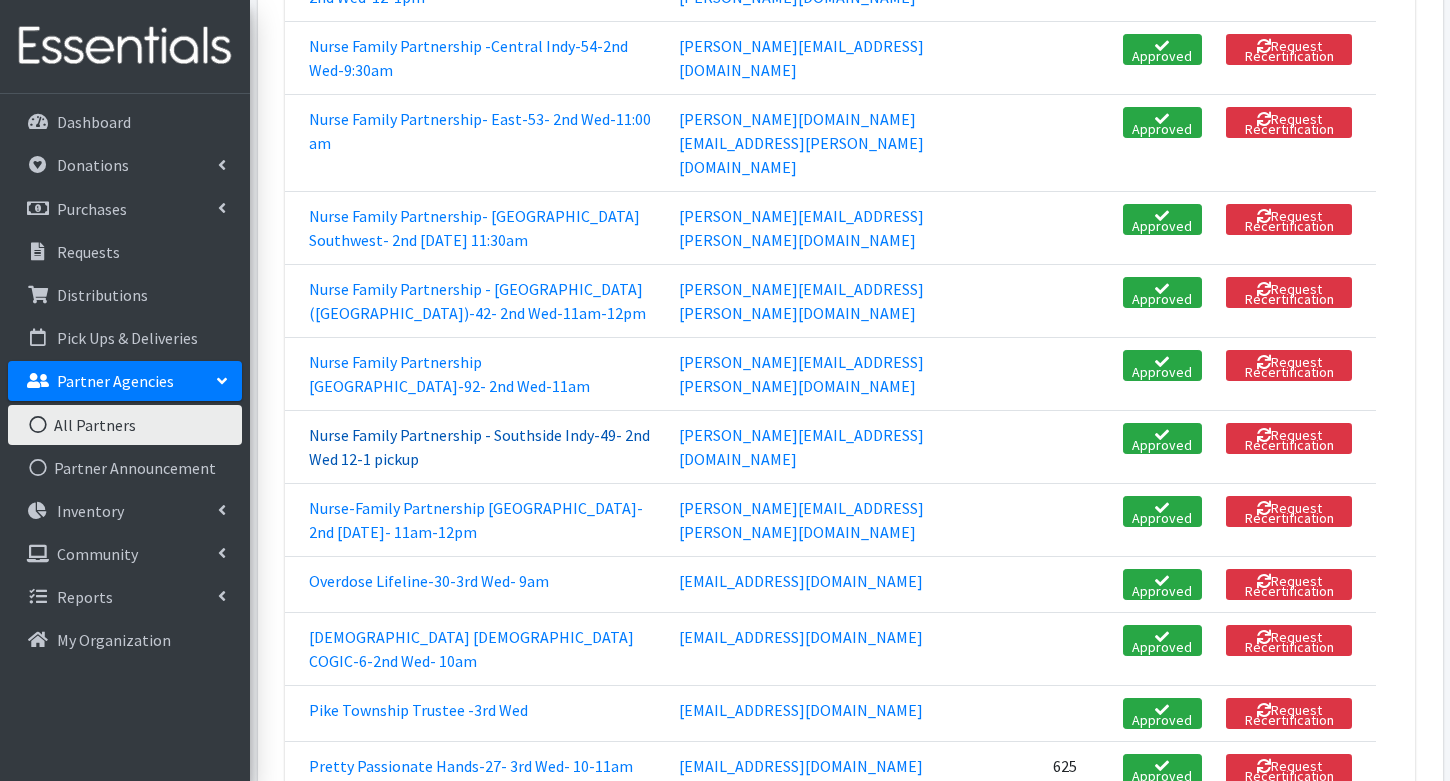 click on "Nurse Family Partnership - Southside Indy-49- 2nd Wed 12-1 pickup" at bounding box center (479, 447) 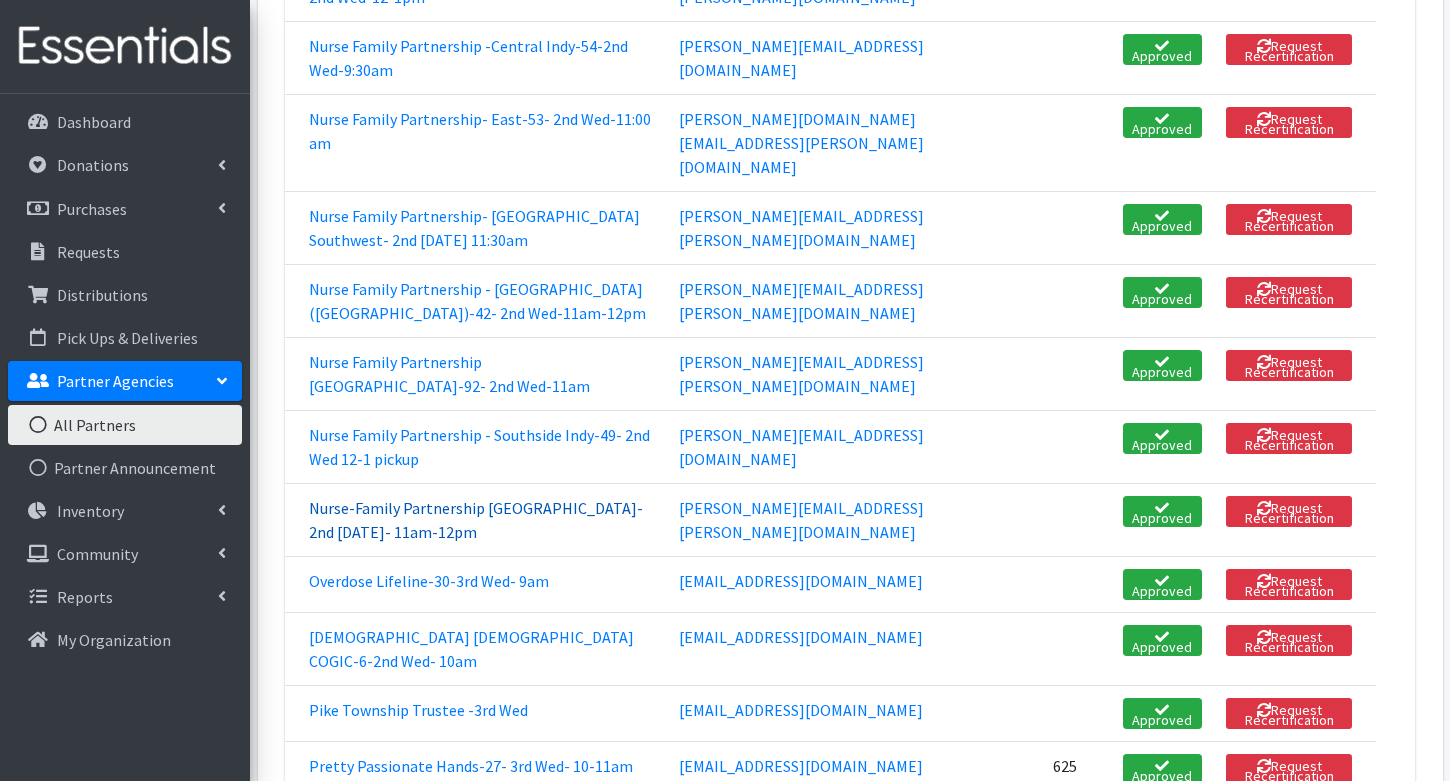 click on "Nurse-Family Partnership West Region- 2nd Wednesday- 11am-12pm" at bounding box center (476, 520) 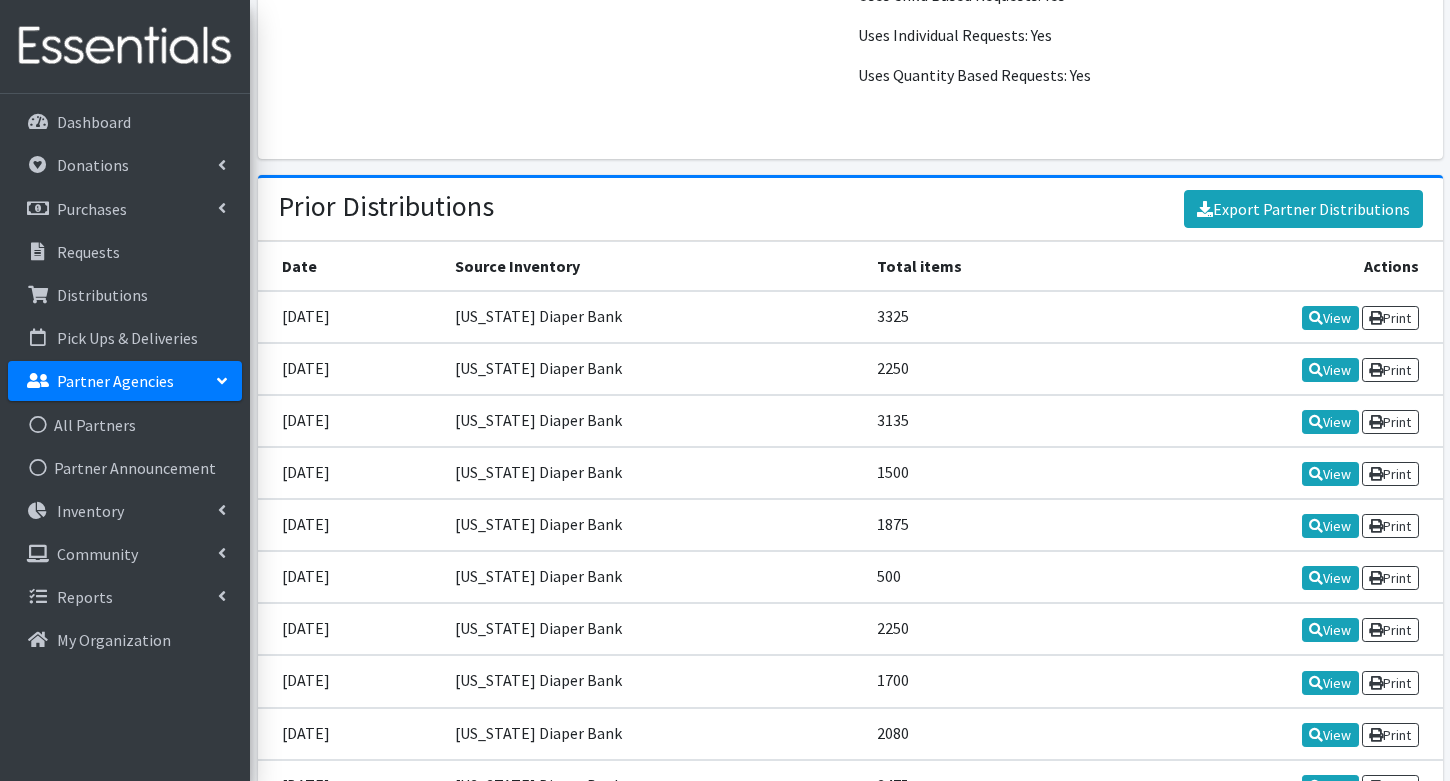 scroll, scrollTop: 2508, scrollLeft: 0, axis: vertical 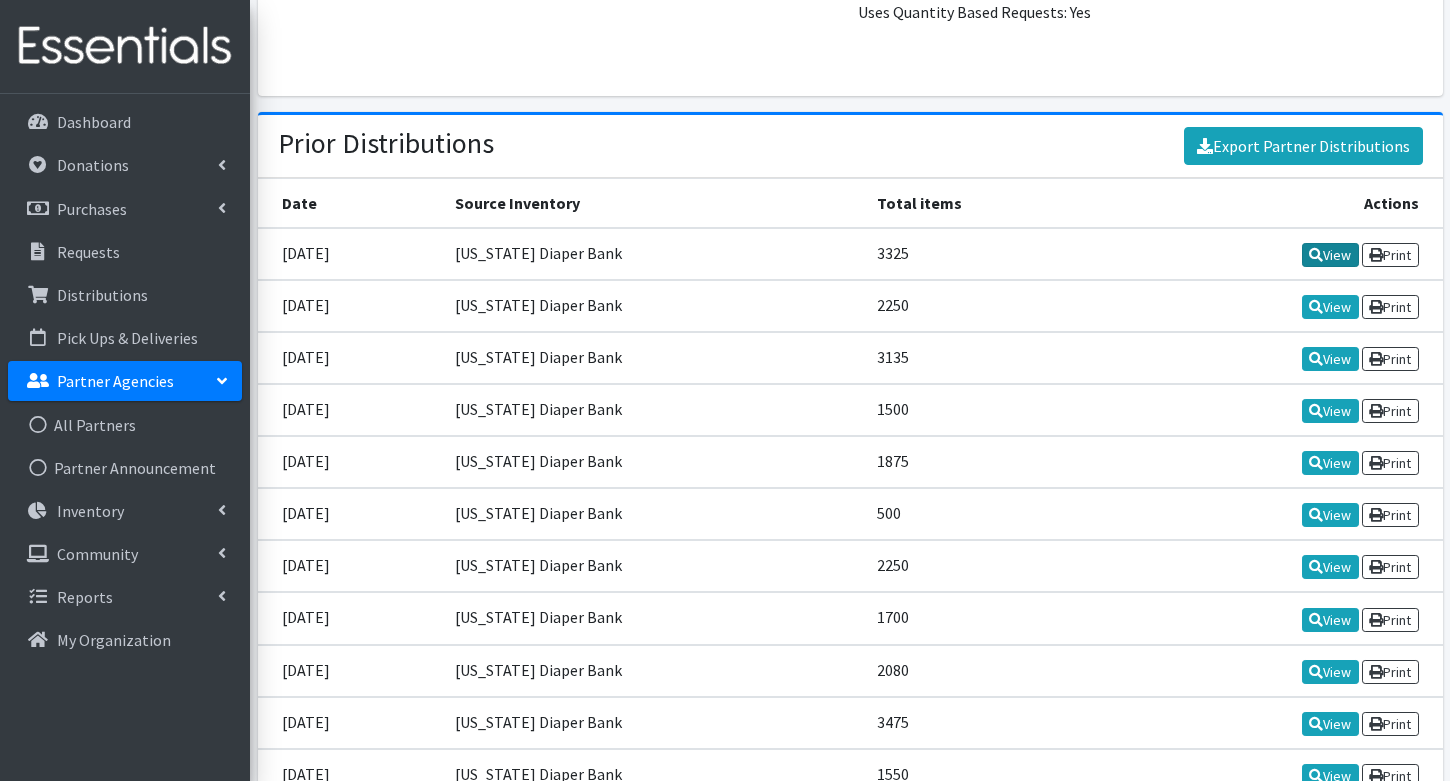 click on "View" at bounding box center (1330, 255) 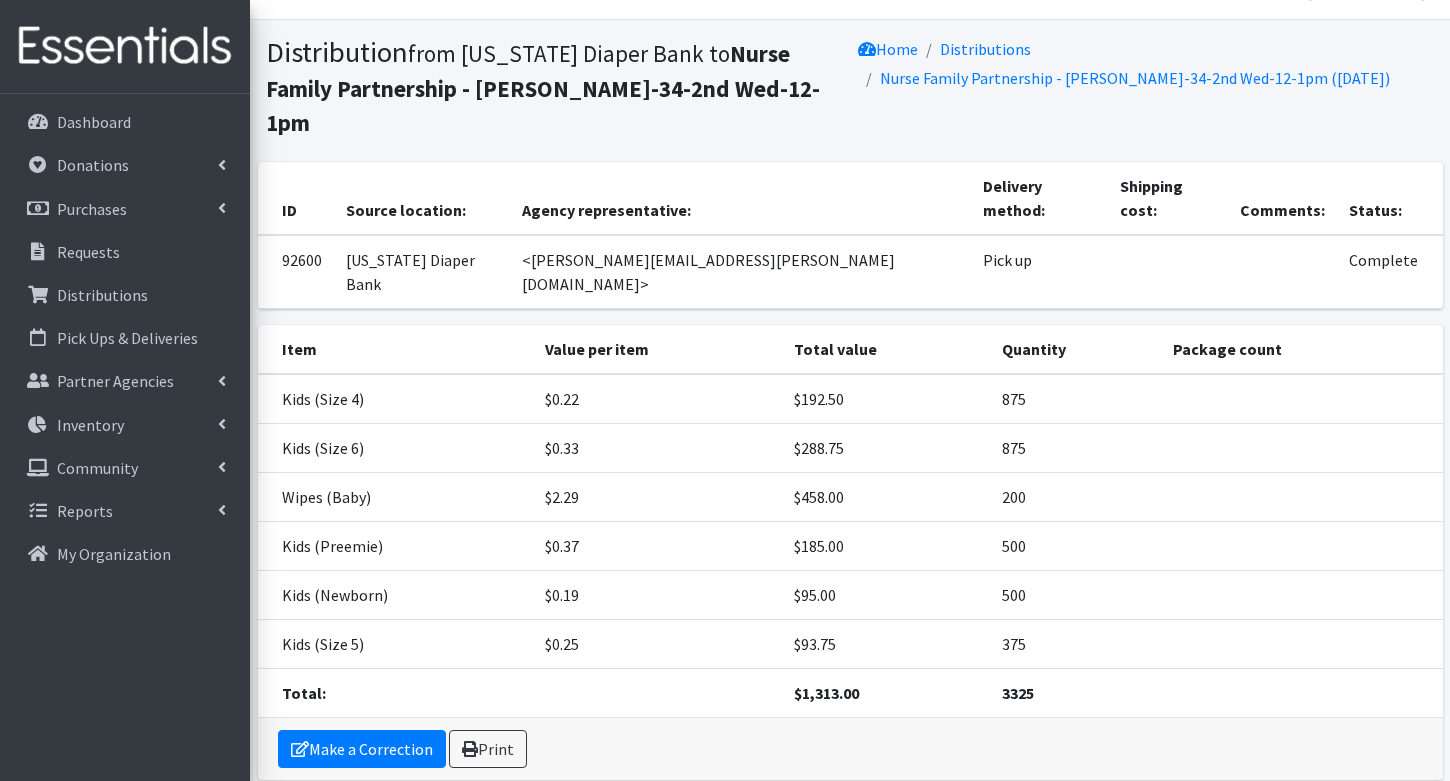 scroll, scrollTop: 38, scrollLeft: 0, axis: vertical 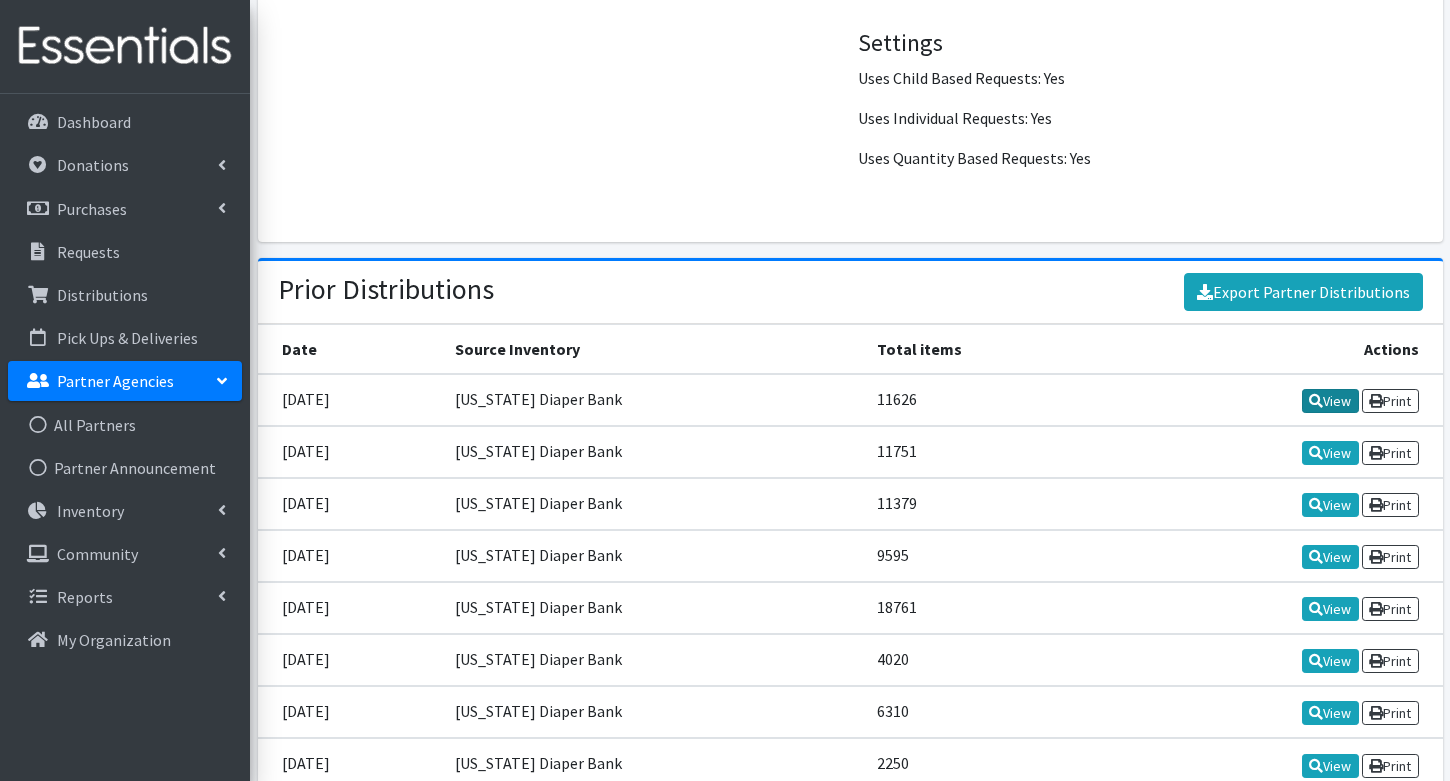click at bounding box center [1316, 401] 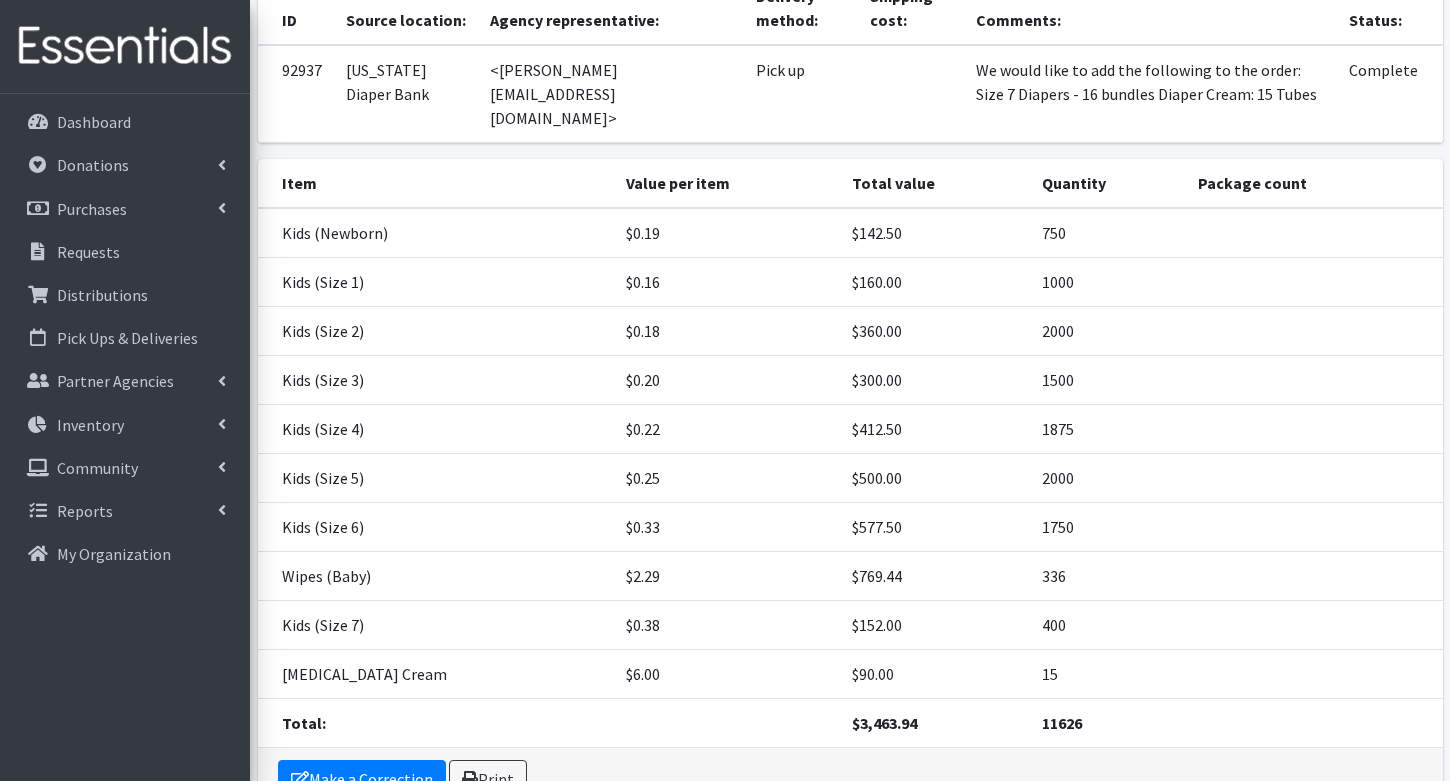 scroll, scrollTop: 195, scrollLeft: 0, axis: vertical 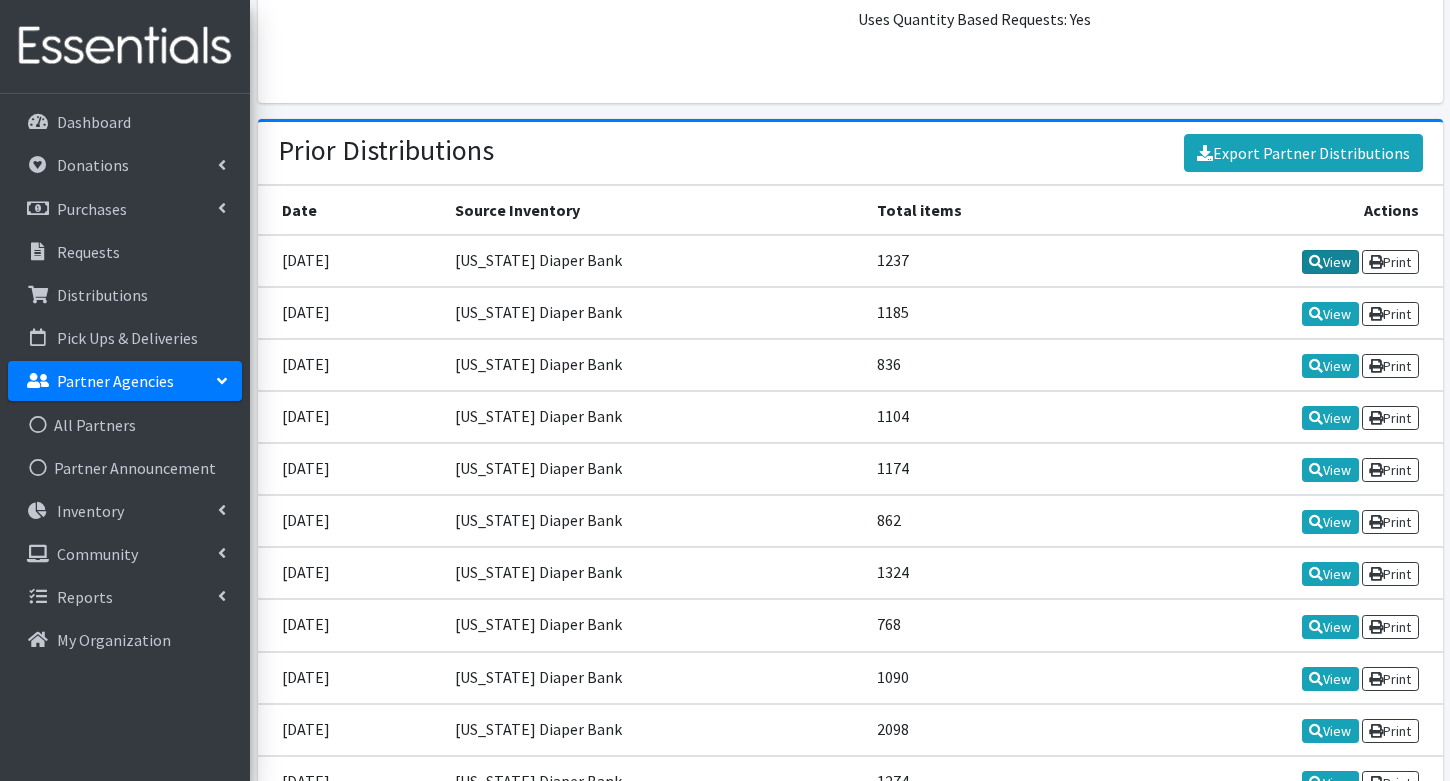 click on "View" at bounding box center [1330, 262] 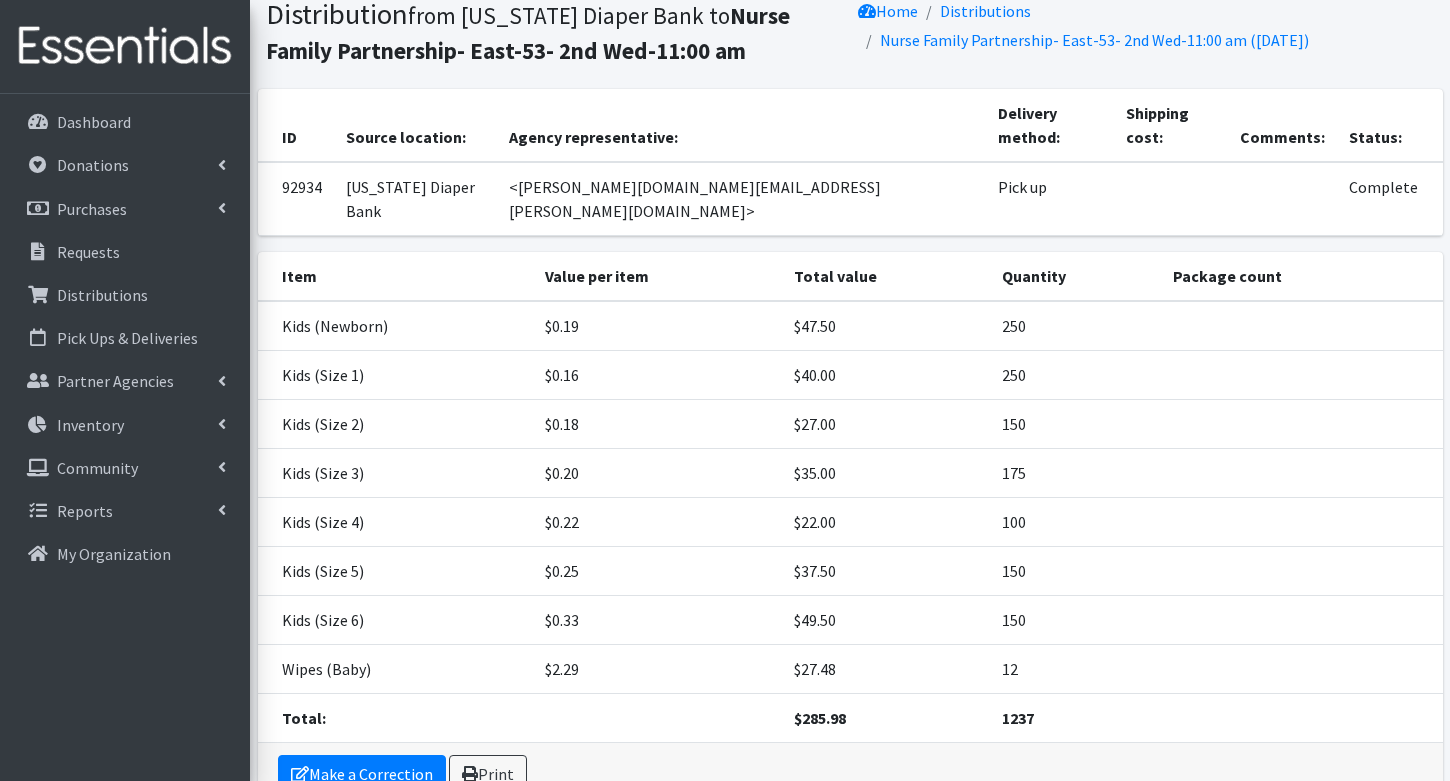 scroll, scrollTop: 77, scrollLeft: 0, axis: vertical 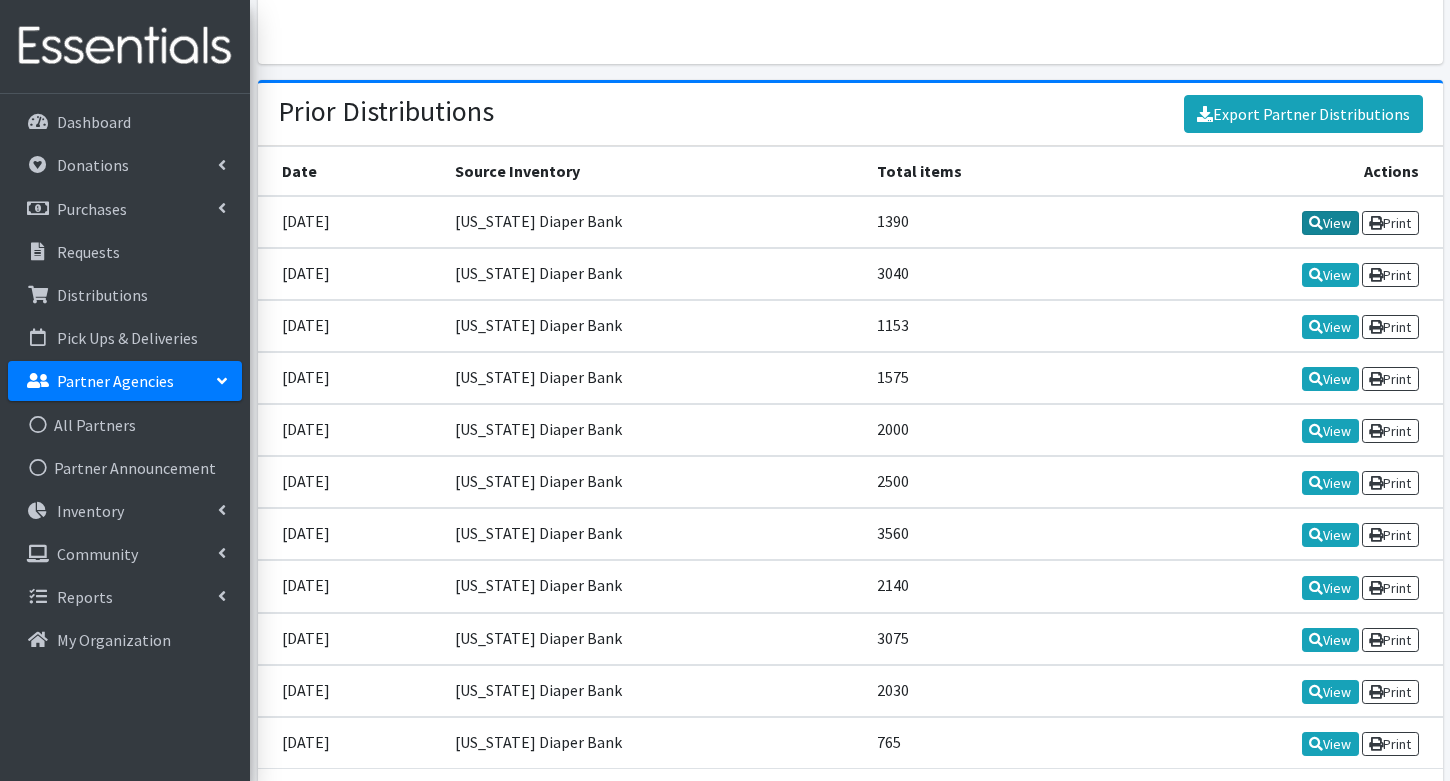 click on "View" at bounding box center [1330, 223] 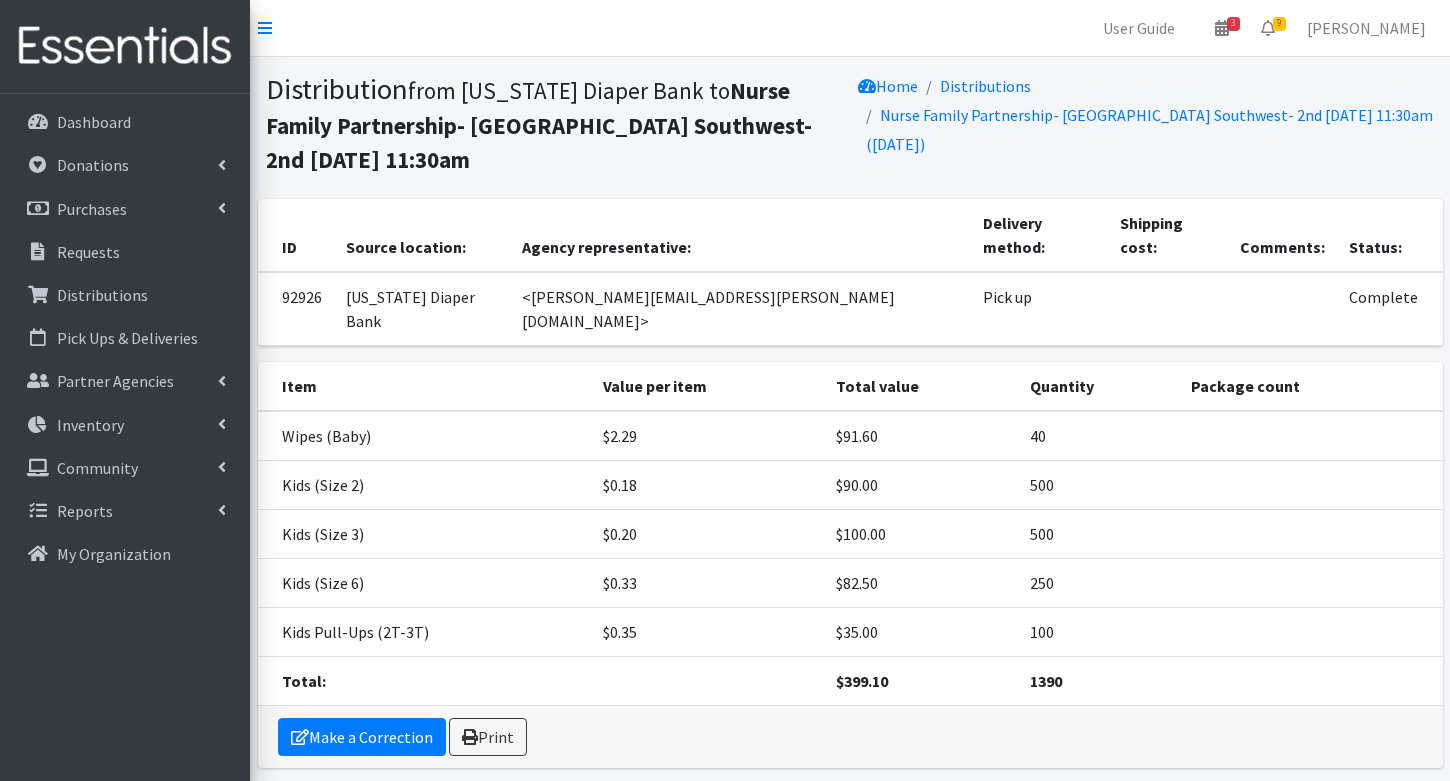 scroll, scrollTop: 0, scrollLeft: 0, axis: both 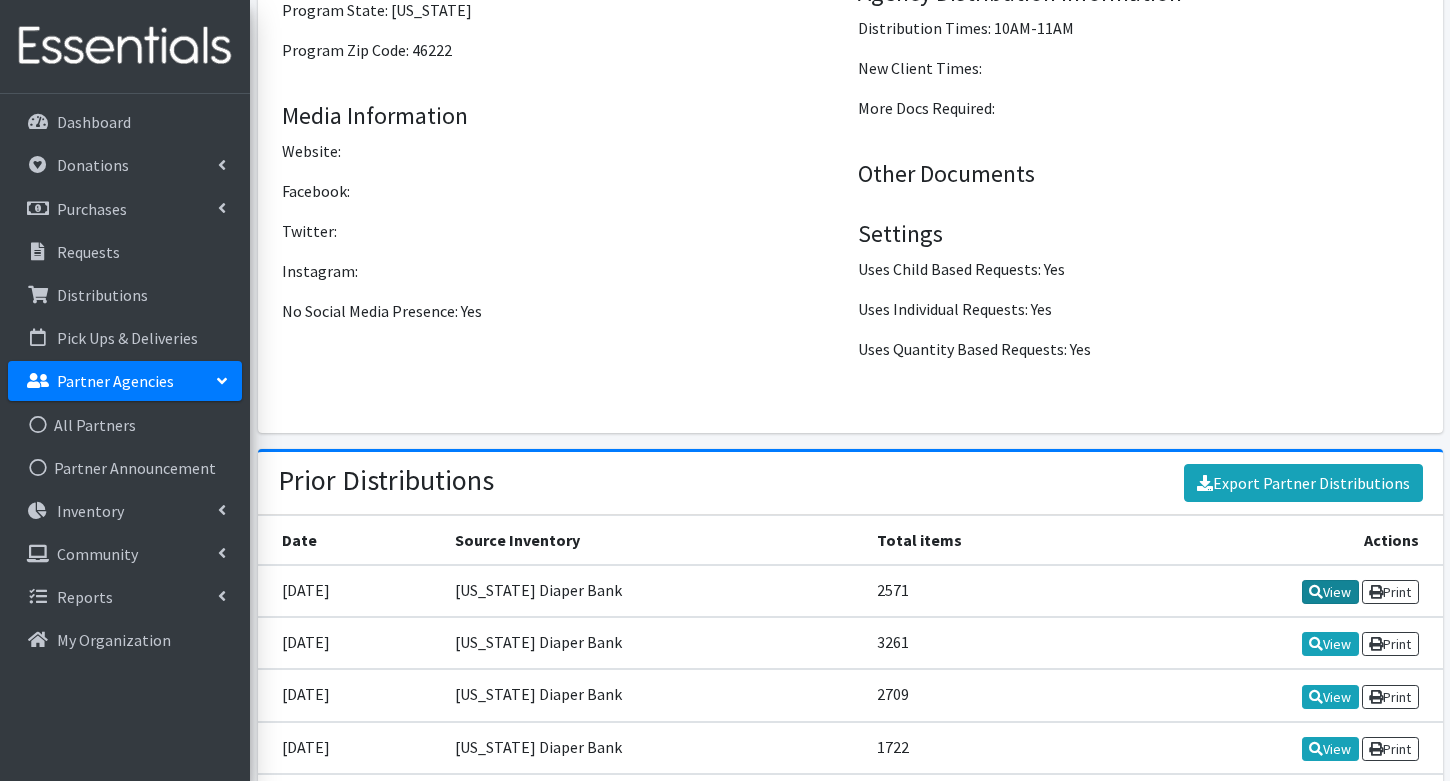 click on "View" at bounding box center [1330, 592] 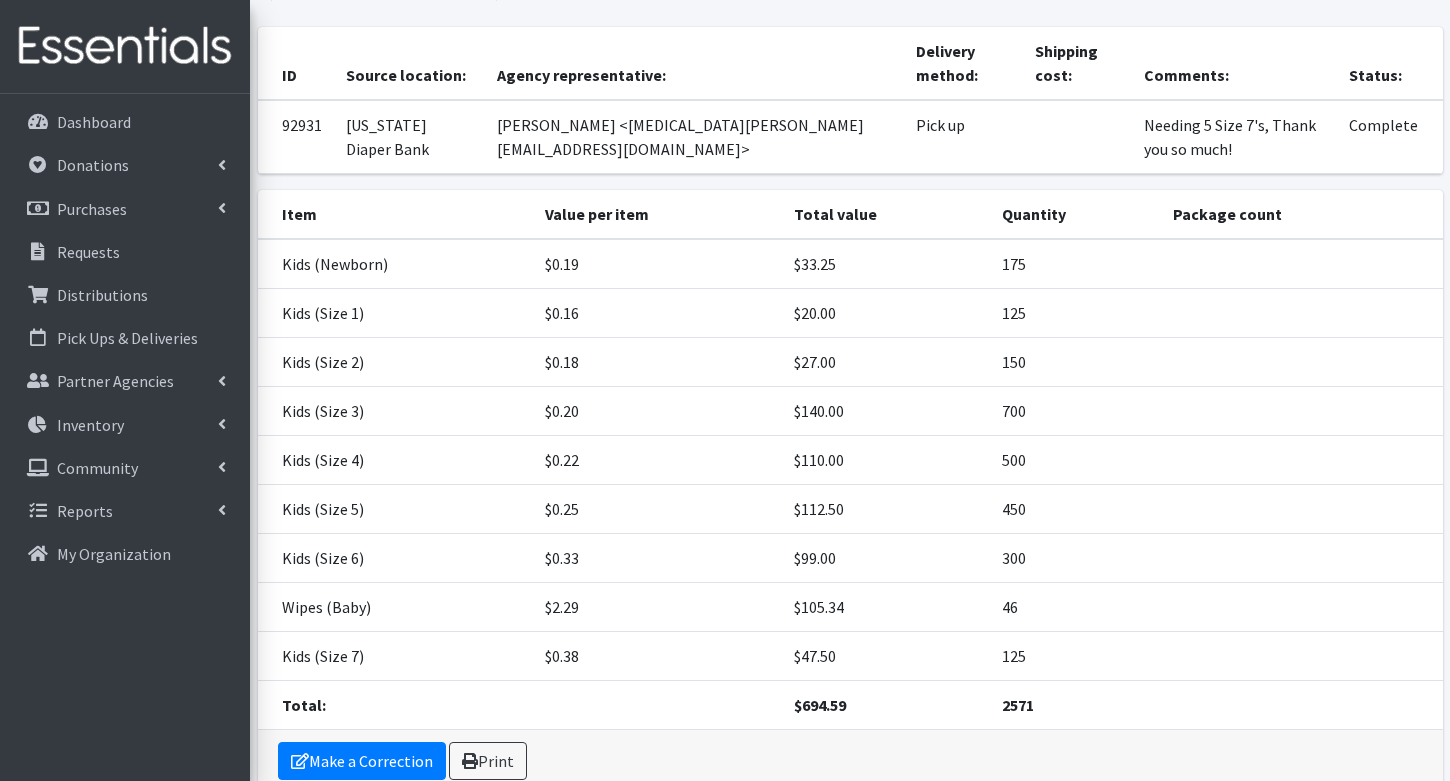 scroll, scrollTop: 173, scrollLeft: 0, axis: vertical 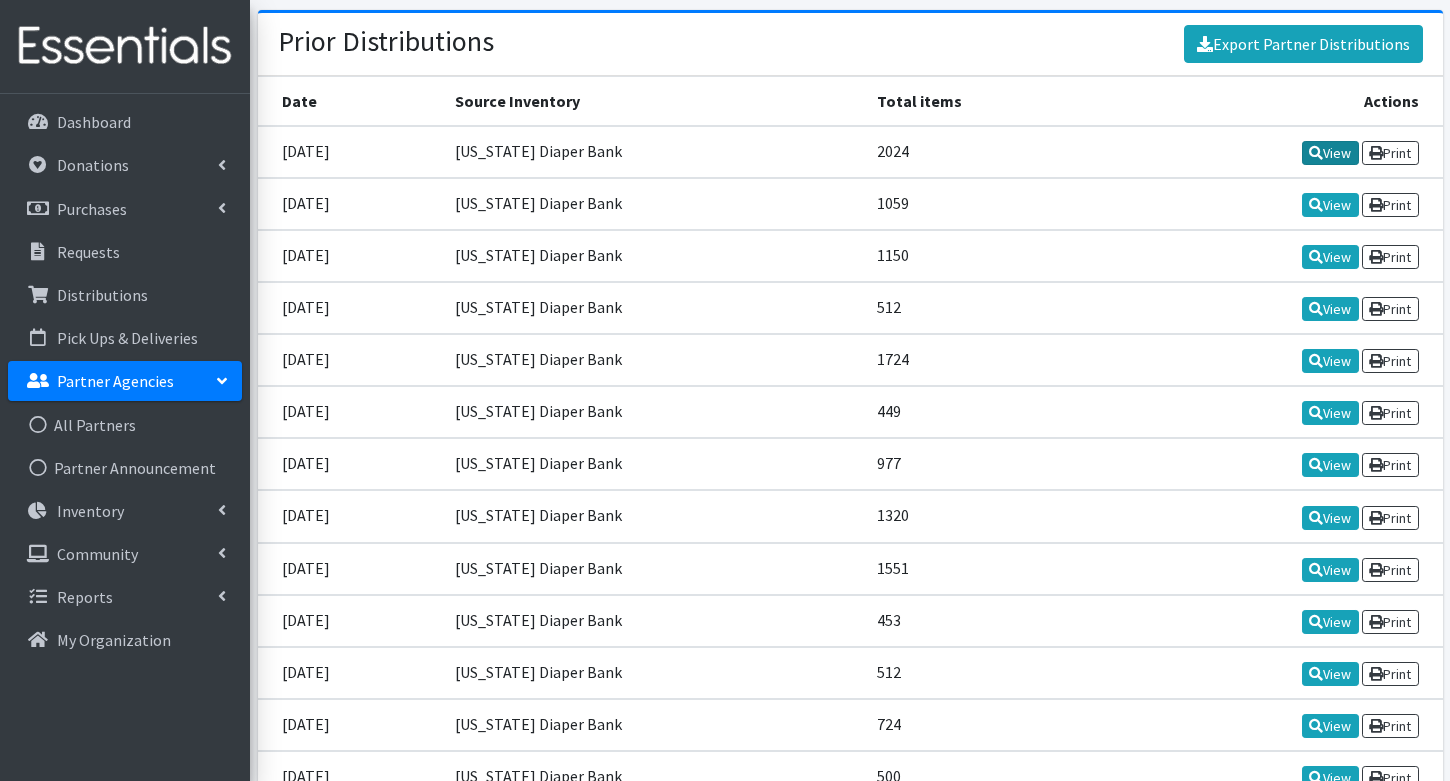 click on "View" at bounding box center (1330, 153) 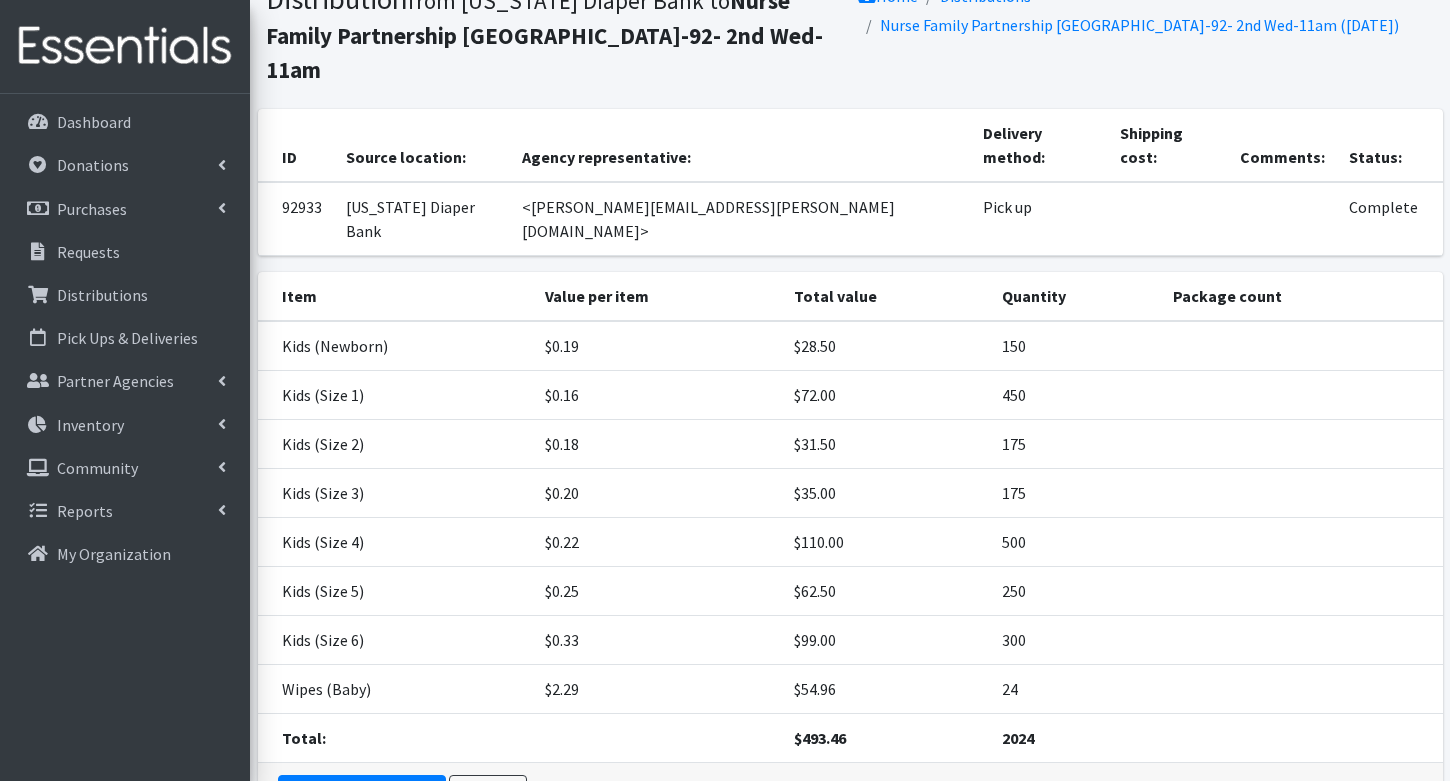 scroll, scrollTop: 91, scrollLeft: 0, axis: vertical 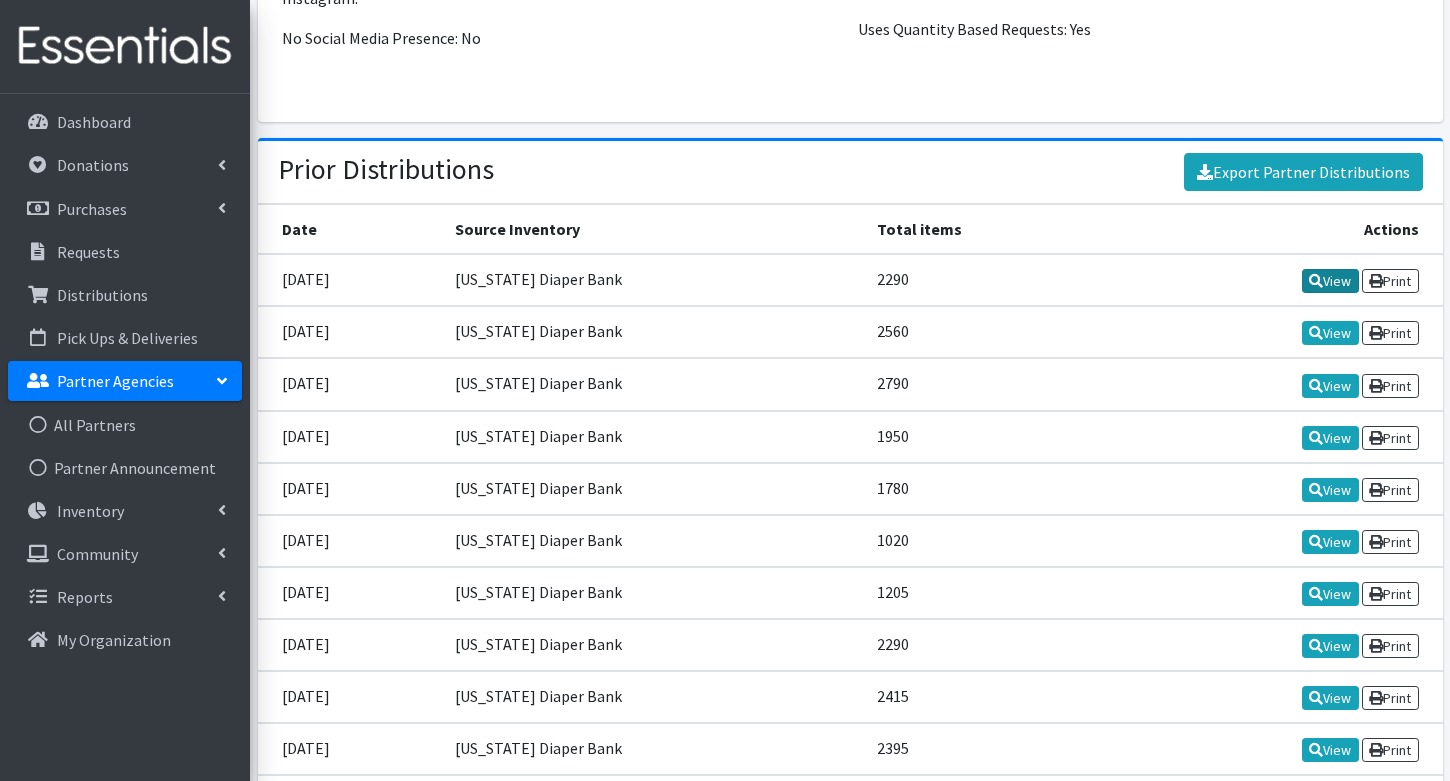 click on "View" at bounding box center [1330, 281] 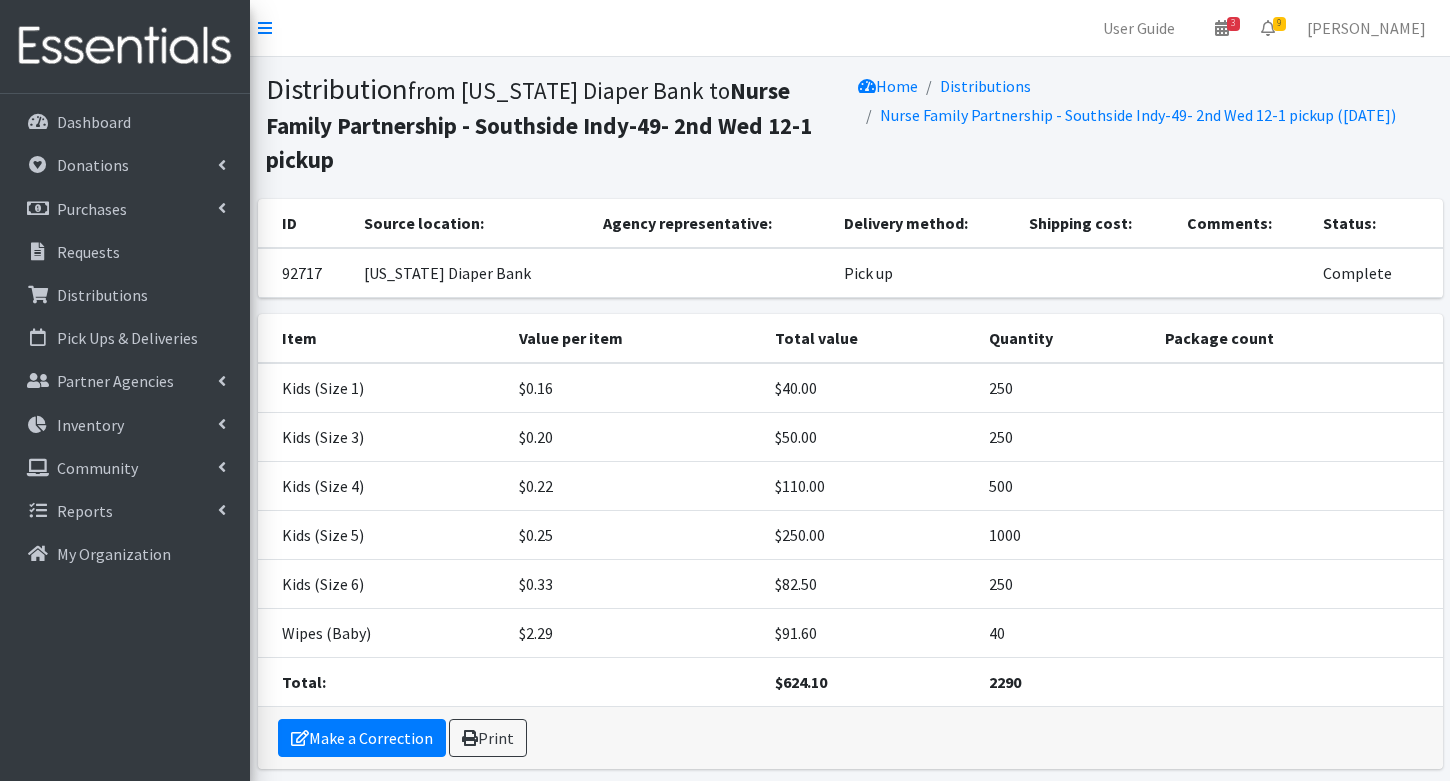 scroll, scrollTop: 0, scrollLeft: 0, axis: both 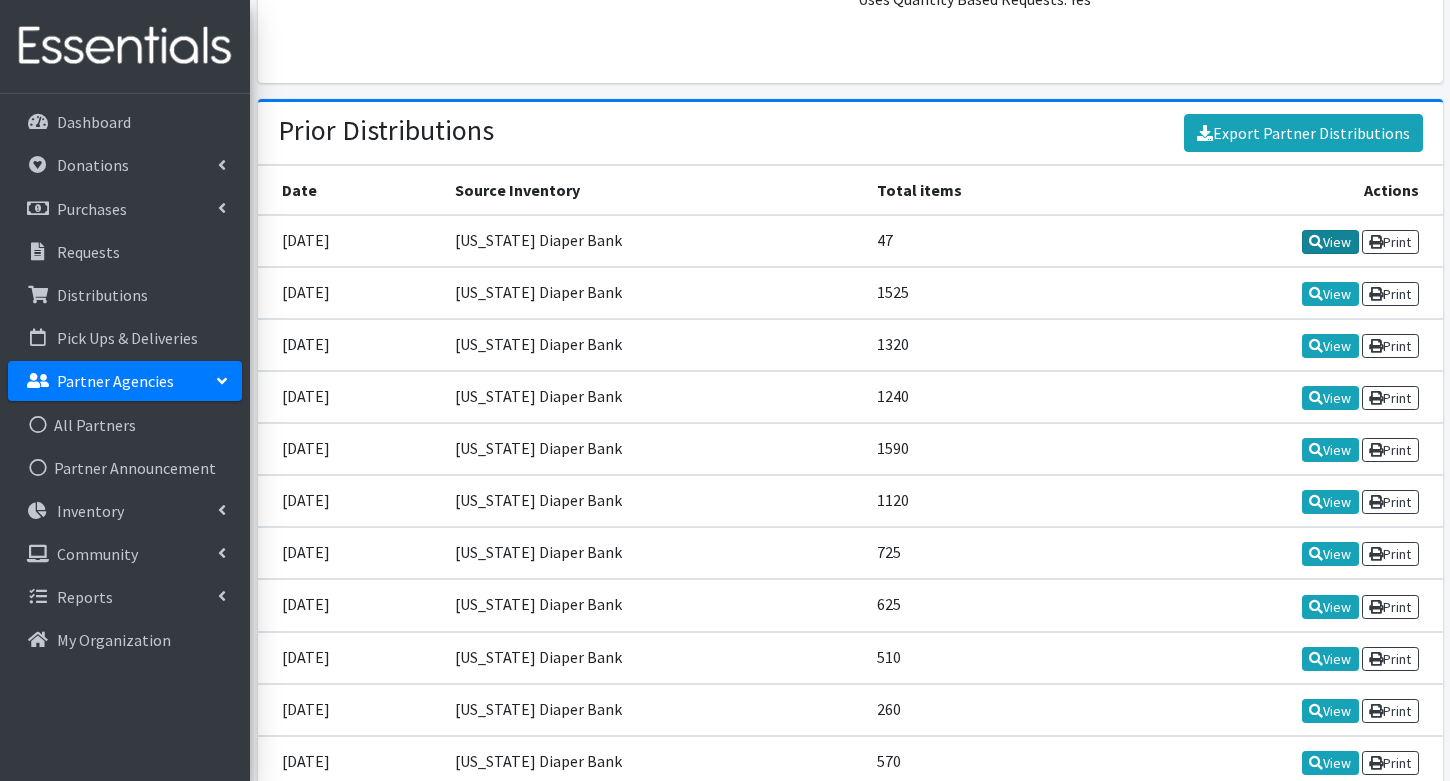 click at bounding box center [1316, 242] 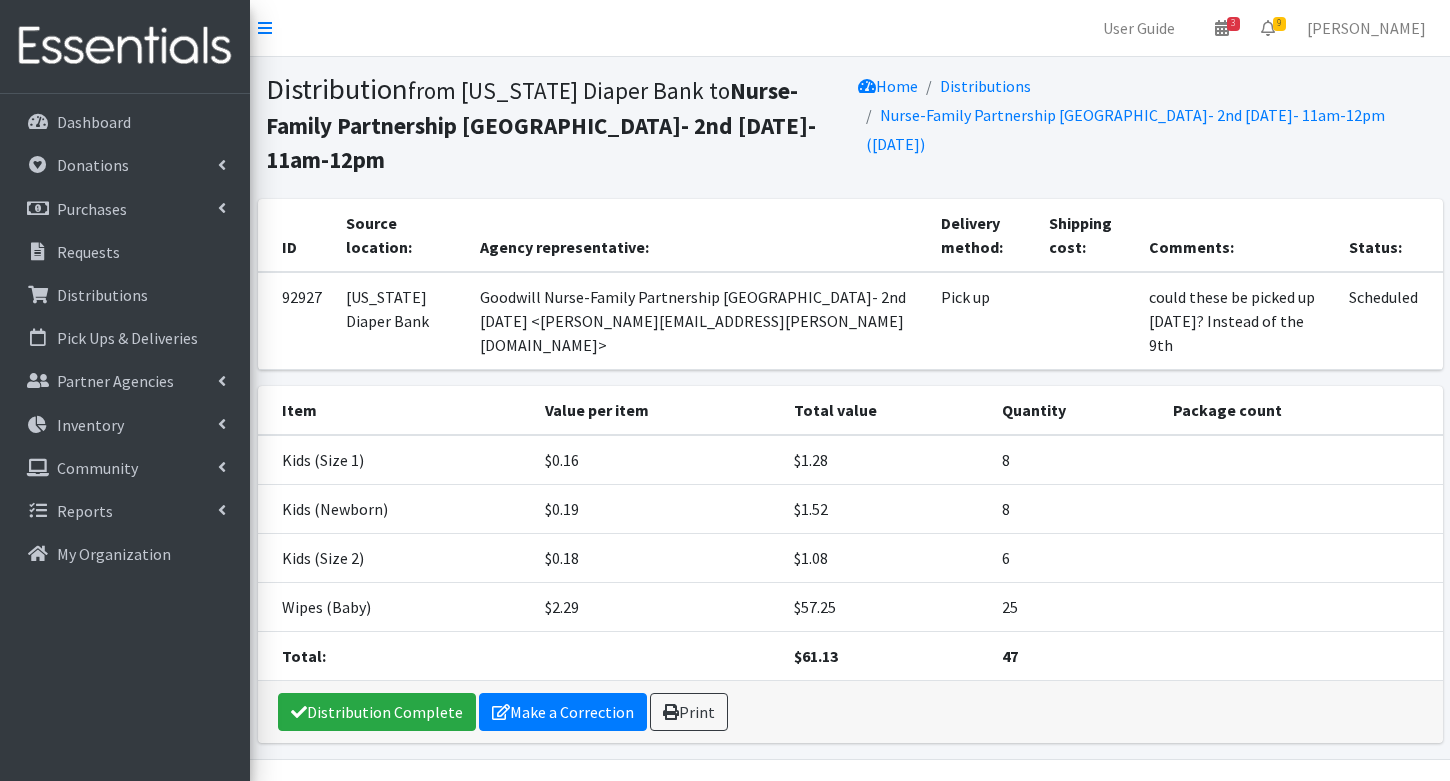 scroll, scrollTop: 0, scrollLeft: 0, axis: both 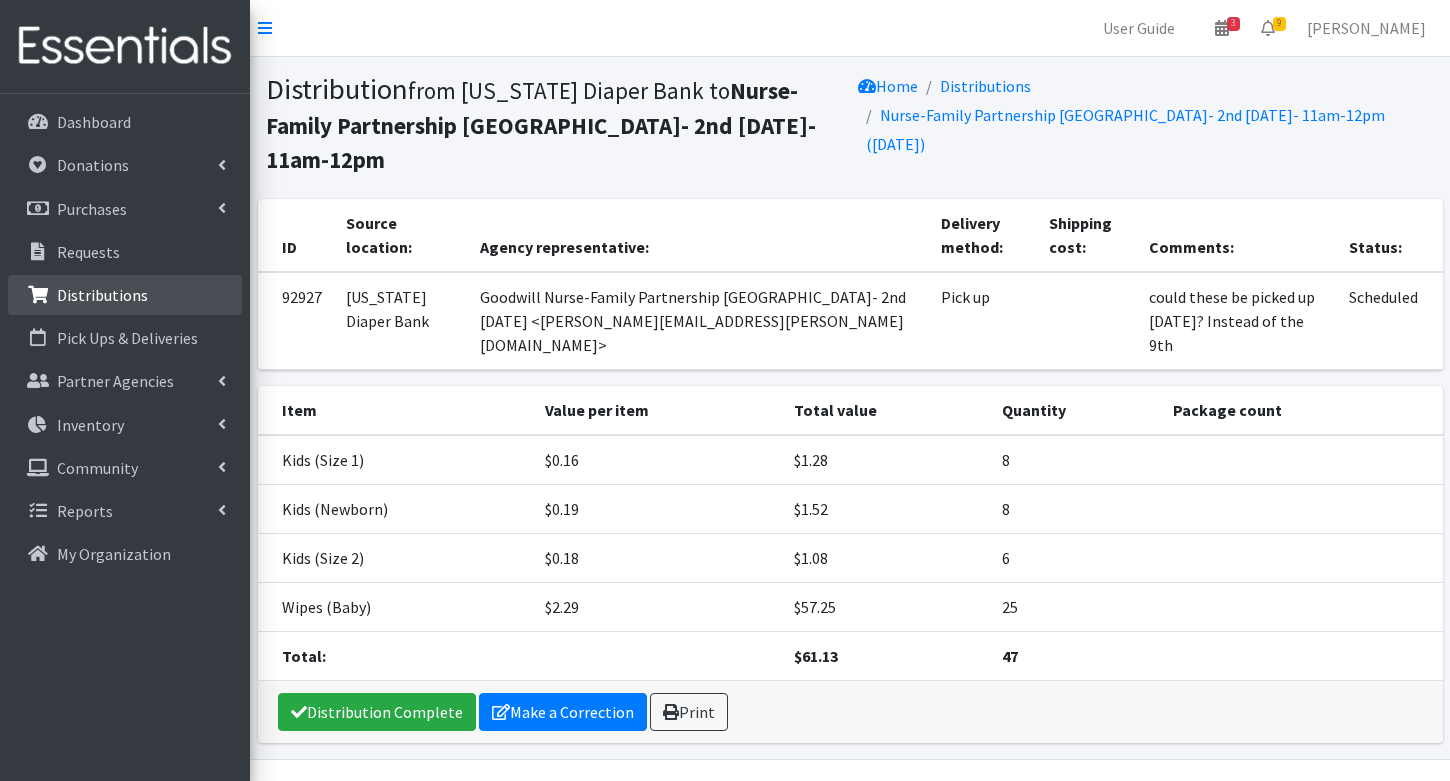 click on "Distributions" at bounding box center (102, 295) 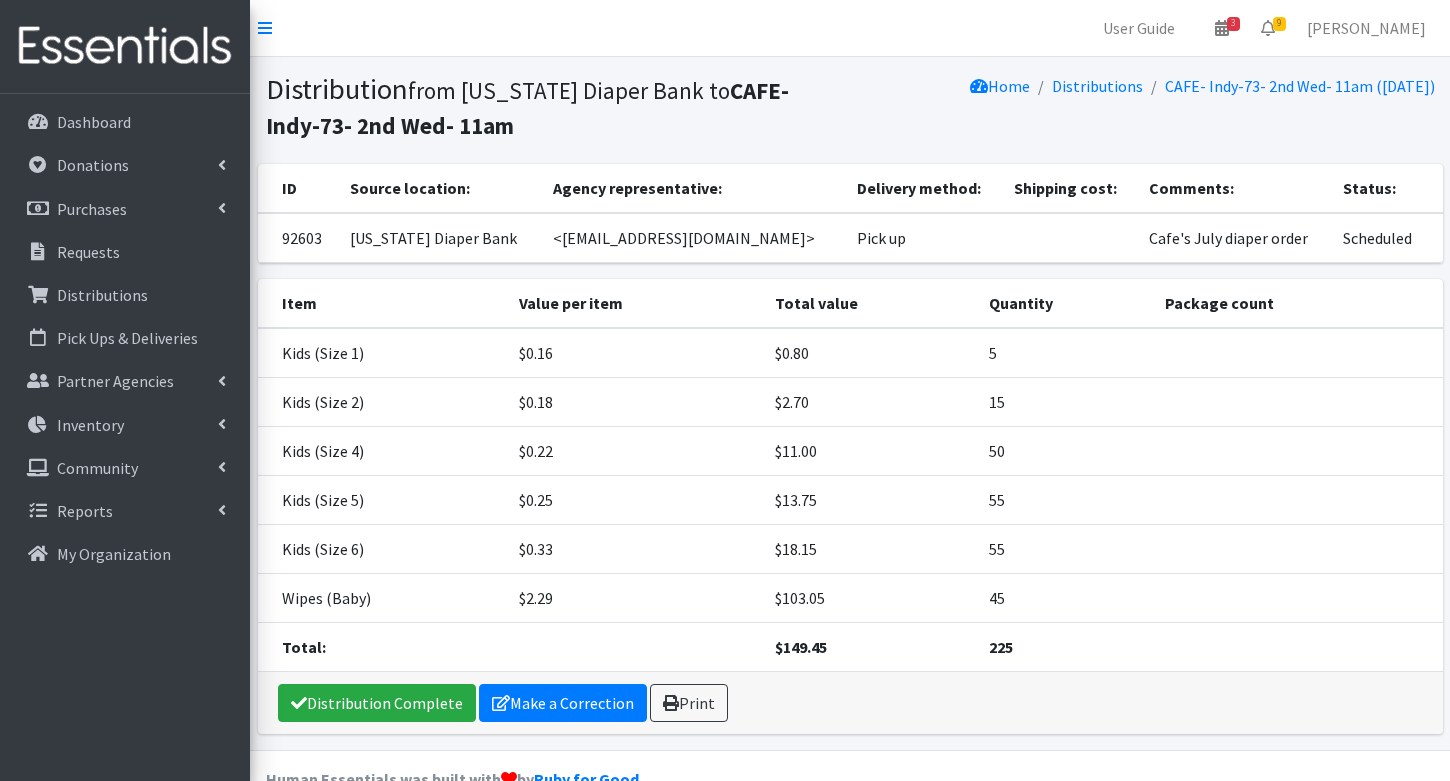 scroll, scrollTop: 0, scrollLeft: 0, axis: both 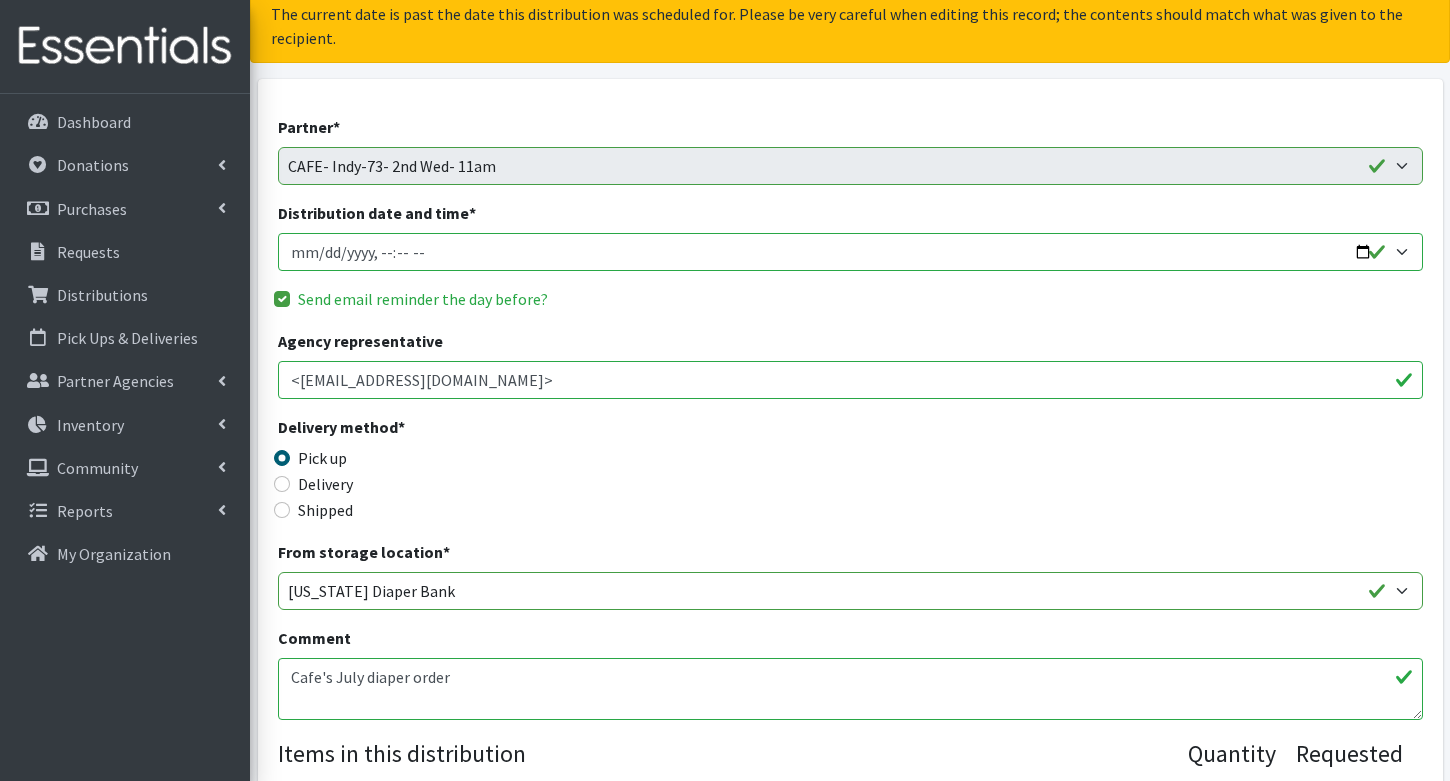 click on "Distribution date and time  *" at bounding box center (850, 252) 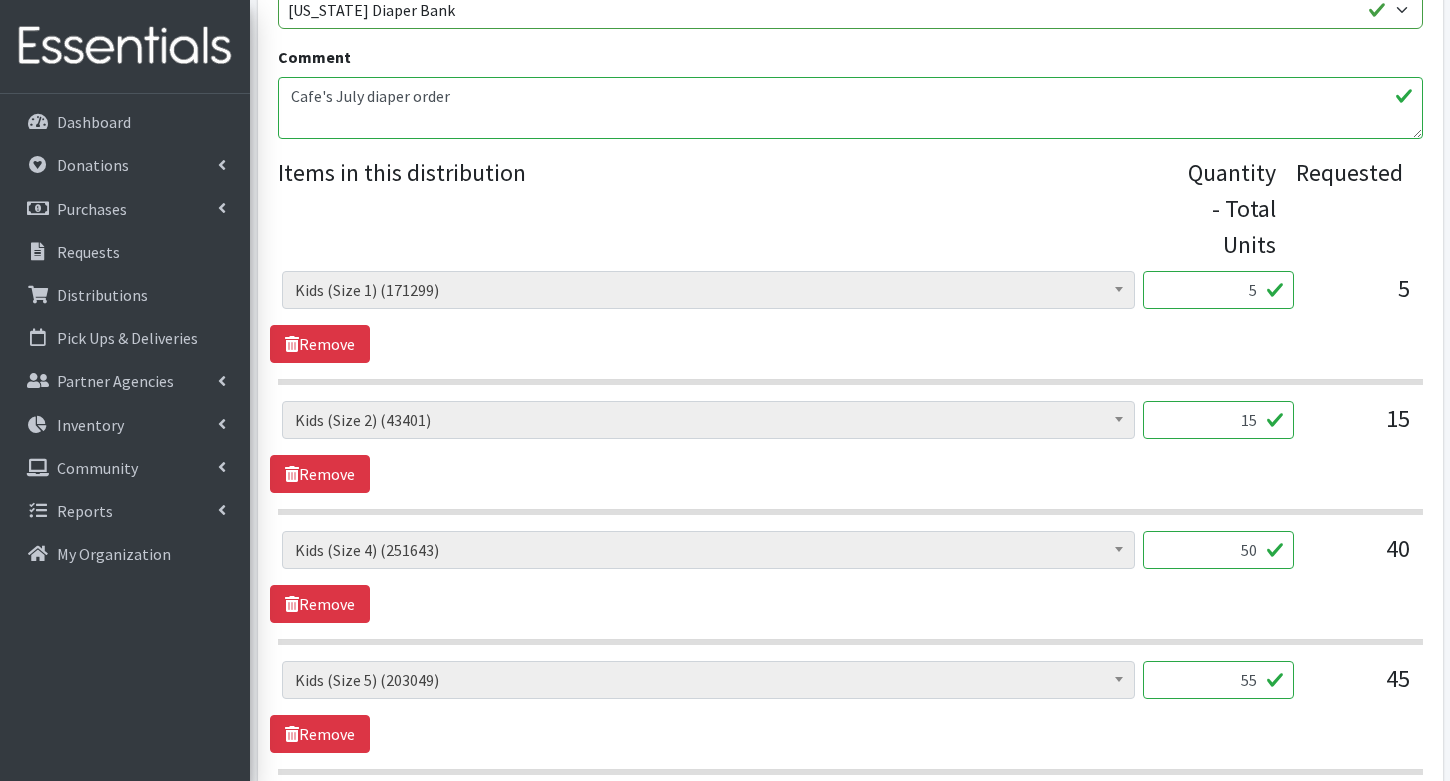 scroll, scrollTop: 723, scrollLeft: 0, axis: vertical 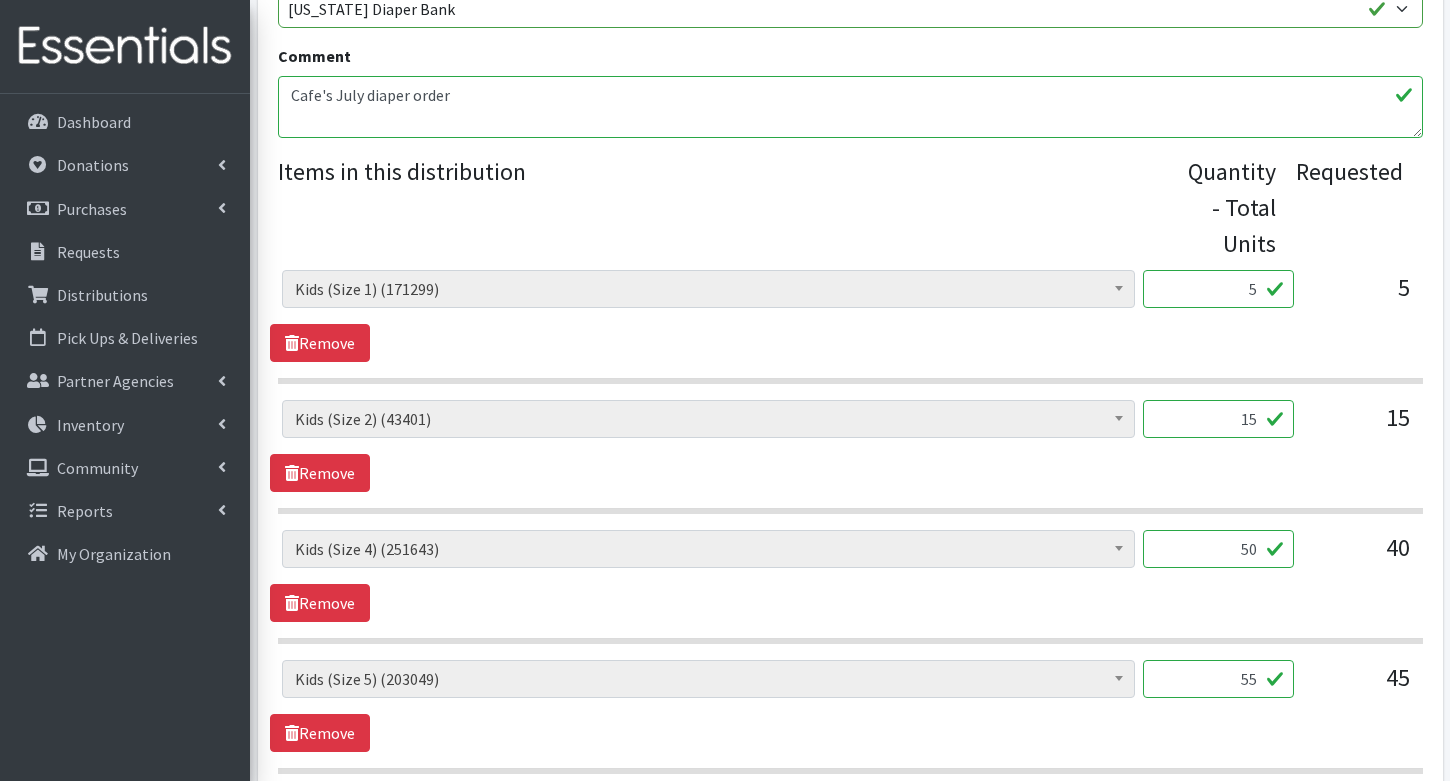 click on "Diaper Rash Cream (657)
Kids (Newborn) (69153)
Kids (Preemie) (620)
Kids (Size 1) (171299)
Kids (Size 2) (43401)
Kids (Size 3) (205506)
Kids (Size 4) (251643)
Kids (Size 5) (203049)
Kids (Size 6) (228849)
Kids (Size 7) (2668)
Kids (Size 8) (5586)
Kids Pull-Ups (2T-3T) (6369)
Kids Pull-Ups (3T-4T) (10540)
Kids Pull-Ups (4T-5T) (10178)
Pull-Ups (5T-6T) (0)
Wipes (Baby) (4194)
Kids (Size 1) (171299)
5
5
Remove" at bounding box center [850, 327] 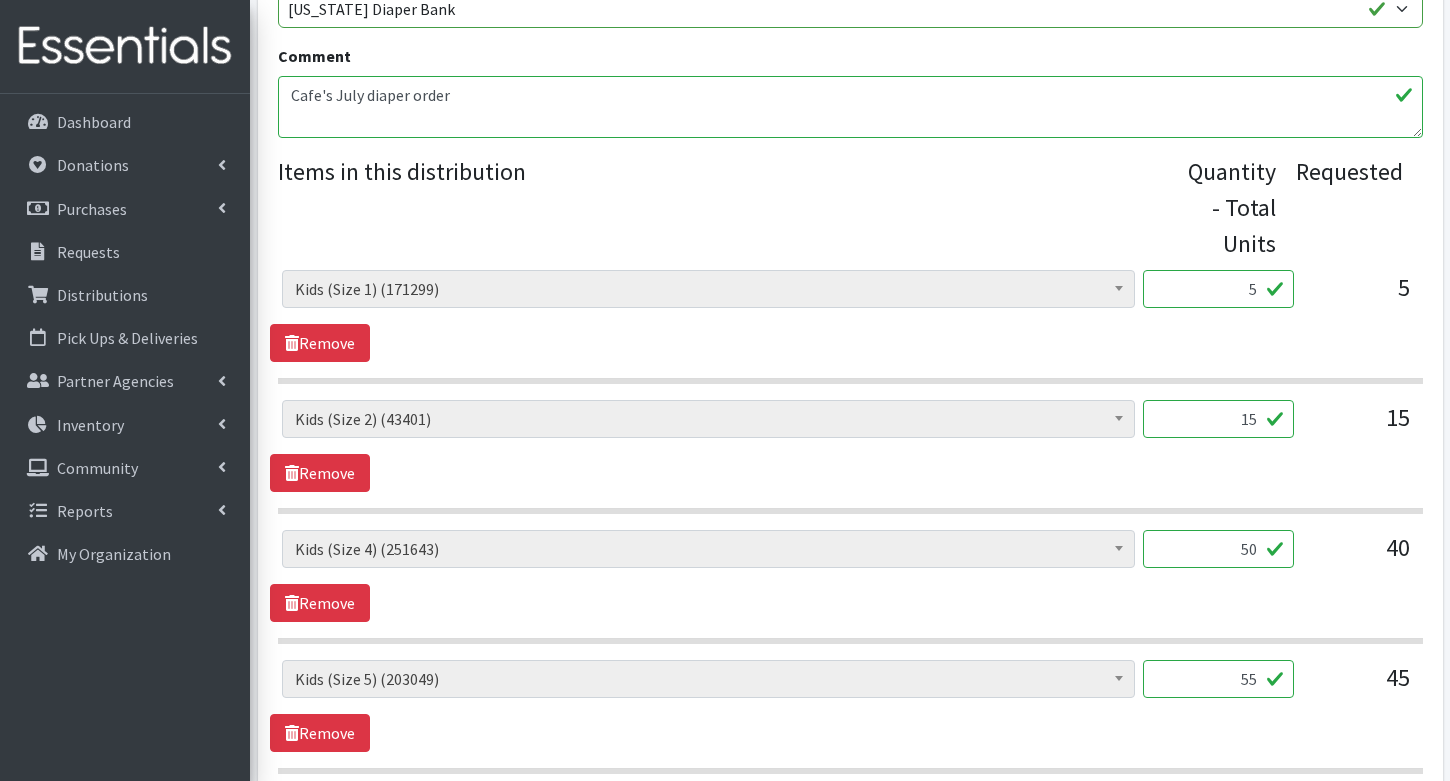 click on "5" at bounding box center (1218, 289) 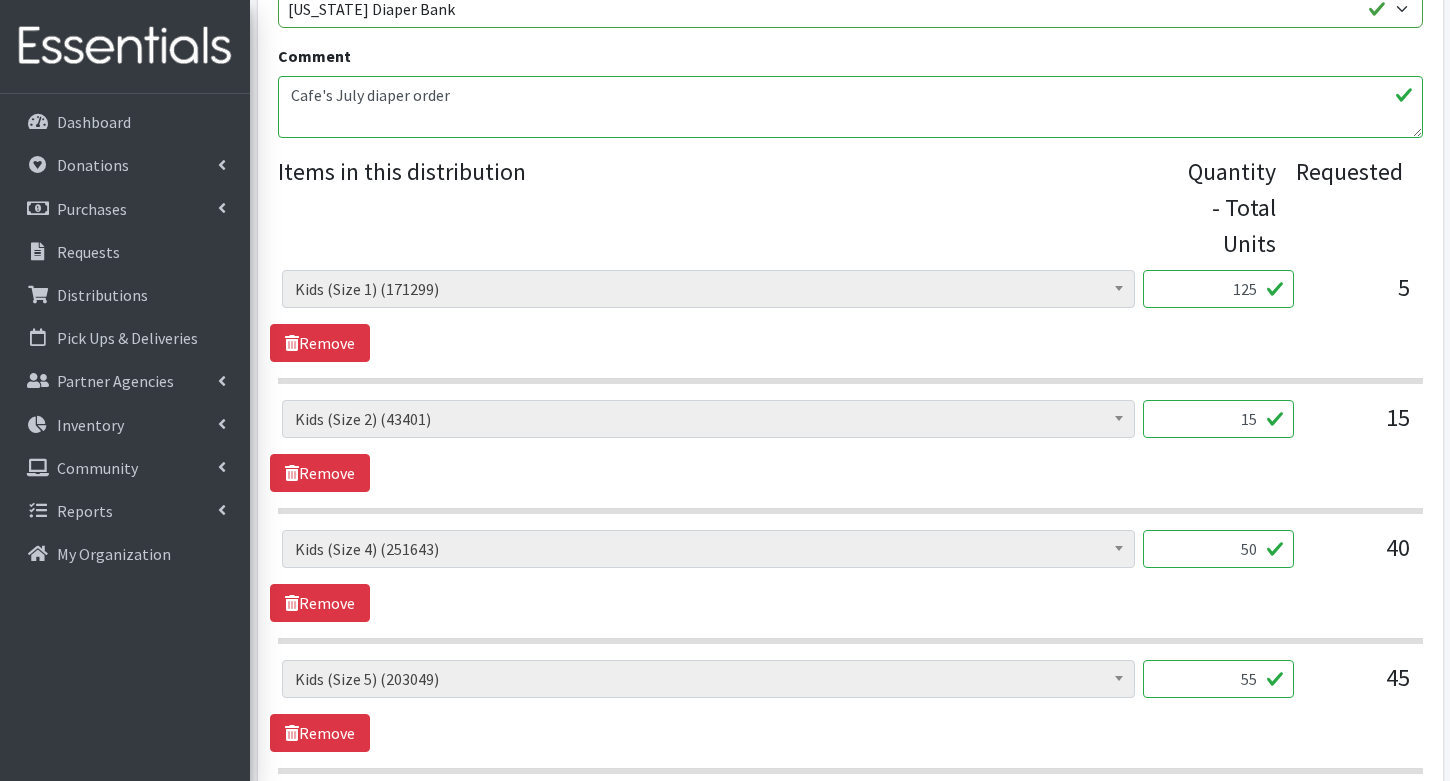 type on "125" 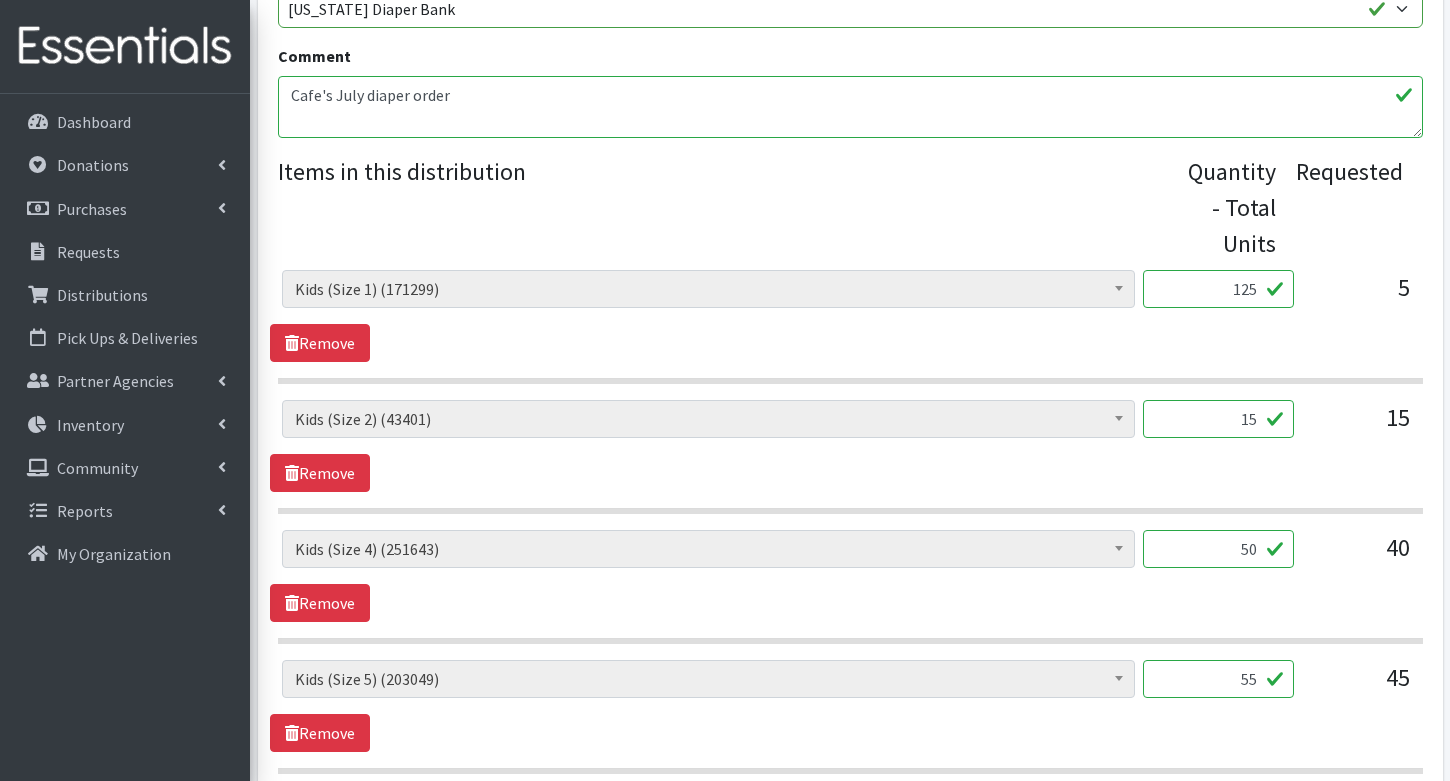click on "15" at bounding box center (1218, 419) 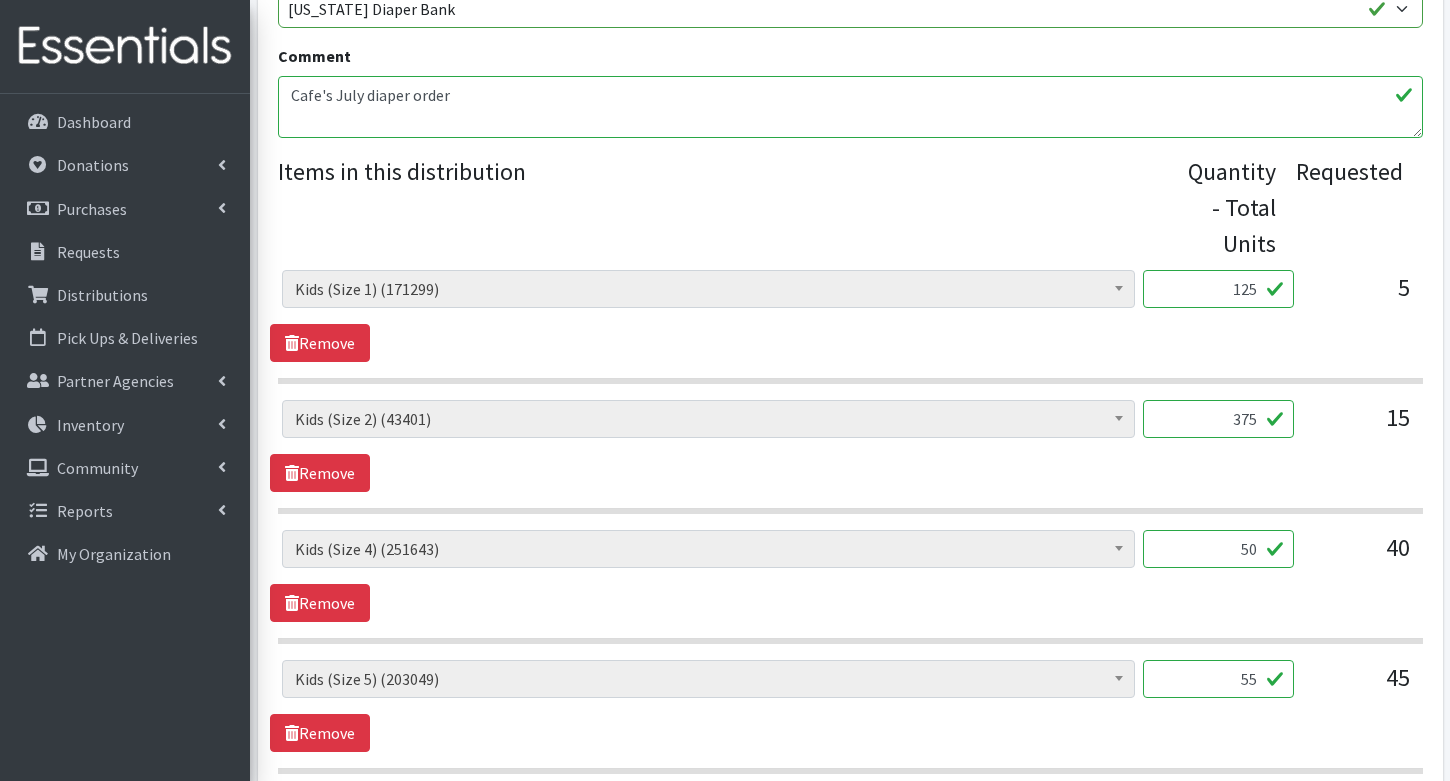 type on "375" 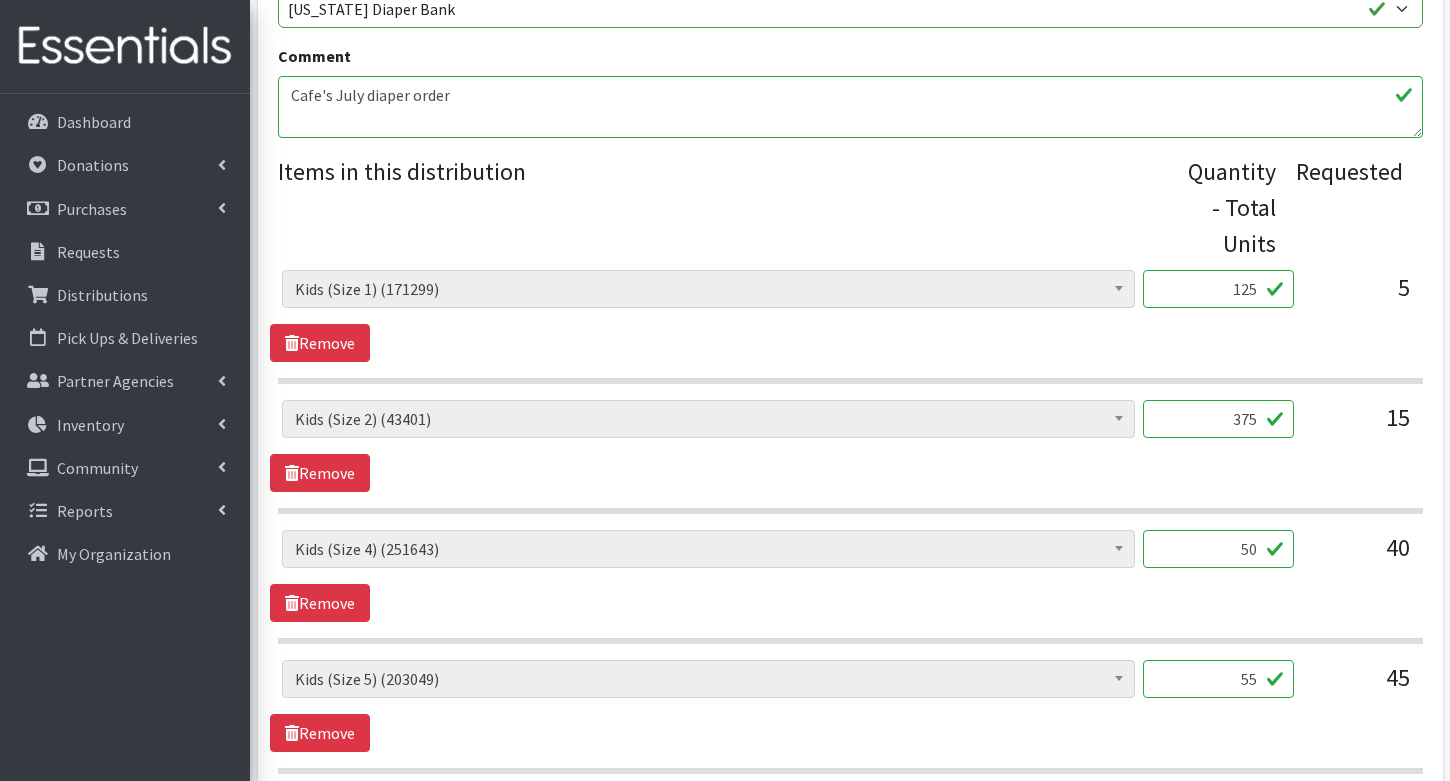 click on "50" at bounding box center [1218, 549] 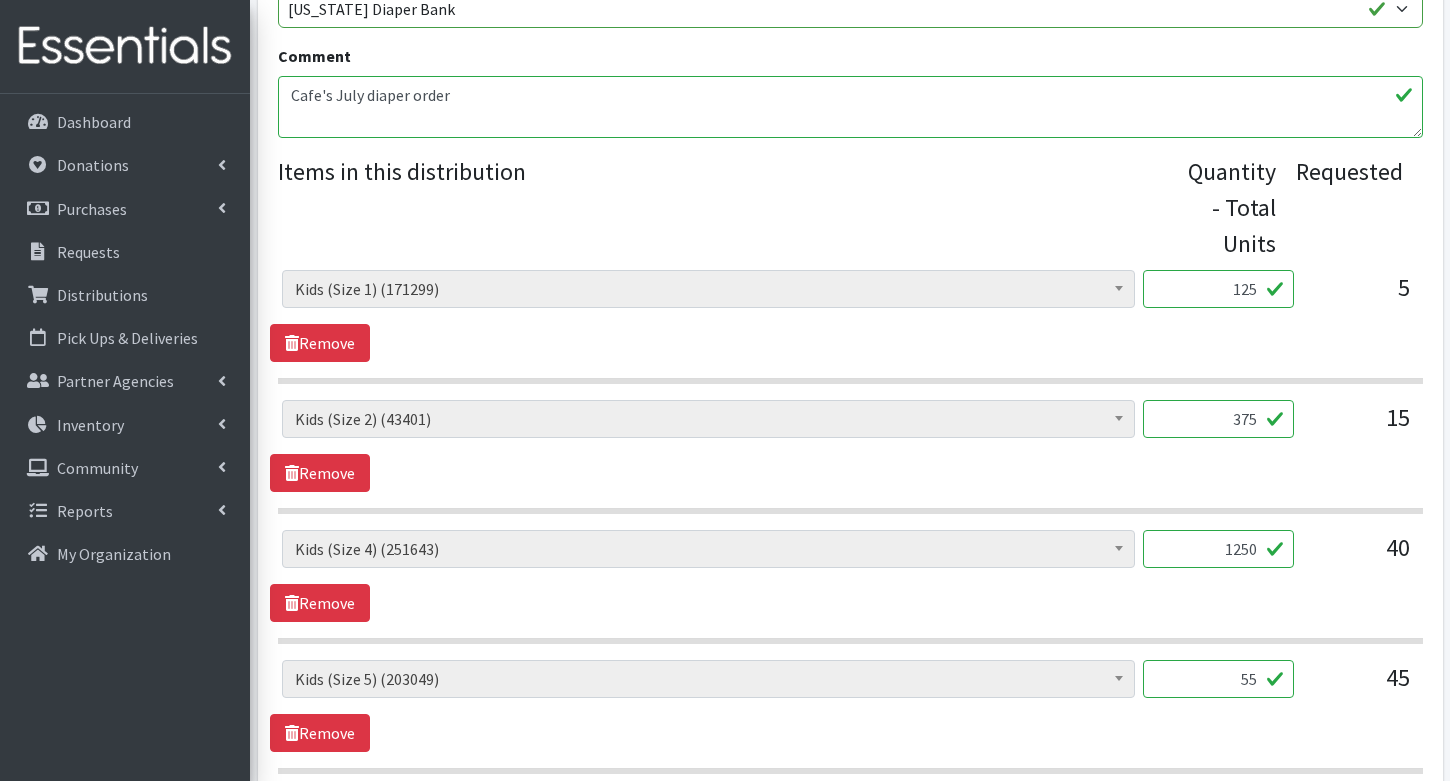 type on "1250" 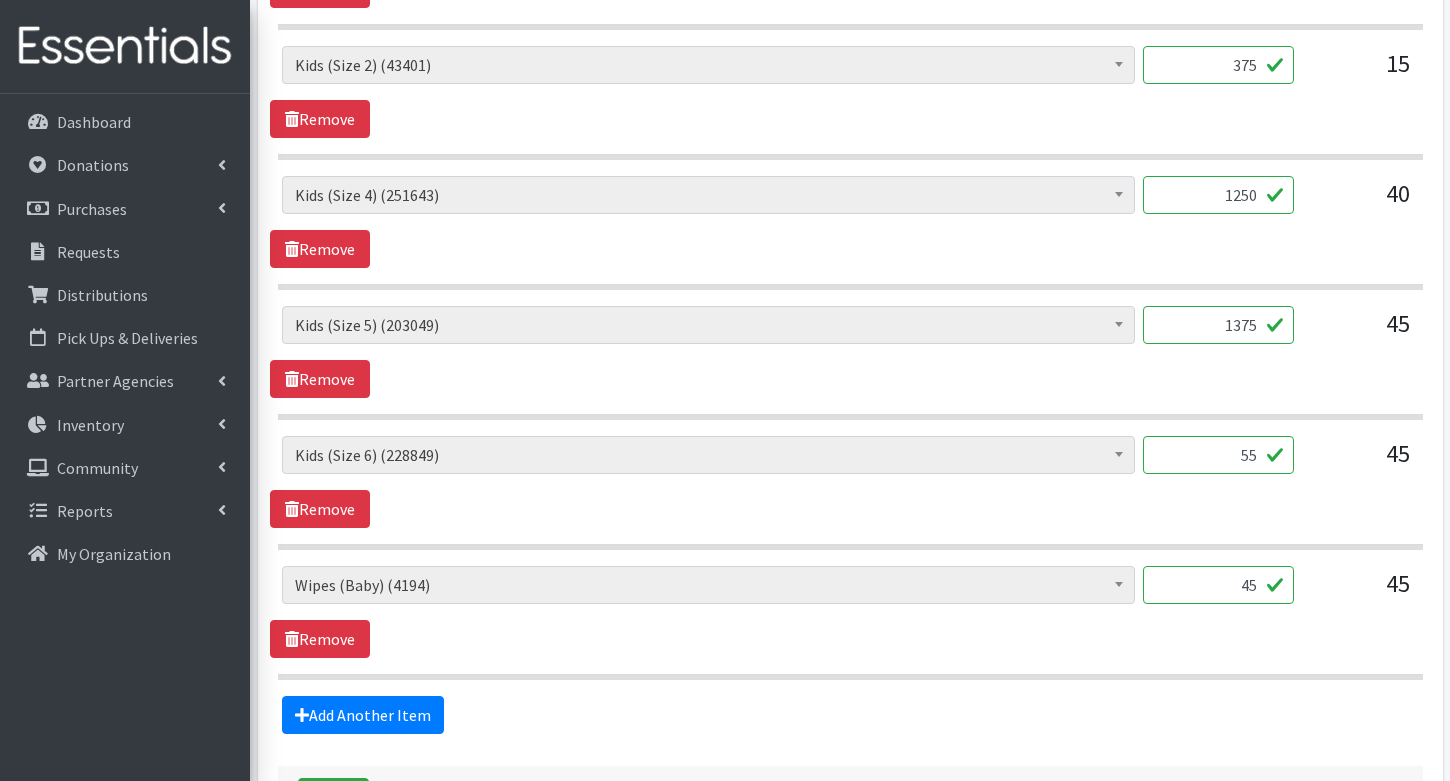 scroll, scrollTop: 1078, scrollLeft: 0, axis: vertical 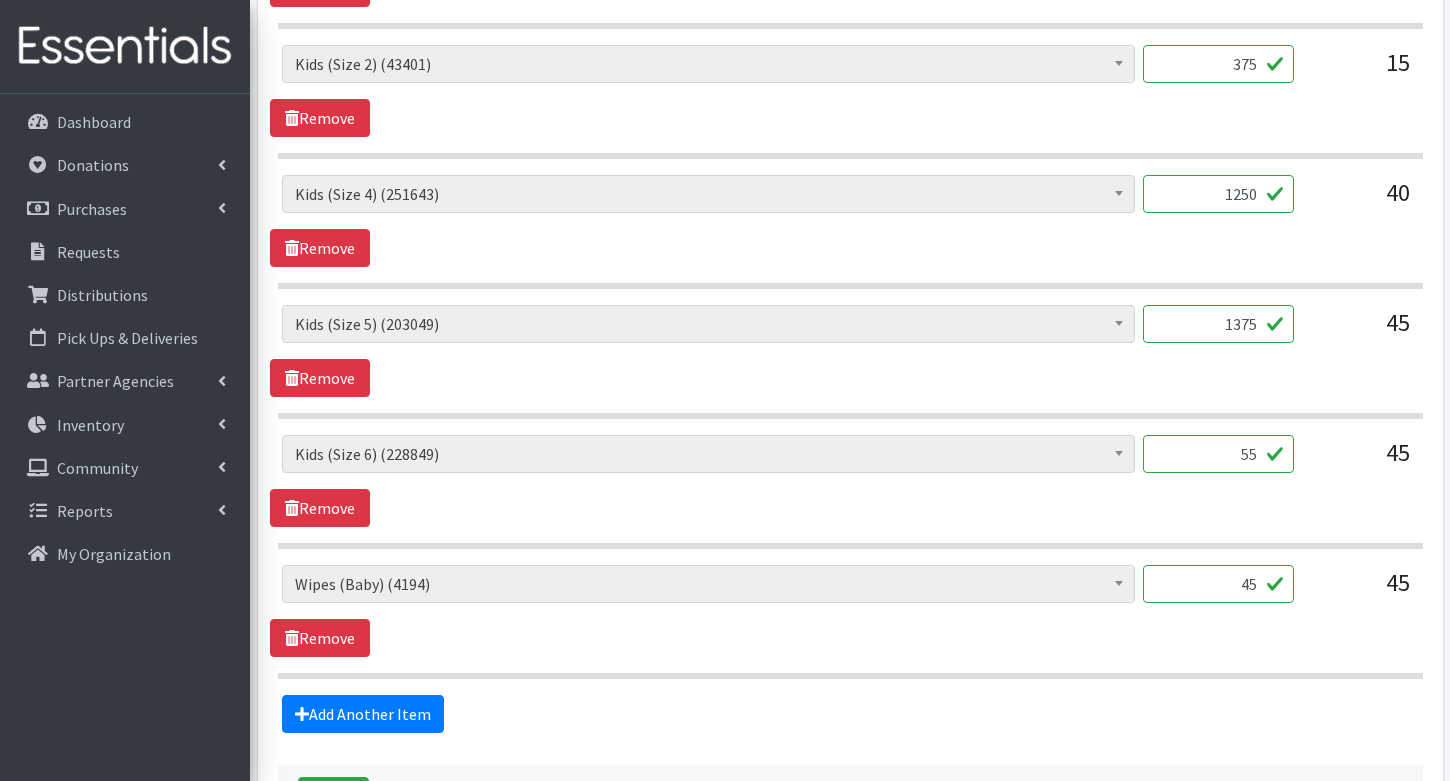 type on "1375" 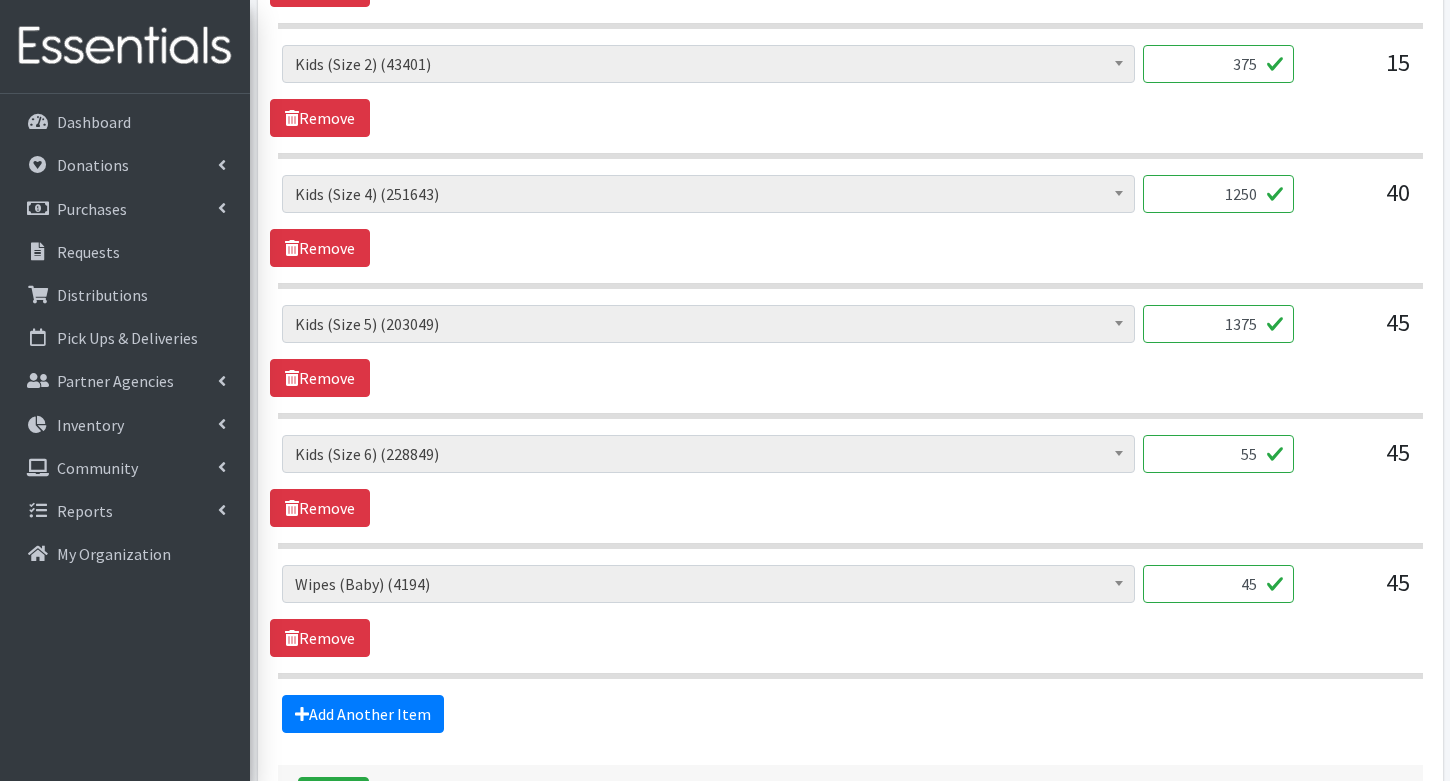 click on "55" at bounding box center (1218, 454) 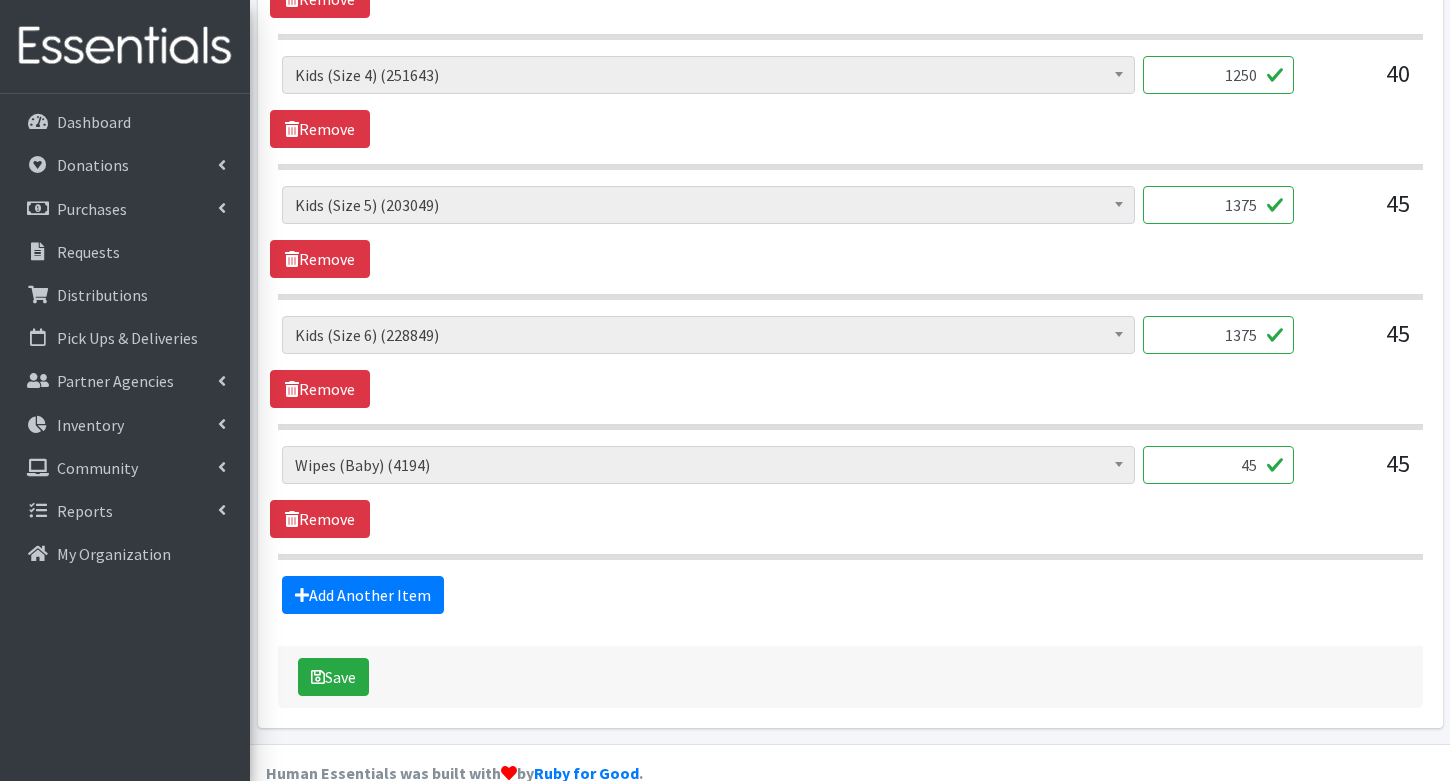 scroll, scrollTop: 1222, scrollLeft: 0, axis: vertical 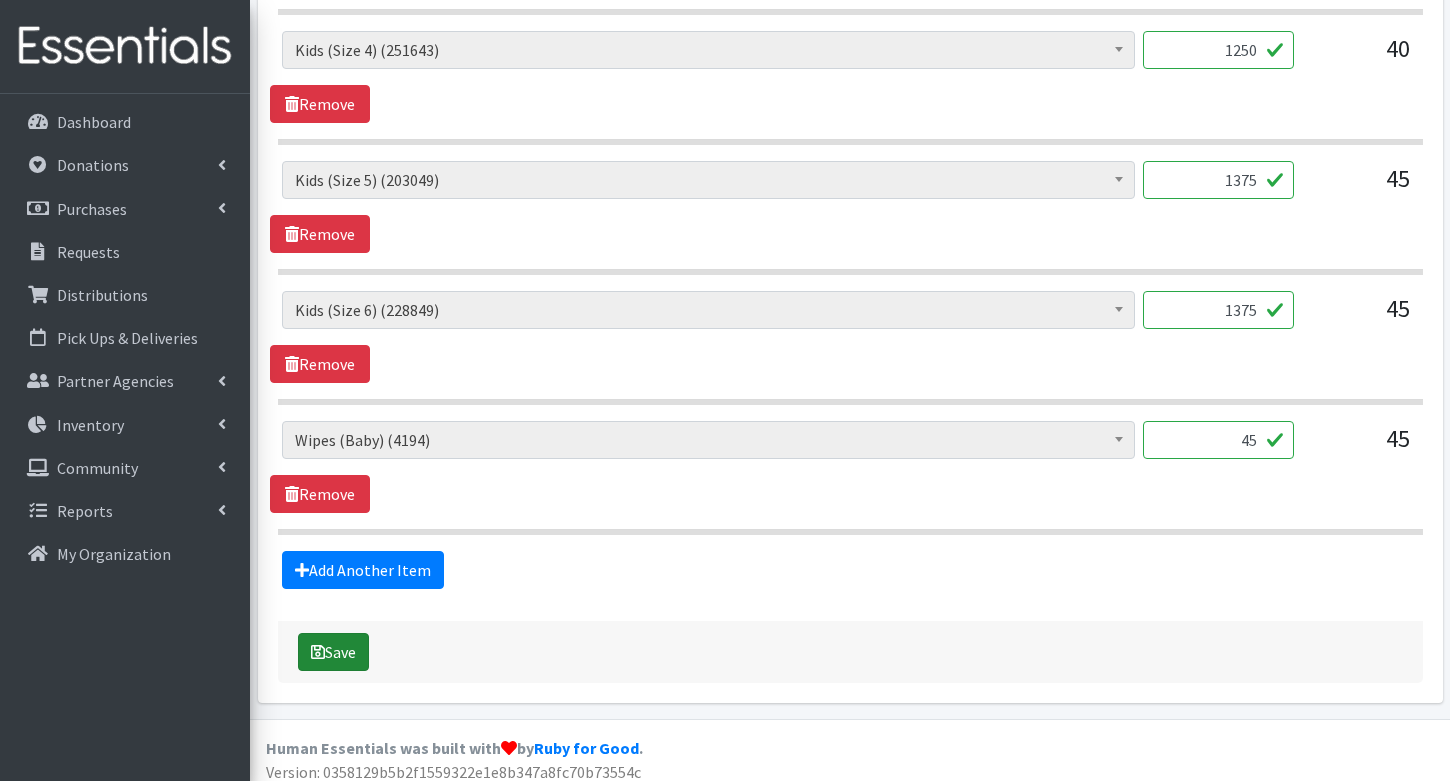 type on "1375" 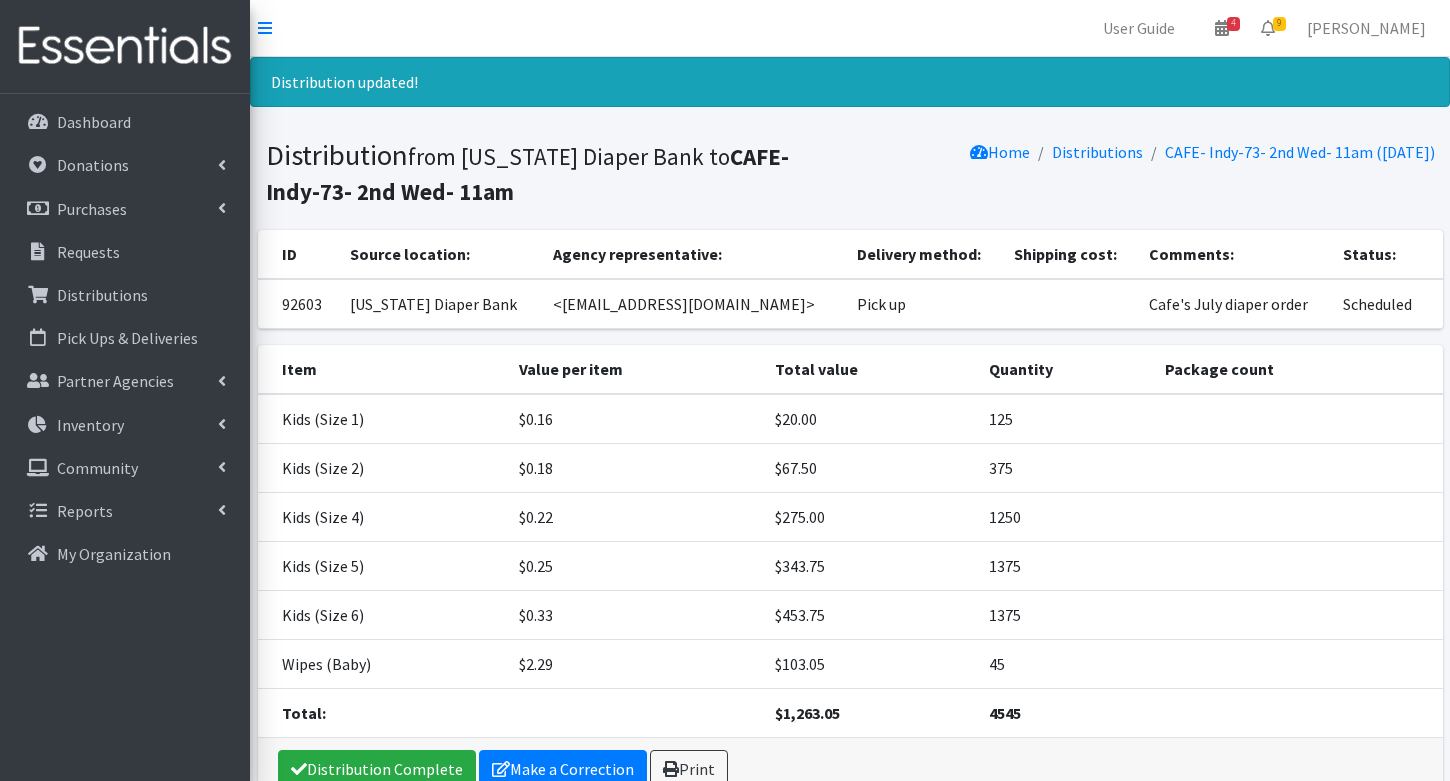 scroll, scrollTop: 0, scrollLeft: 0, axis: both 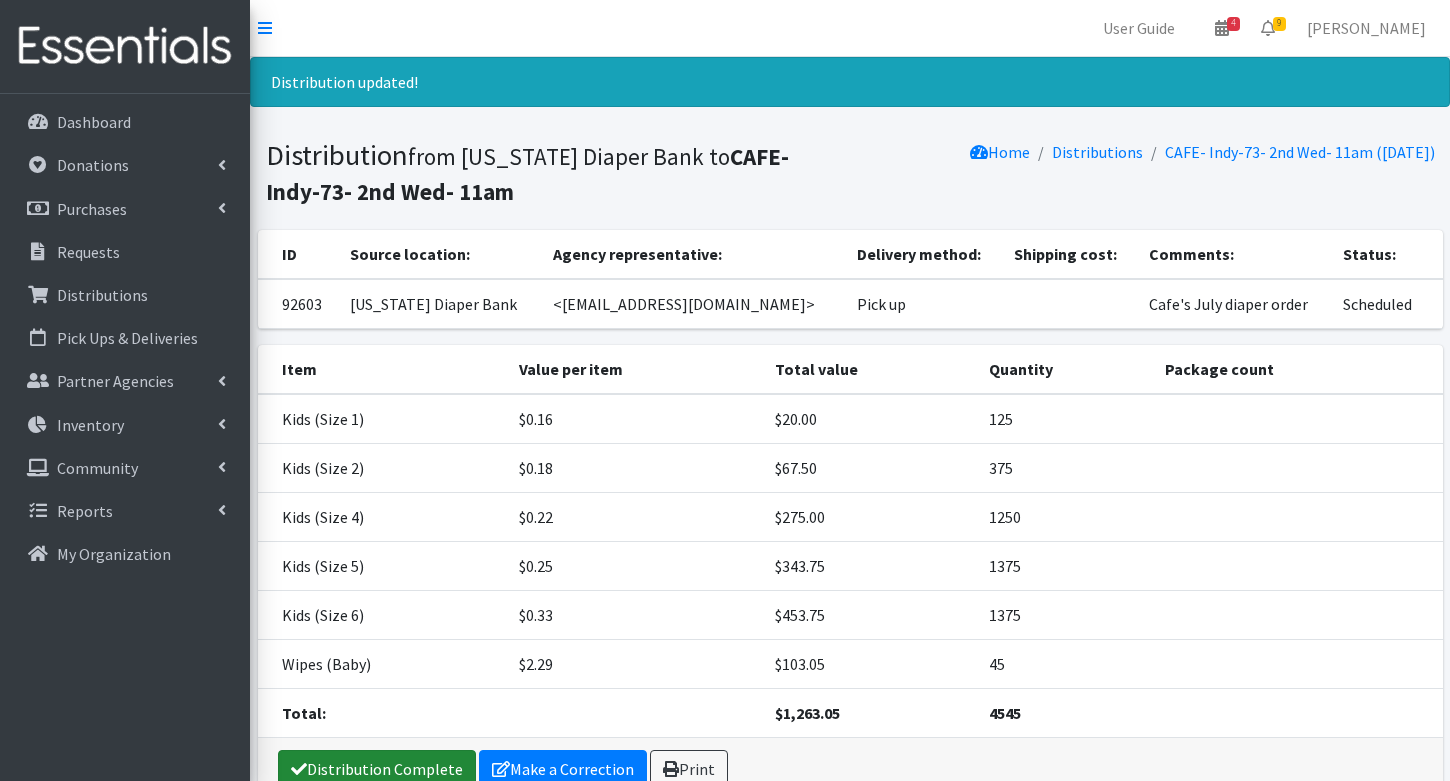 click on "Distribution Complete" at bounding box center [377, 769] 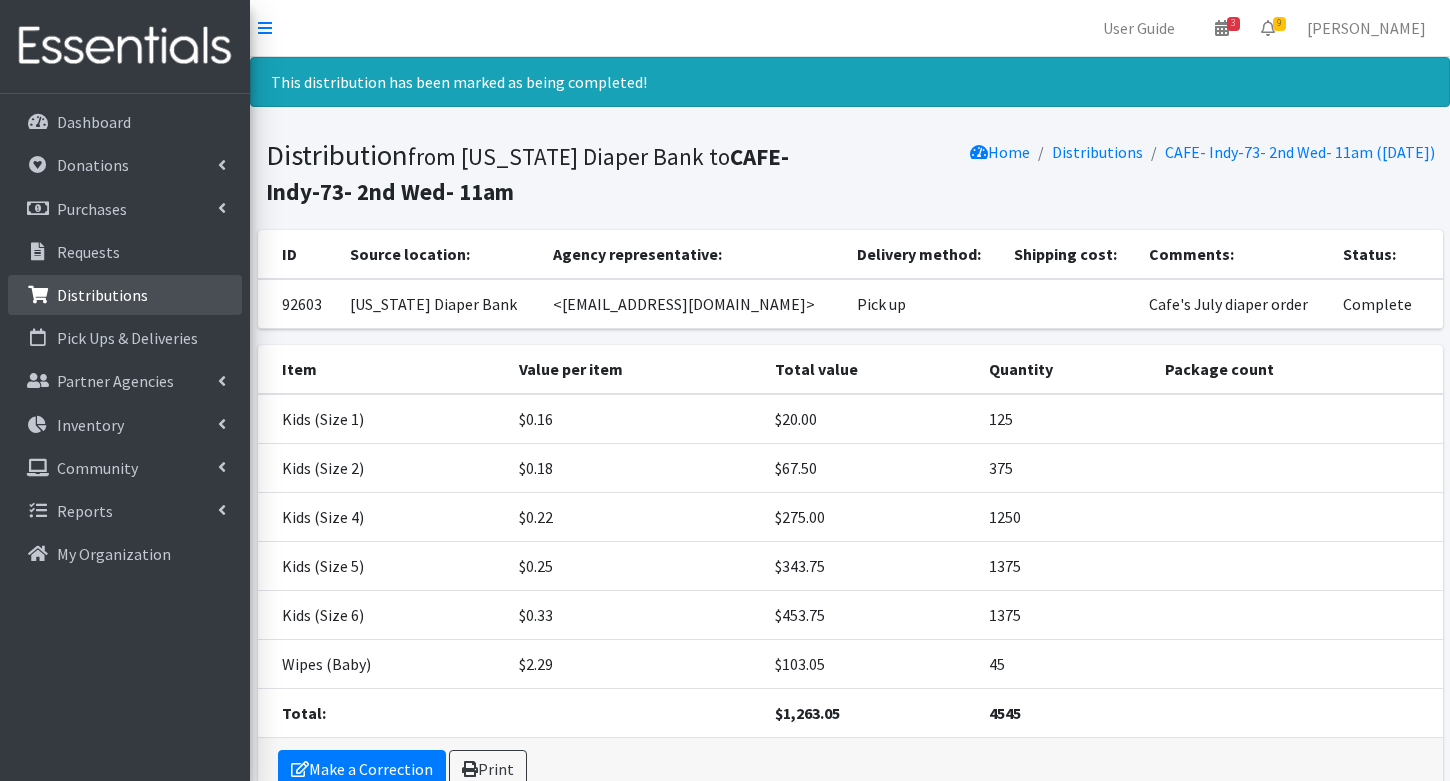 click on "Distributions" at bounding box center (102, 295) 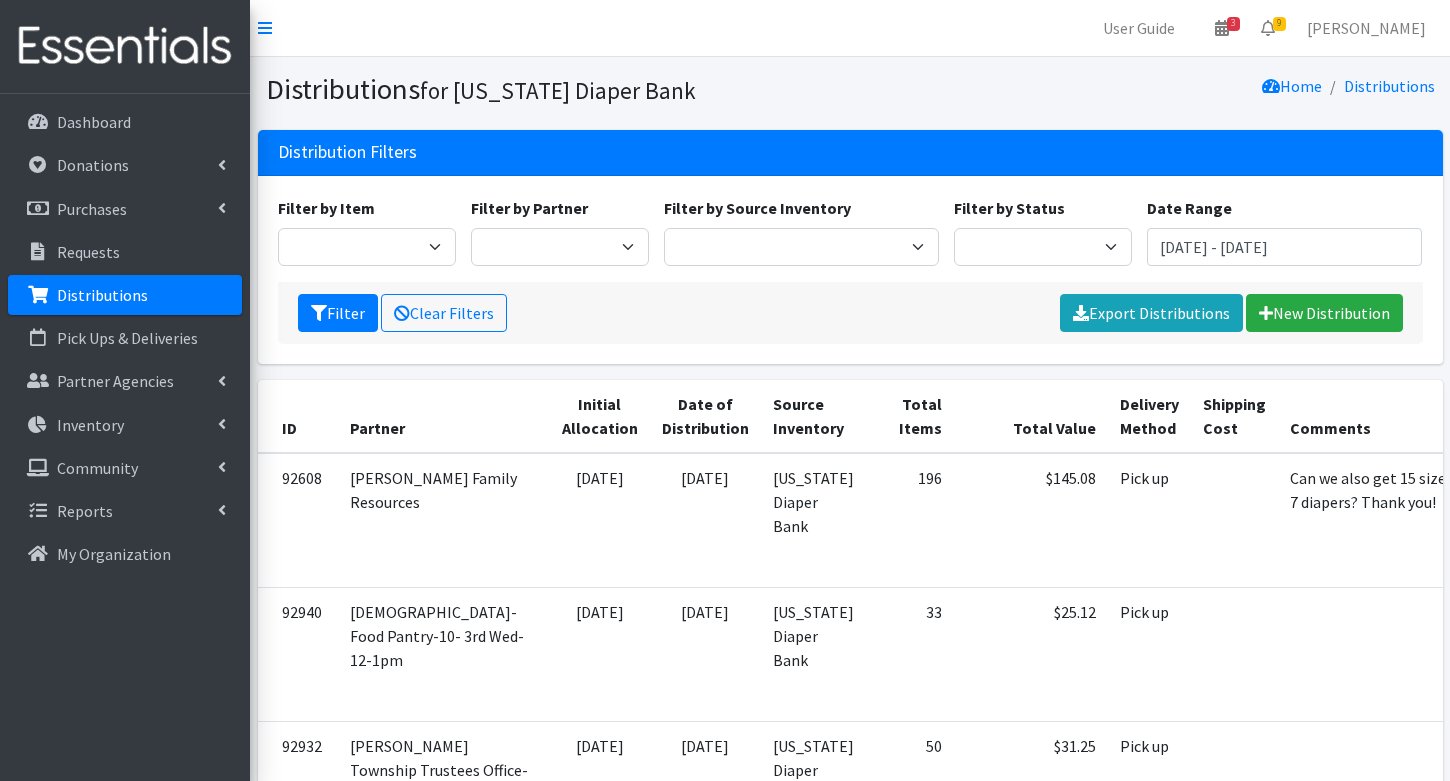 scroll, scrollTop: 0, scrollLeft: 0, axis: both 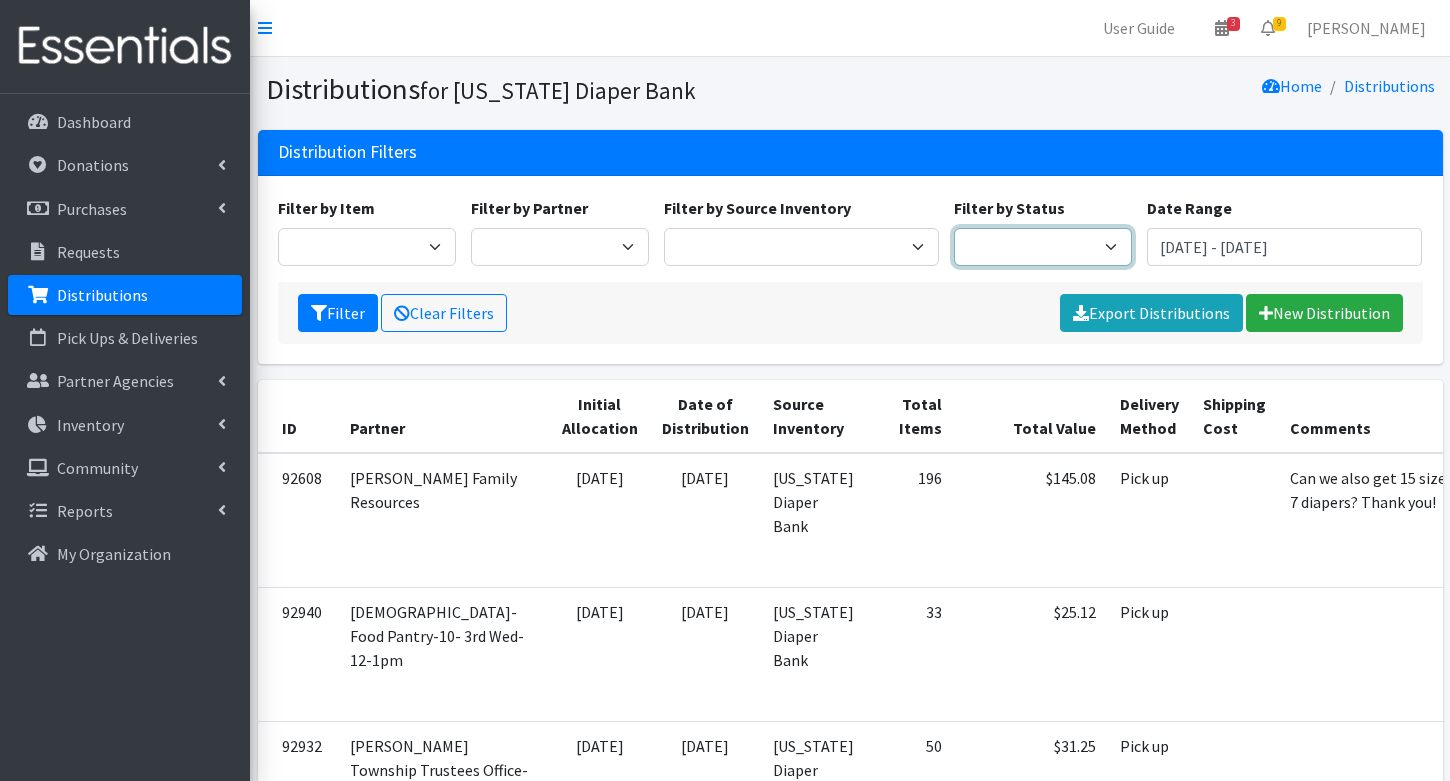 click on "Scheduled
Complete" at bounding box center [1043, 247] 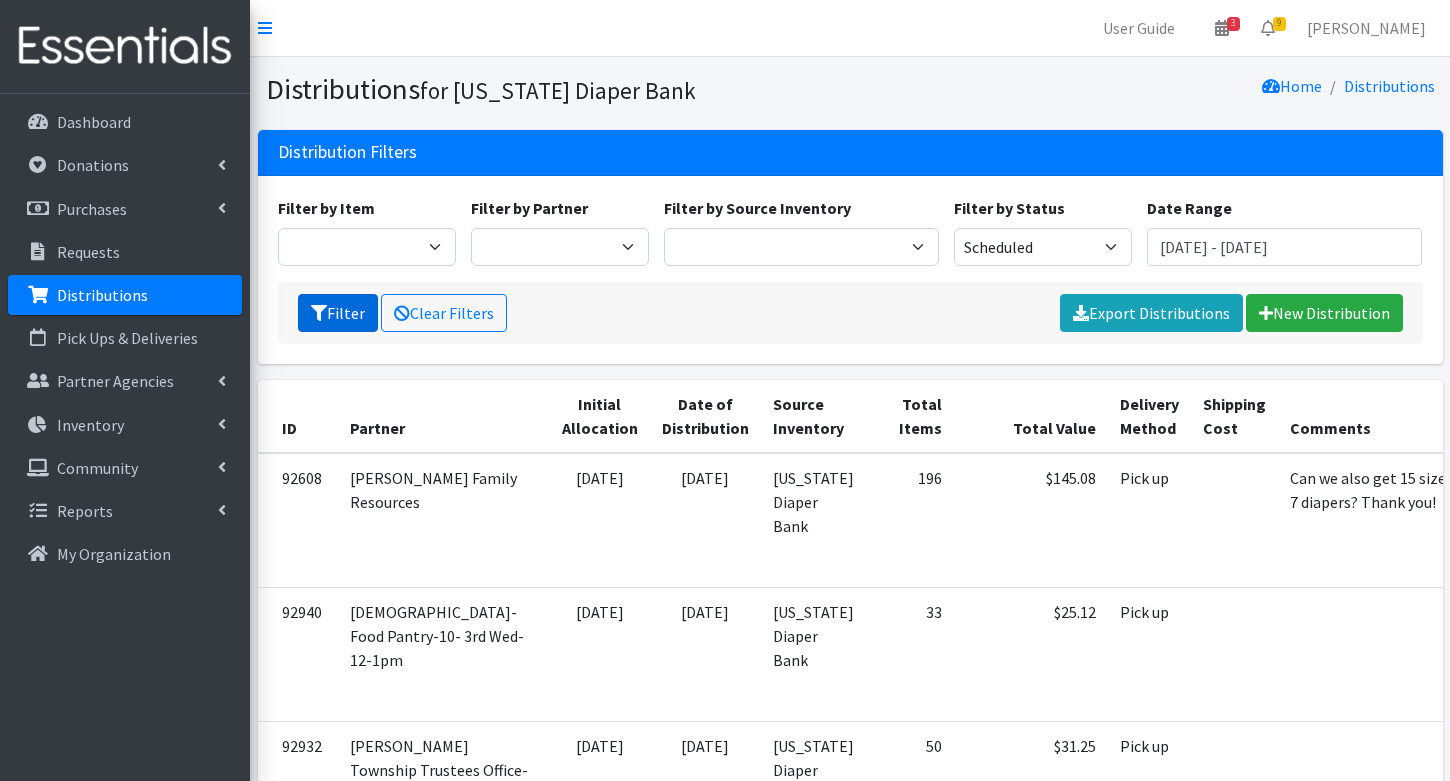 click on "Filter" at bounding box center [338, 313] 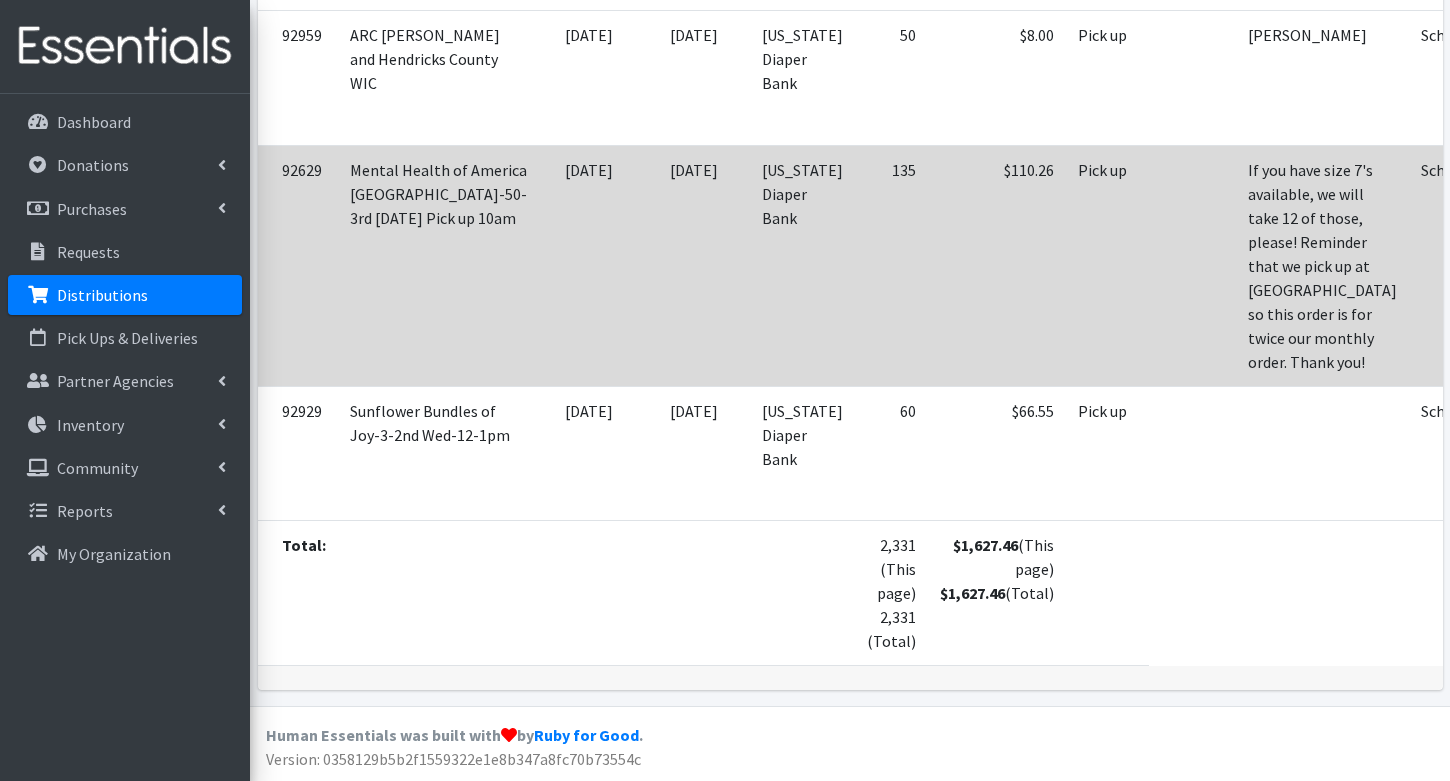 scroll, scrollTop: 3968, scrollLeft: 0, axis: vertical 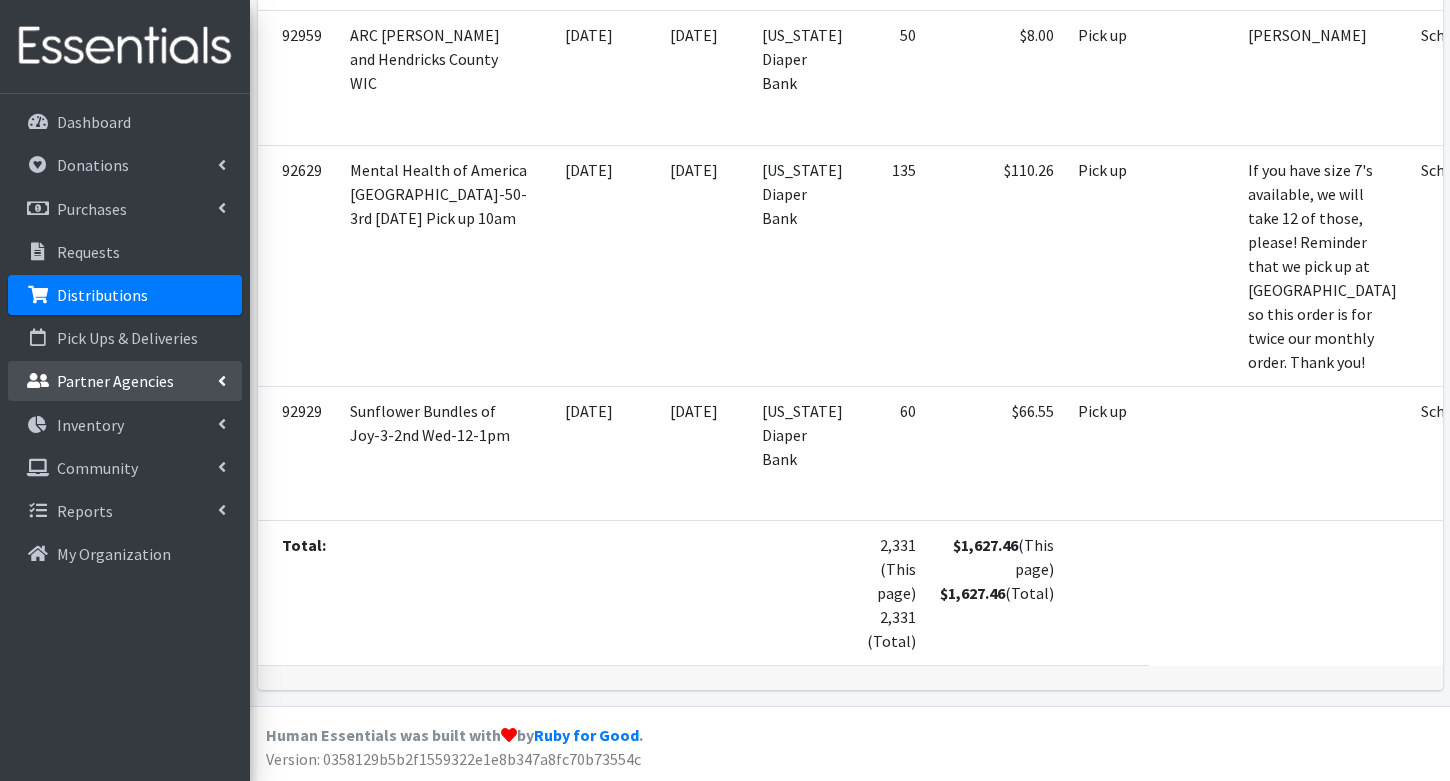 click on "Partner Agencies" at bounding box center (115, 381) 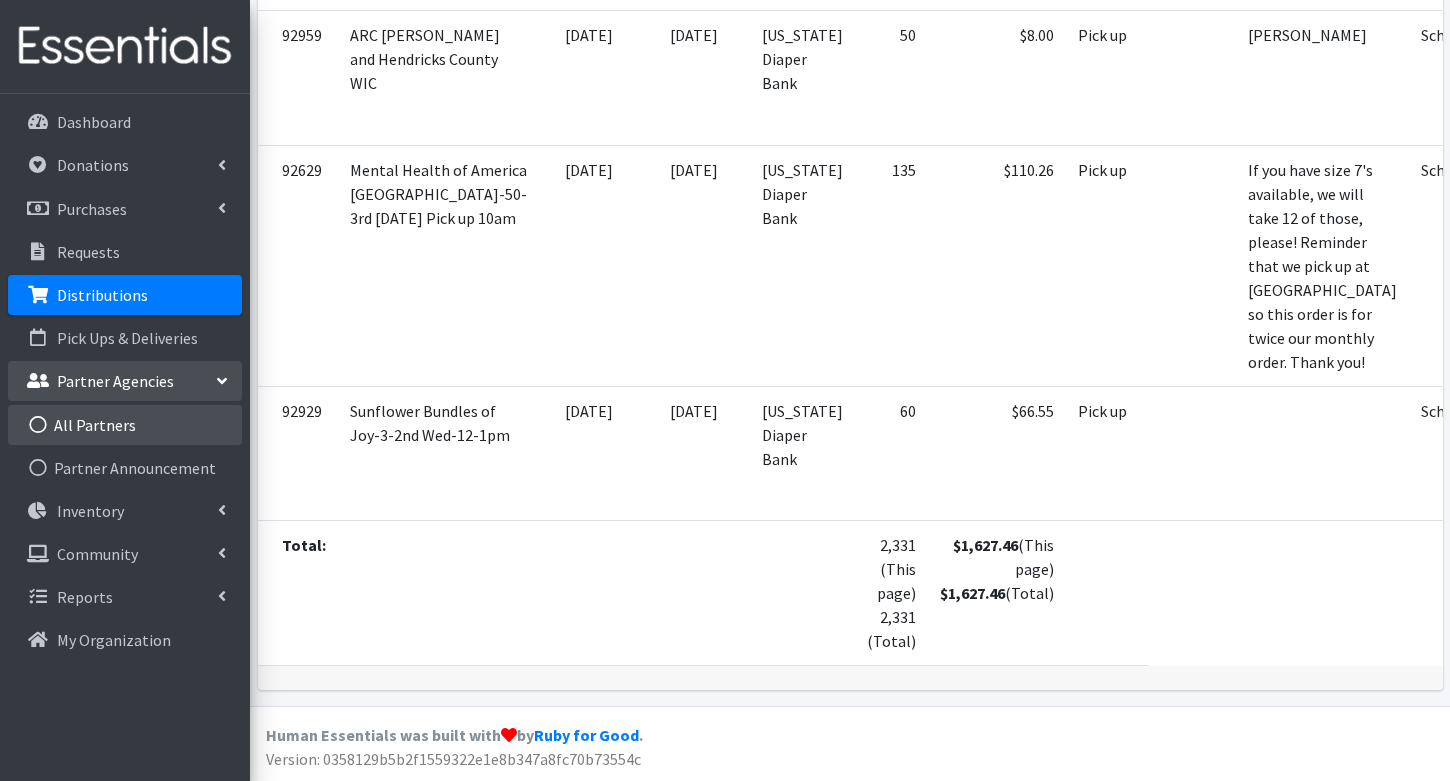 click on "All Partners" at bounding box center (125, 425) 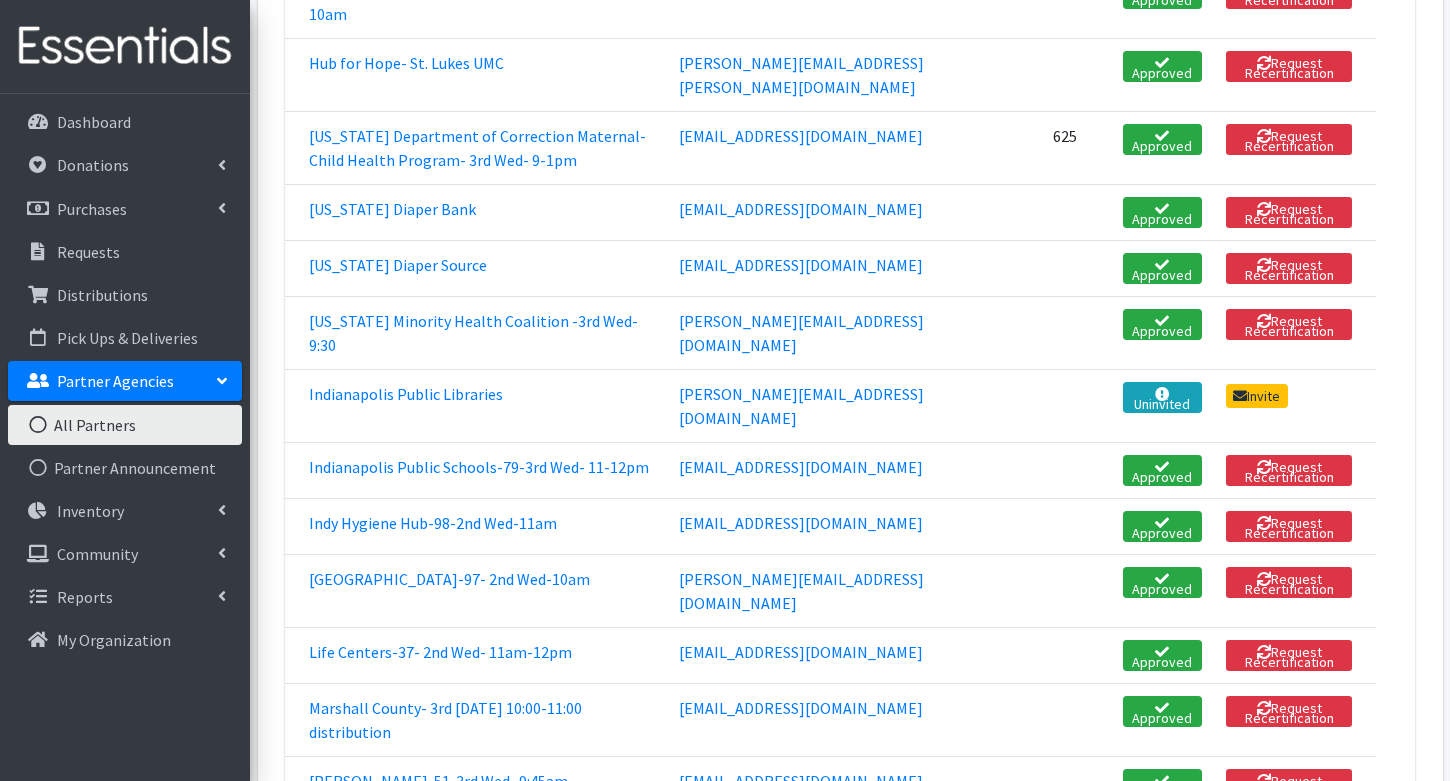 scroll, scrollTop: 2084, scrollLeft: 0, axis: vertical 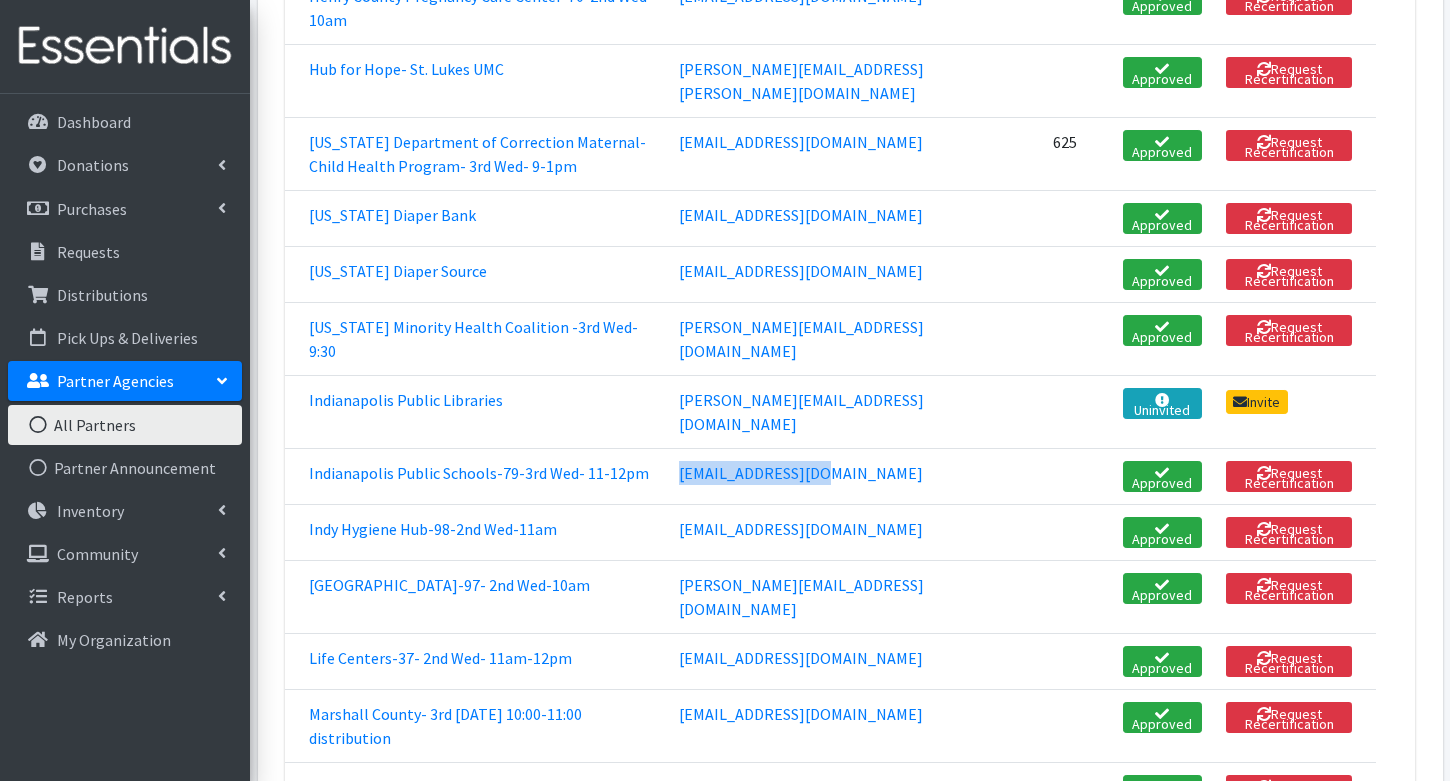 drag, startPoint x: 753, startPoint y: 513, endPoint x: 574, endPoint y: 512, distance: 179.00279 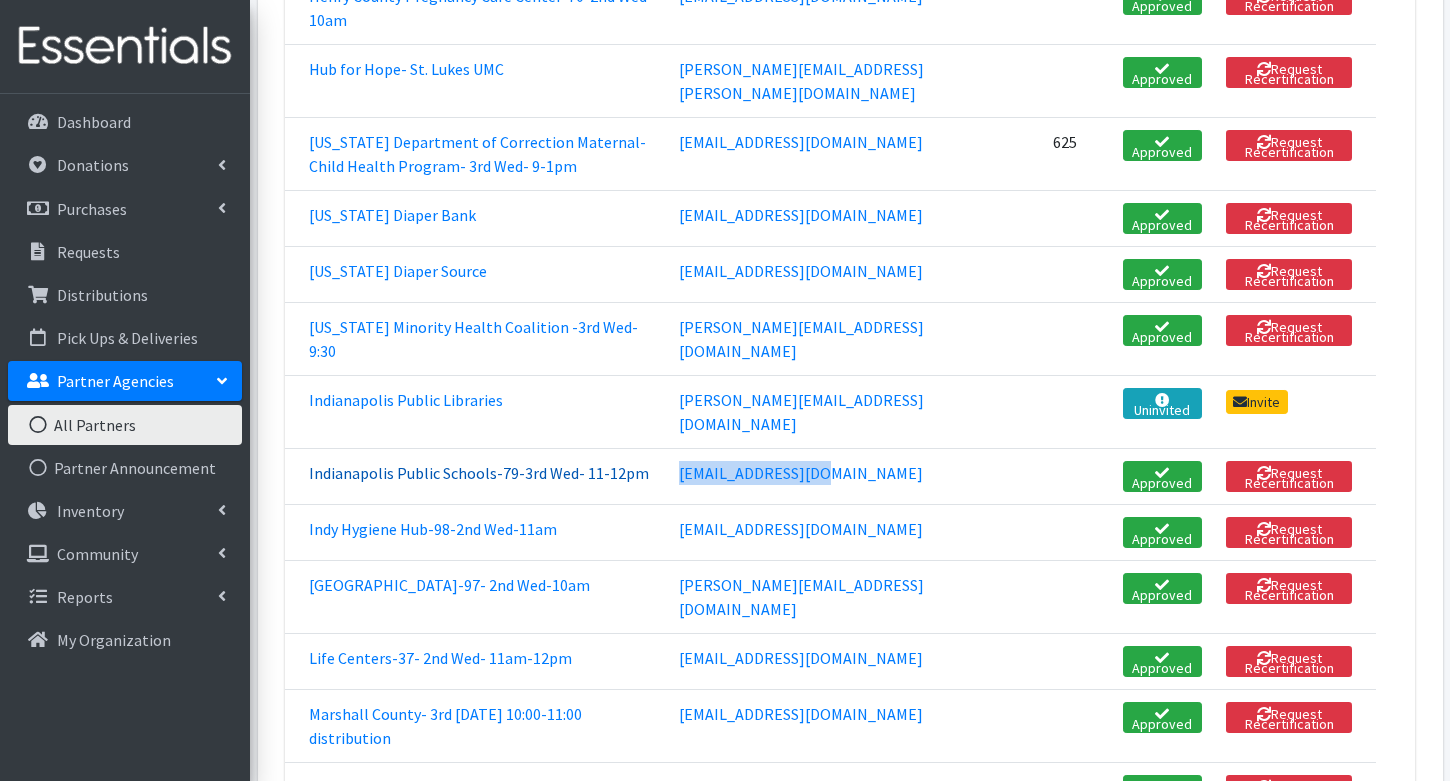 click on "Indianapolis Public Schools-79-3rd Wed- 11-12pm" at bounding box center [479, 473] 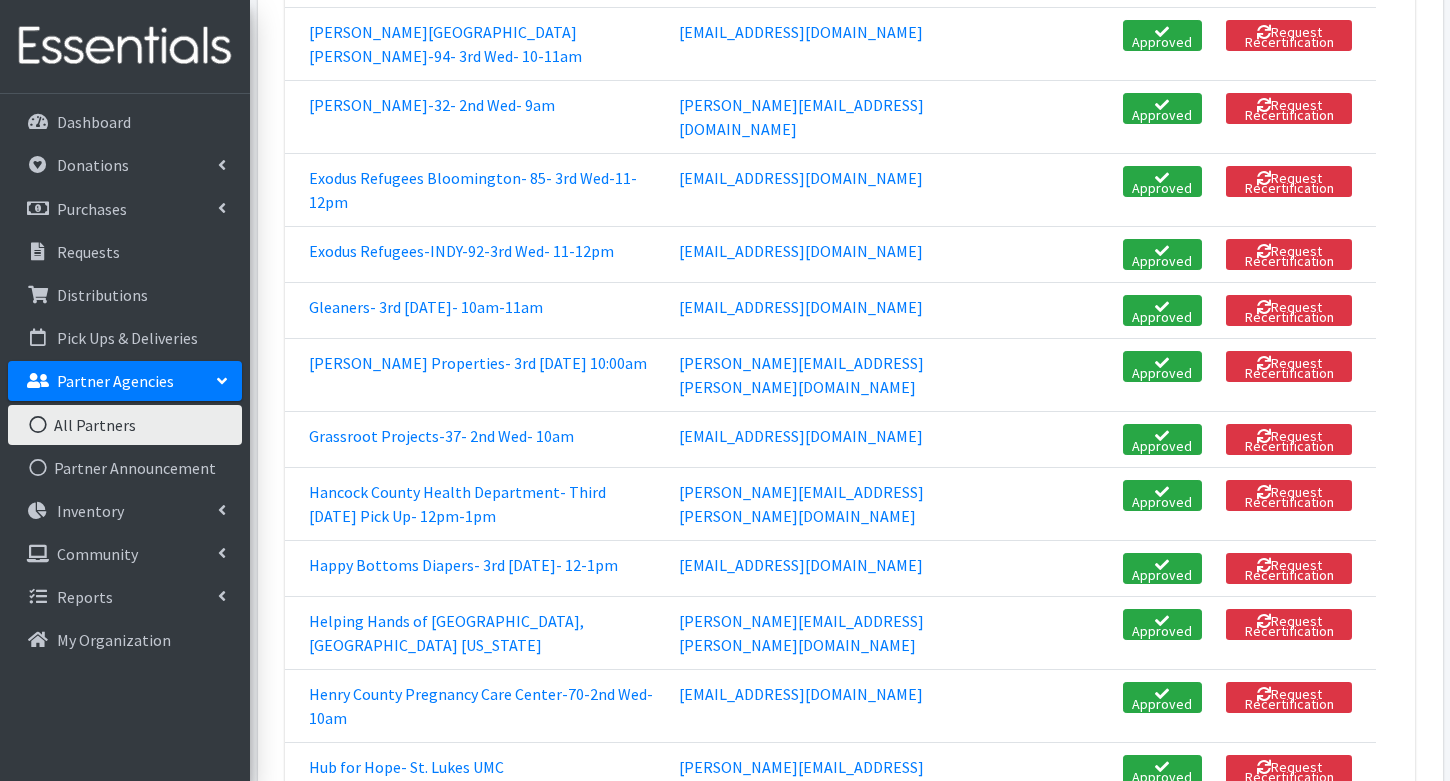 scroll, scrollTop: 1180, scrollLeft: 0, axis: vertical 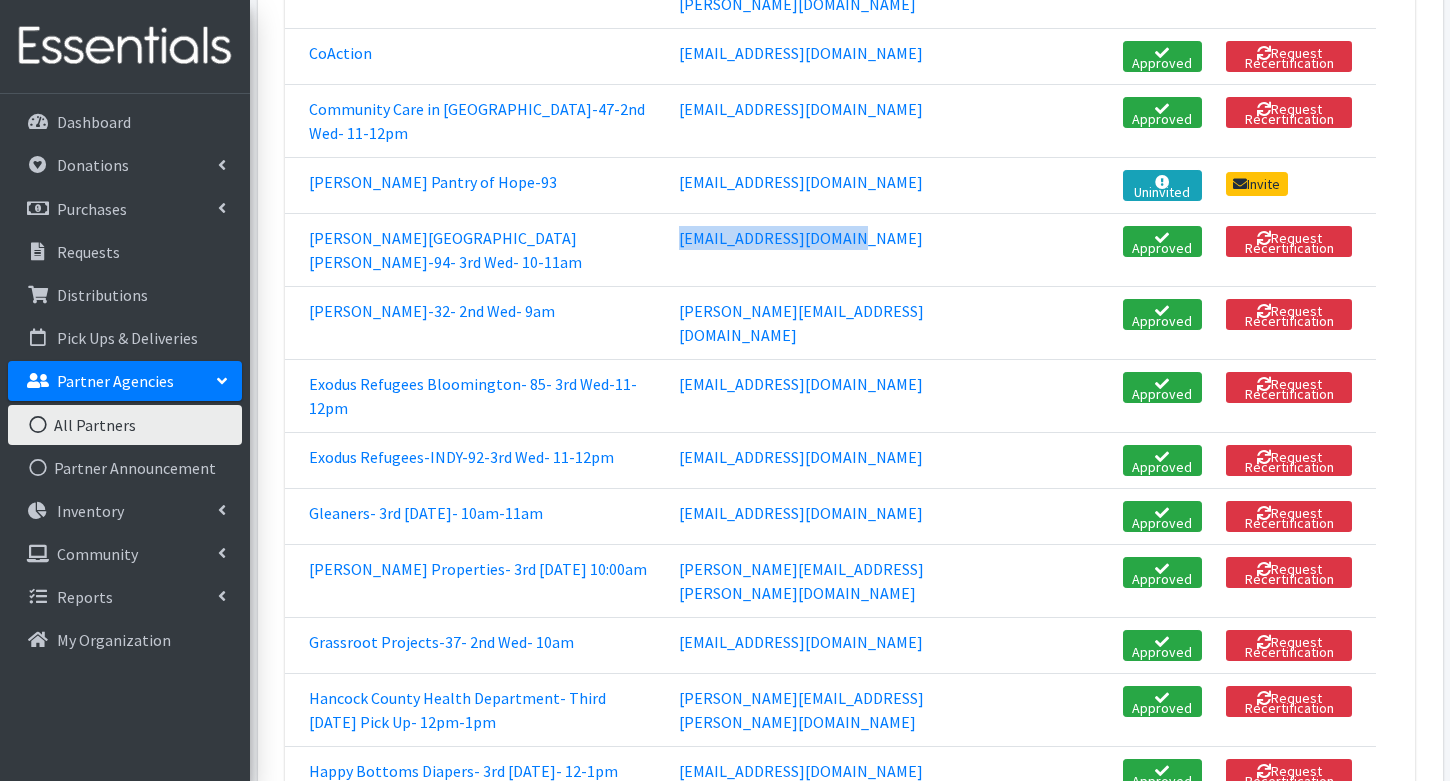 drag, startPoint x: 768, startPoint y: 222, endPoint x: 583, endPoint y: 218, distance: 185.04324 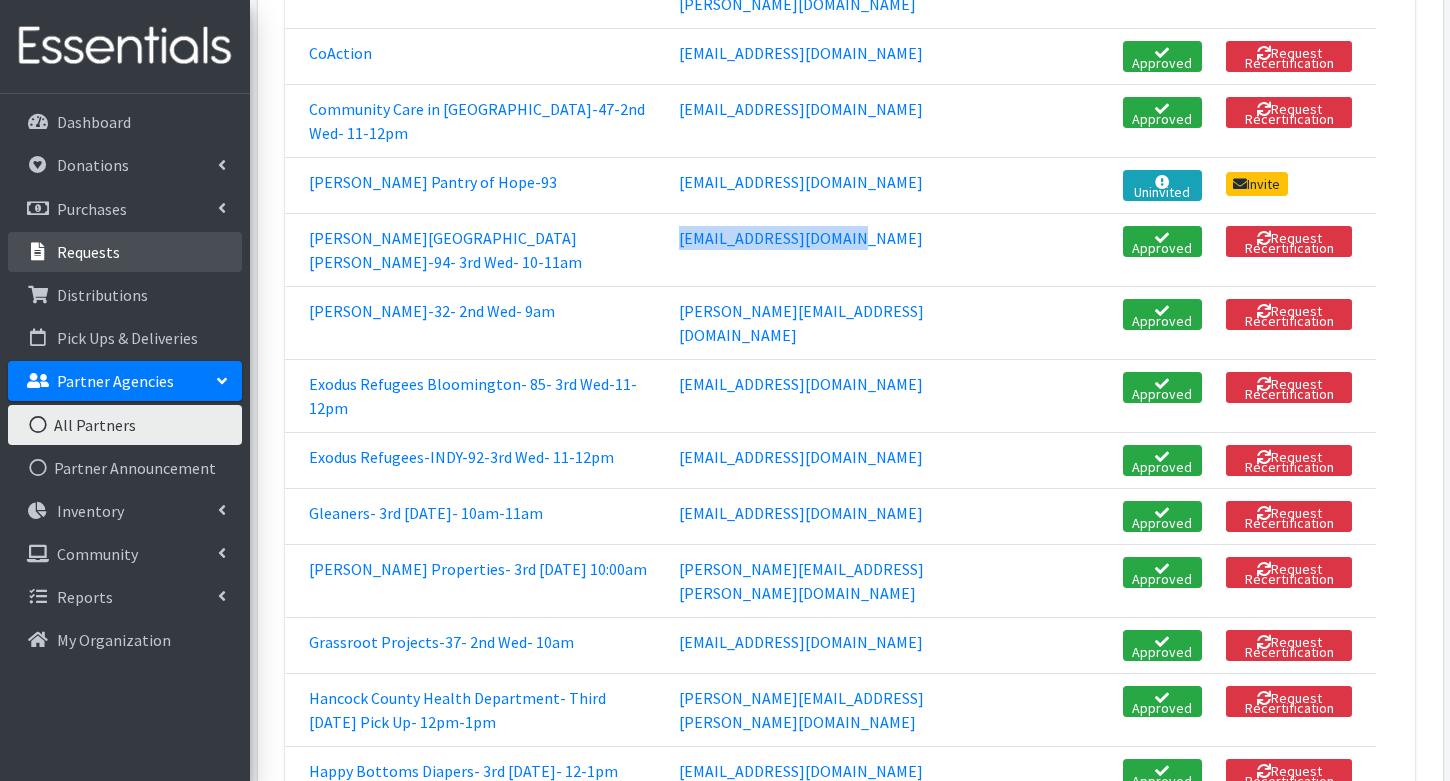 click on "Requests" at bounding box center [88, 252] 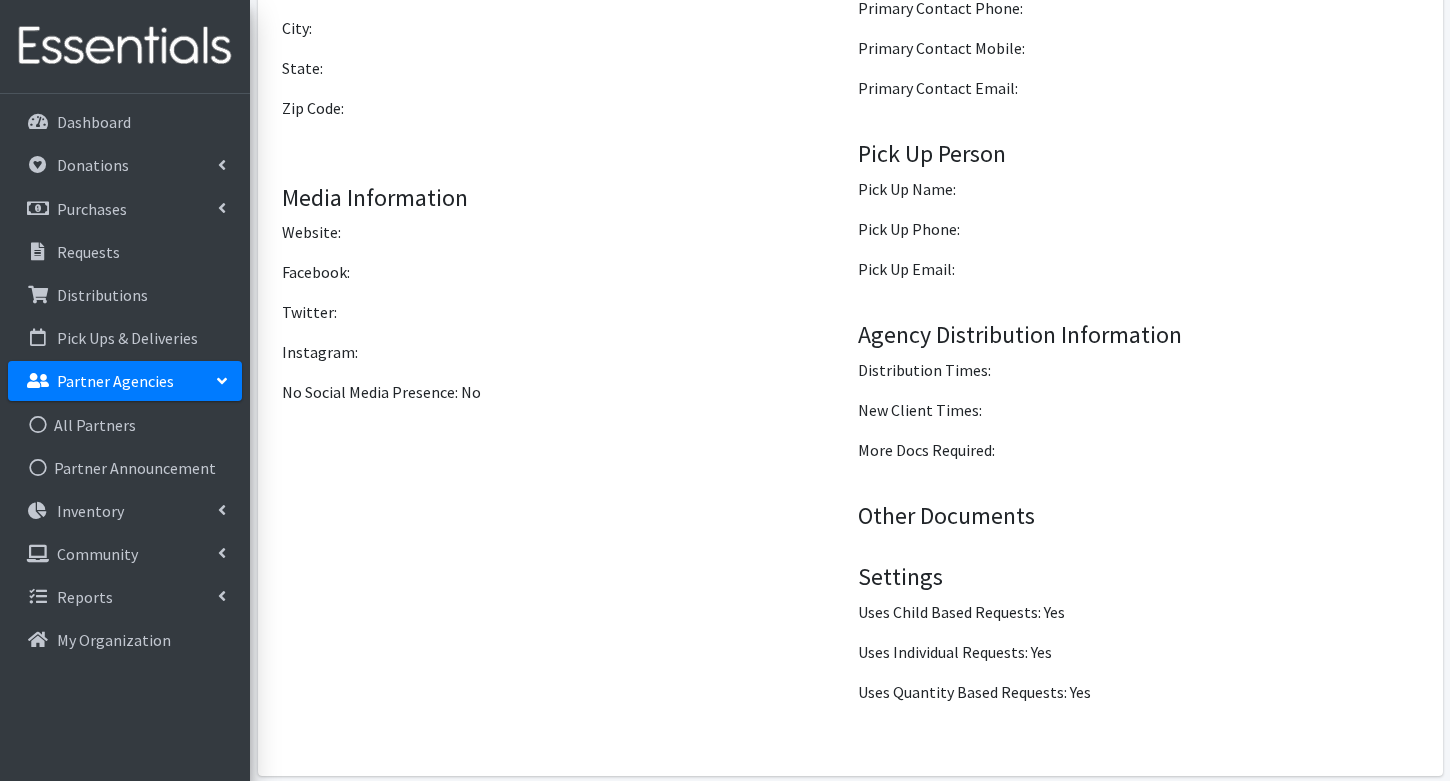 scroll, scrollTop: 2445, scrollLeft: 0, axis: vertical 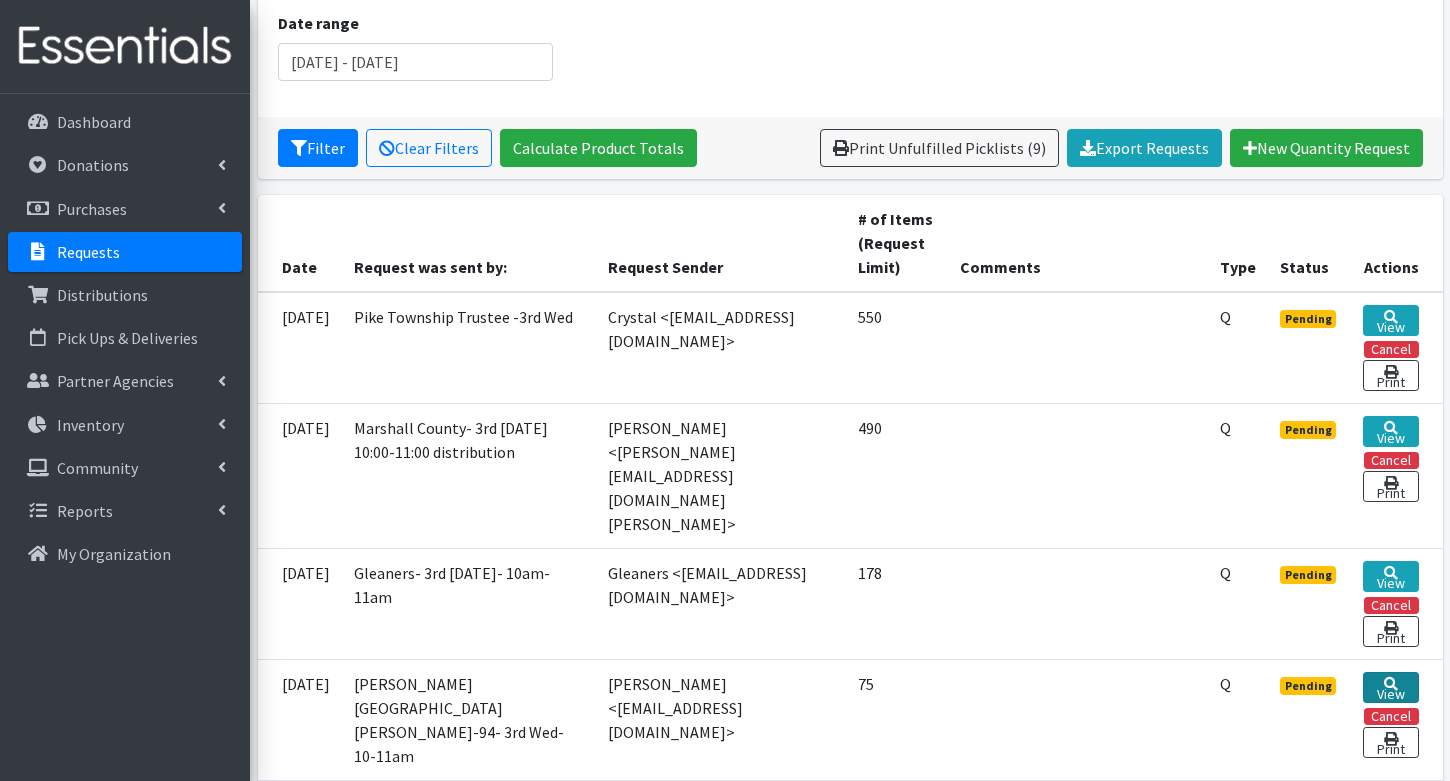 click on "View" at bounding box center (1390, 687) 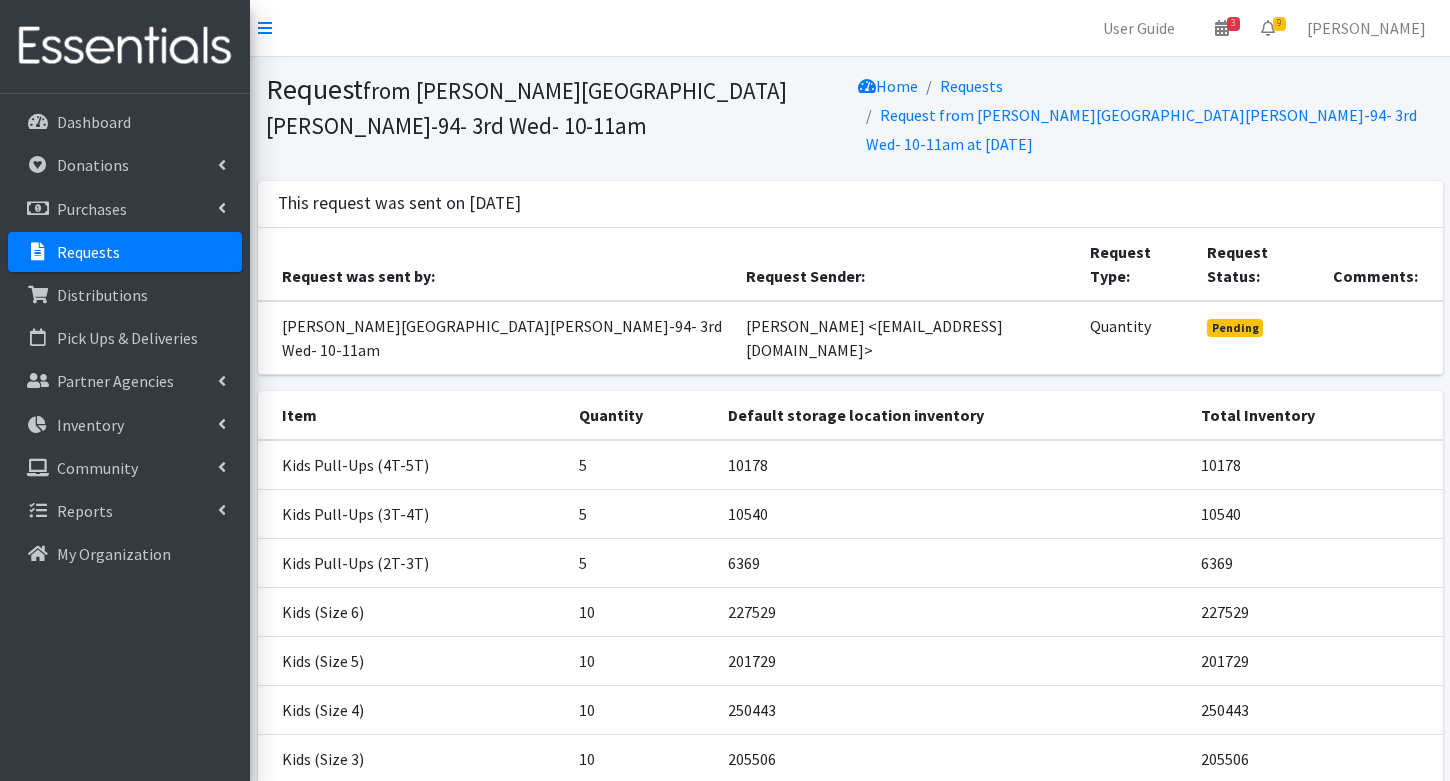 scroll, scrollTop: 0, scrollLeft: 0, axis: both 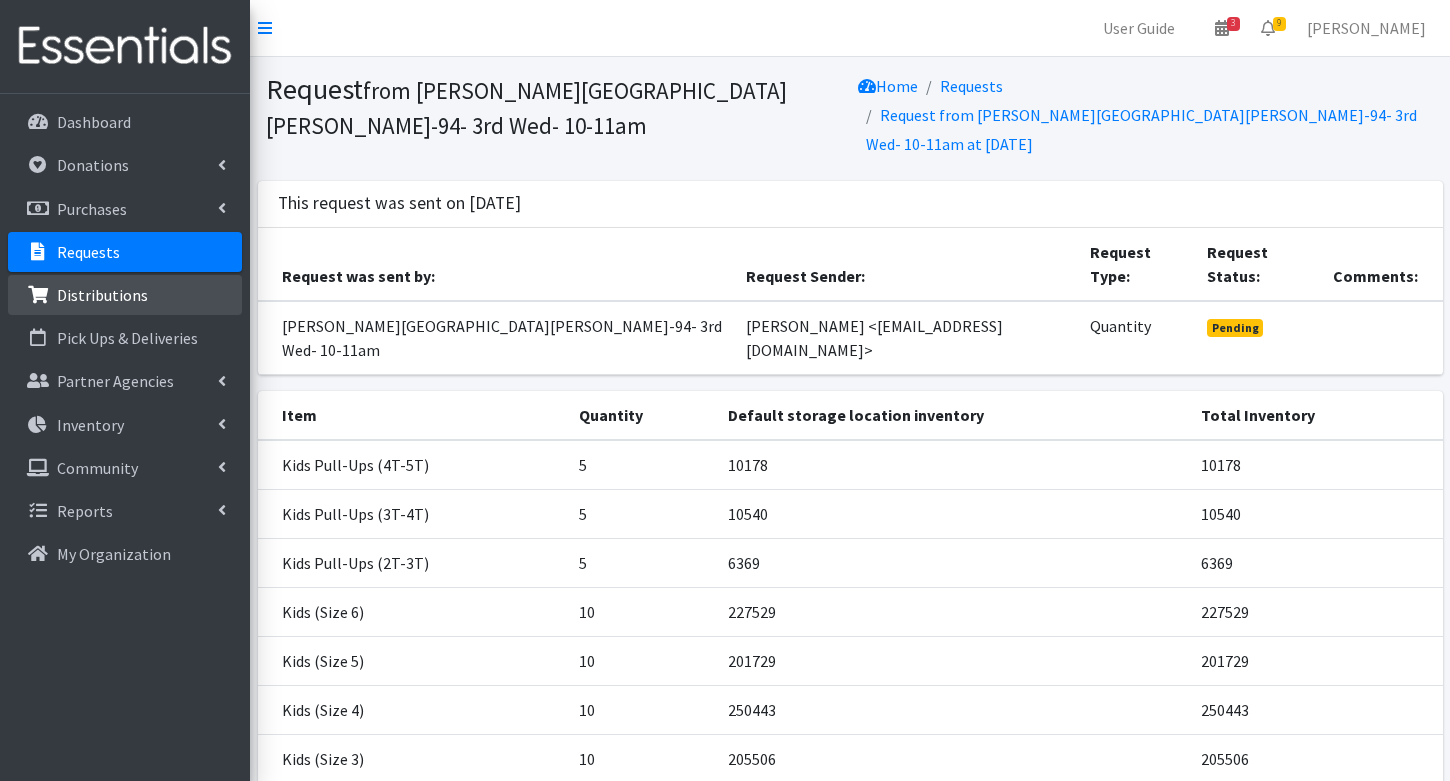 click on "Distributions" at bounding box center [102, 295] 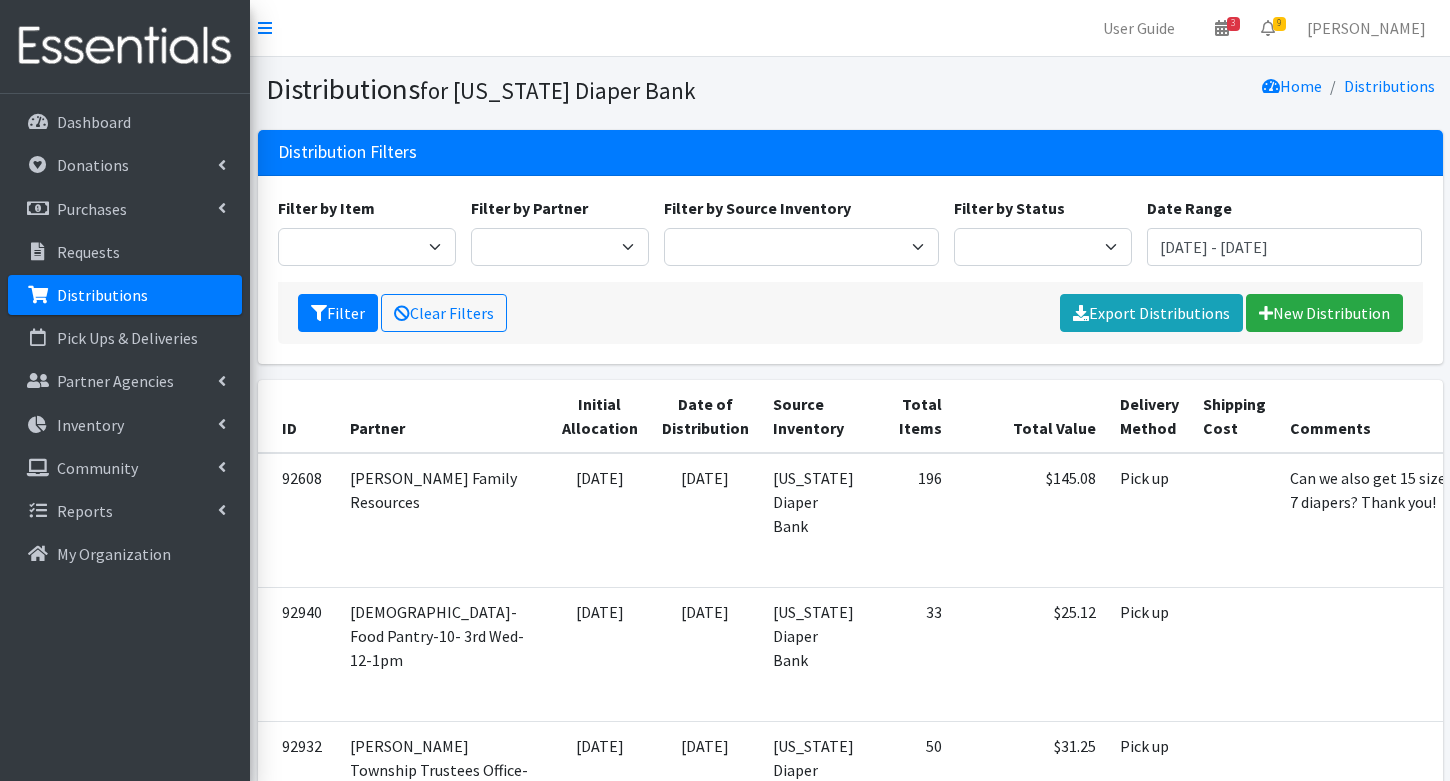 scroll, scrollTop: 0, scrollLeft: 0, axis: both 